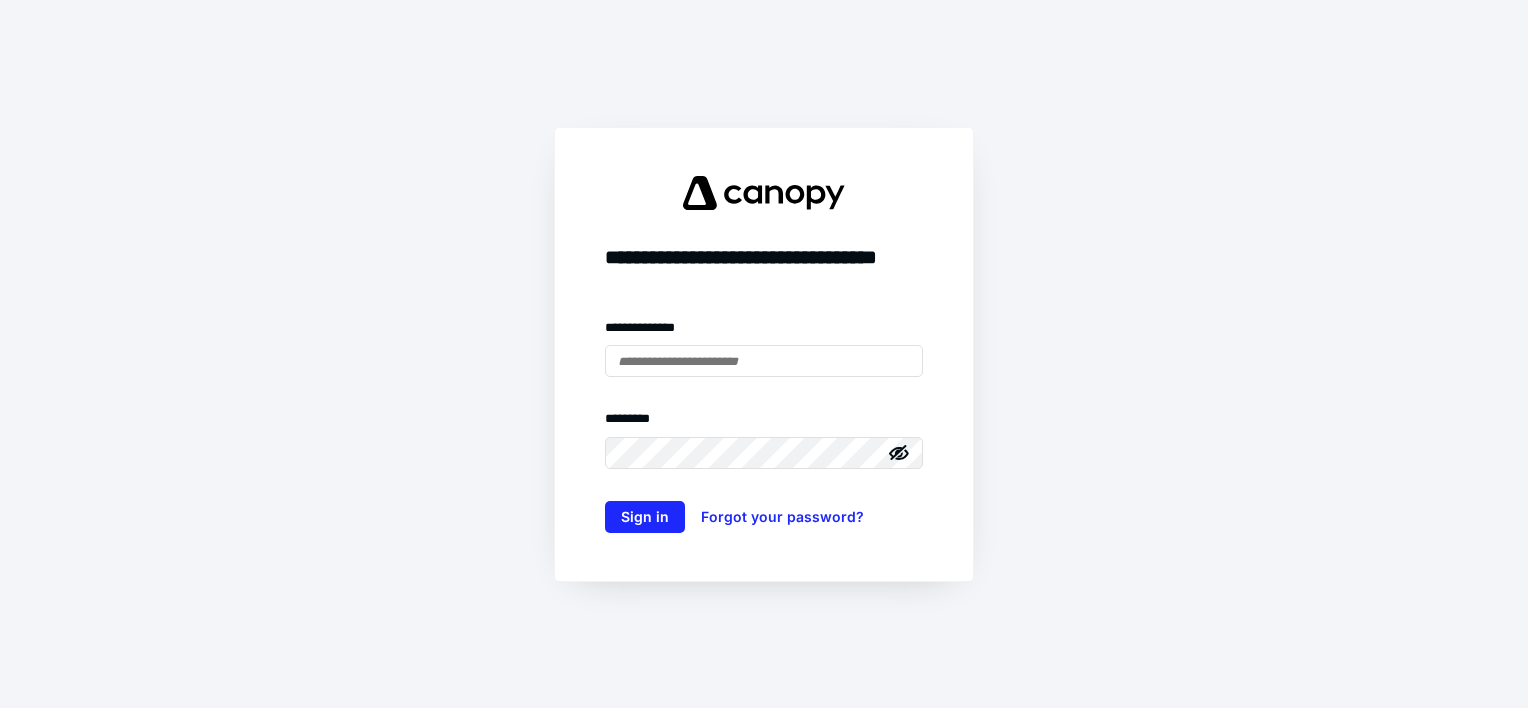 scroll, scrollTop: 0, scrollLeft: 0, axis: both 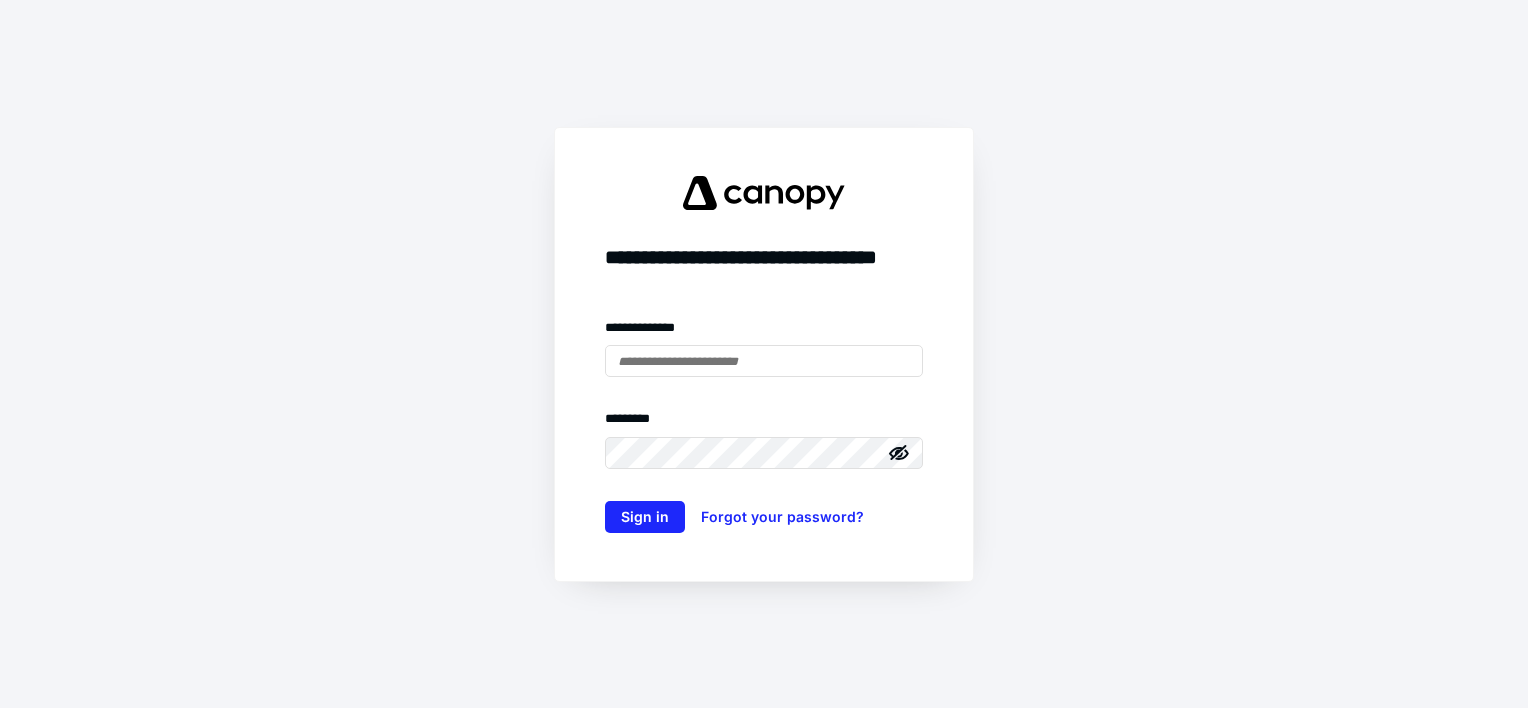 click at bounding box center (0, 0) 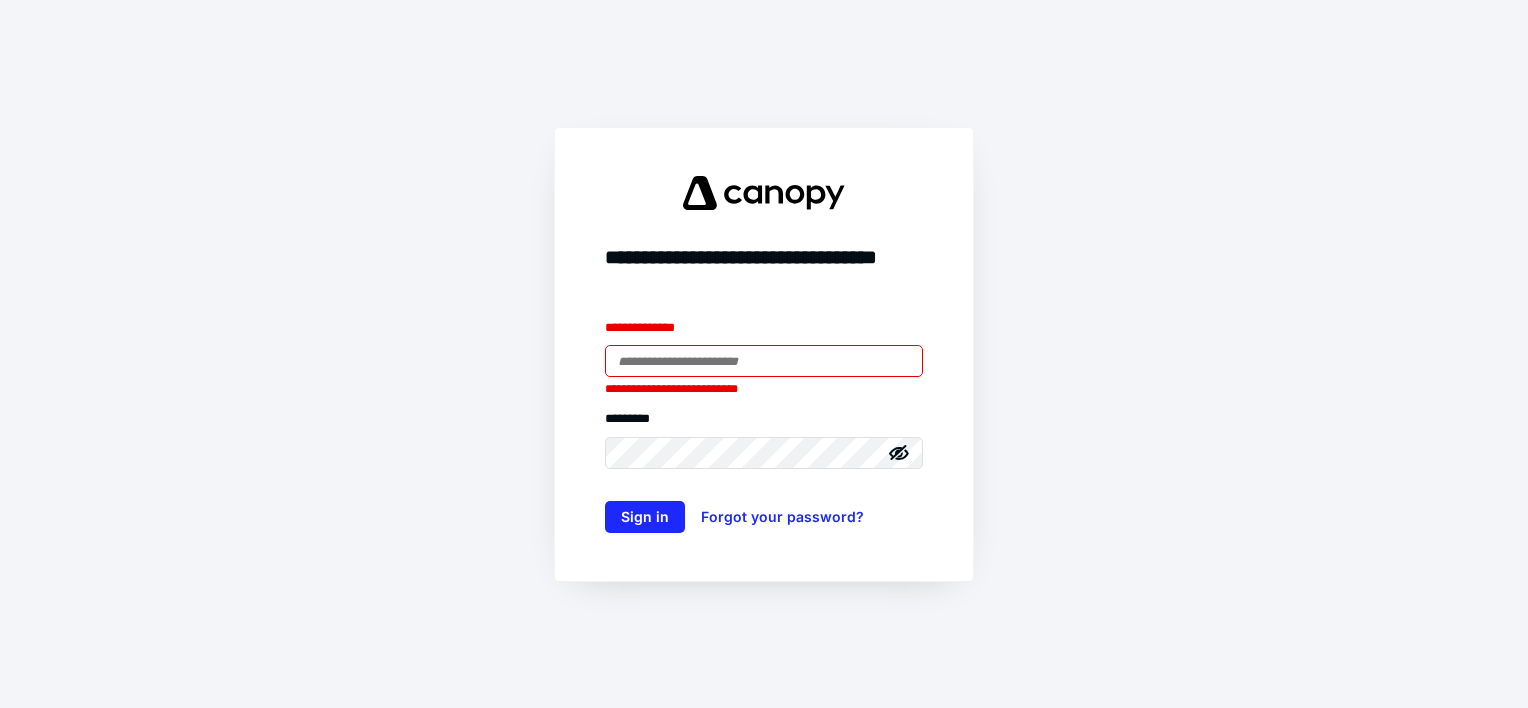 type on "**********" 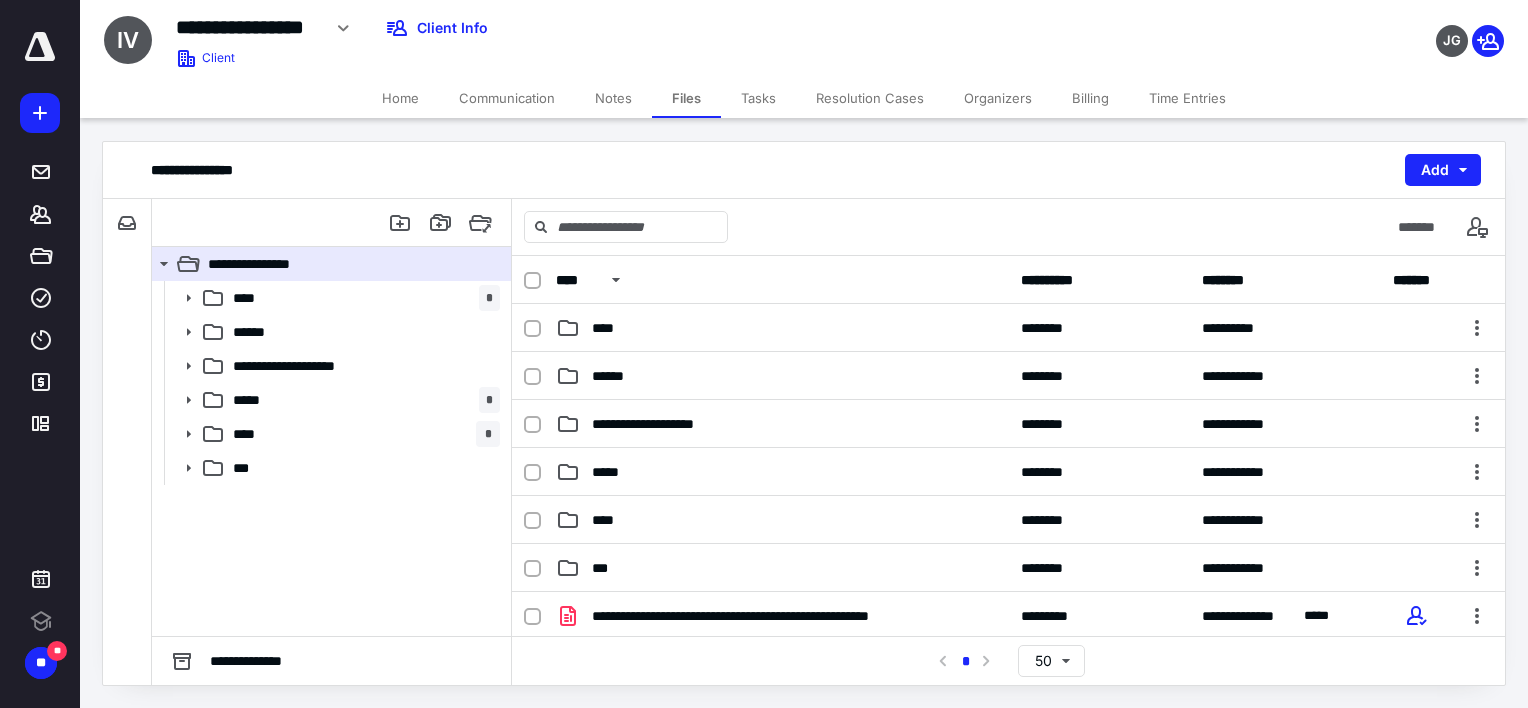 scroll, scrollTop: 0, scrollLeft: 0, axis: both 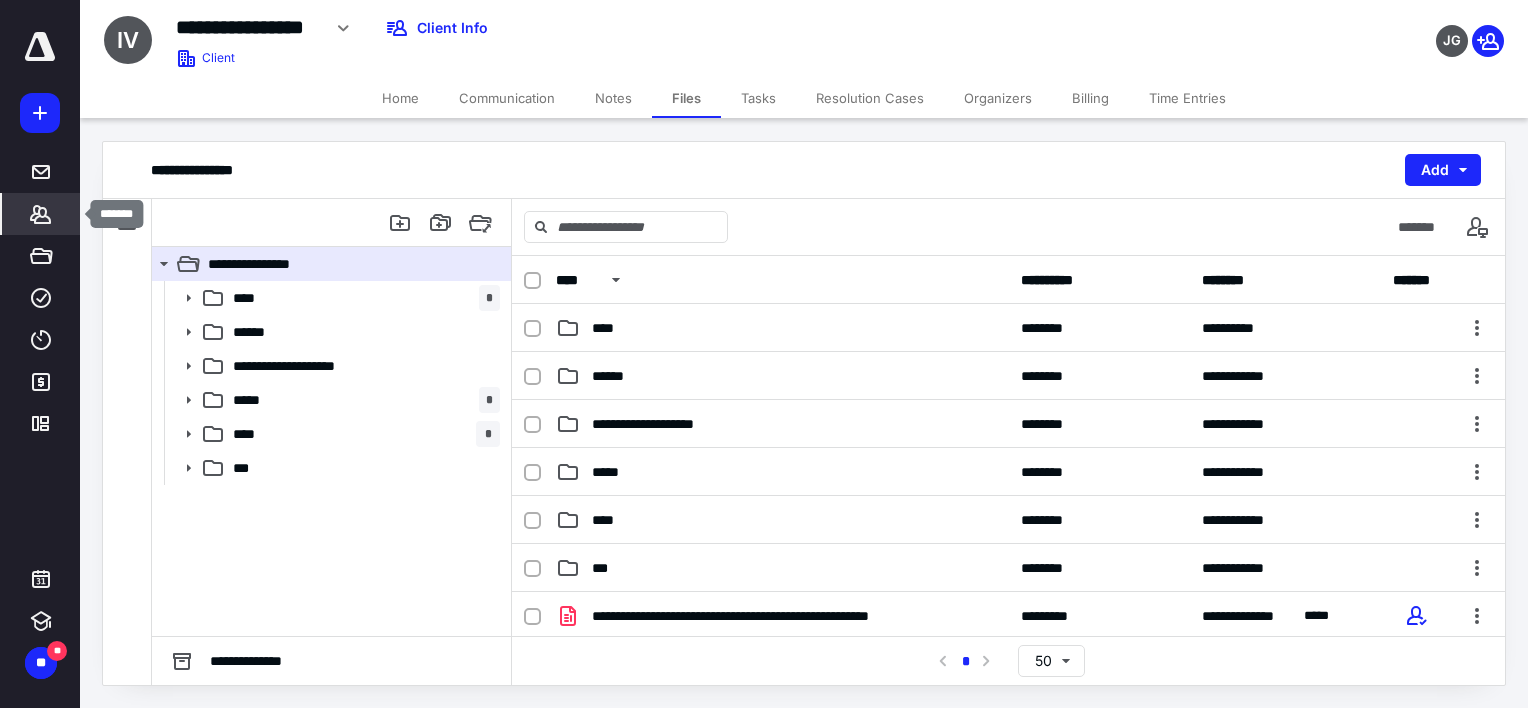 click 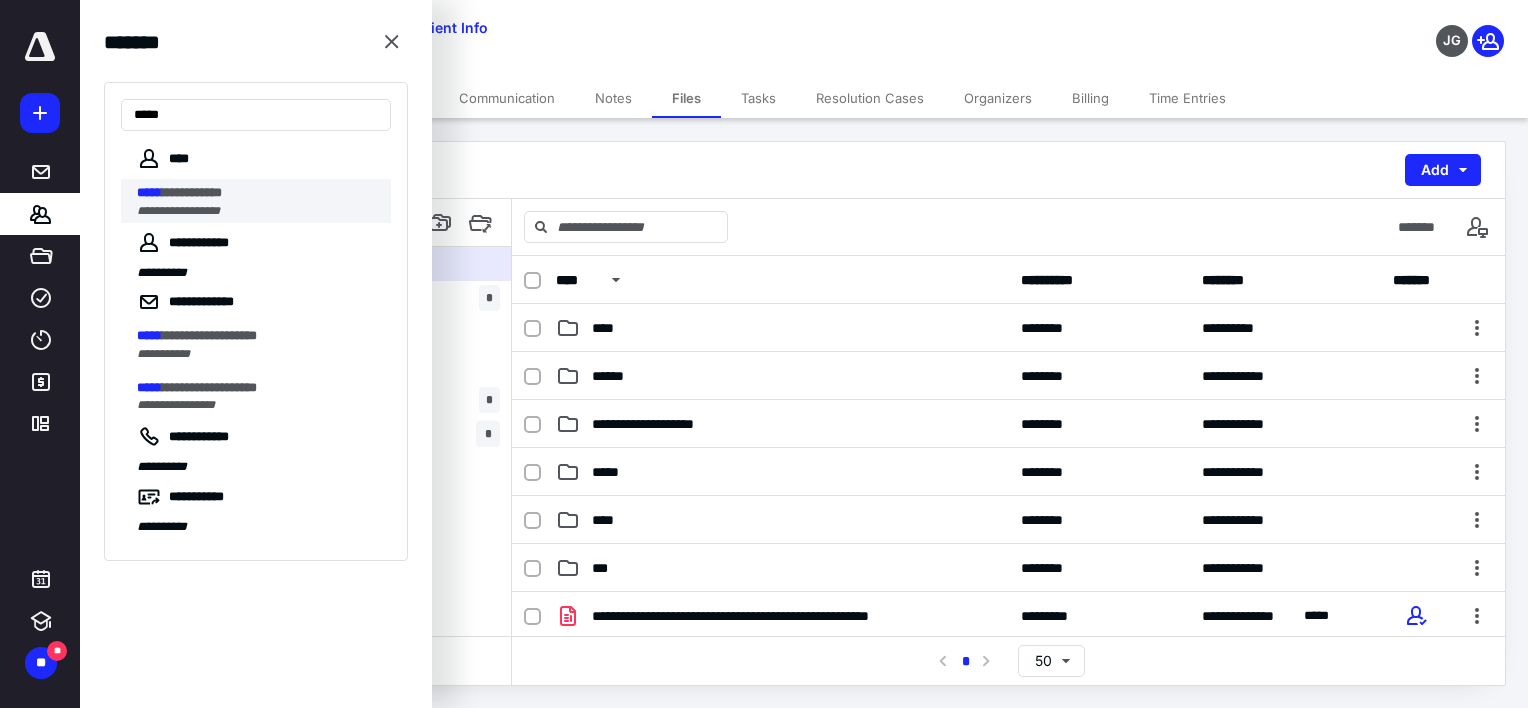 type on "*****" 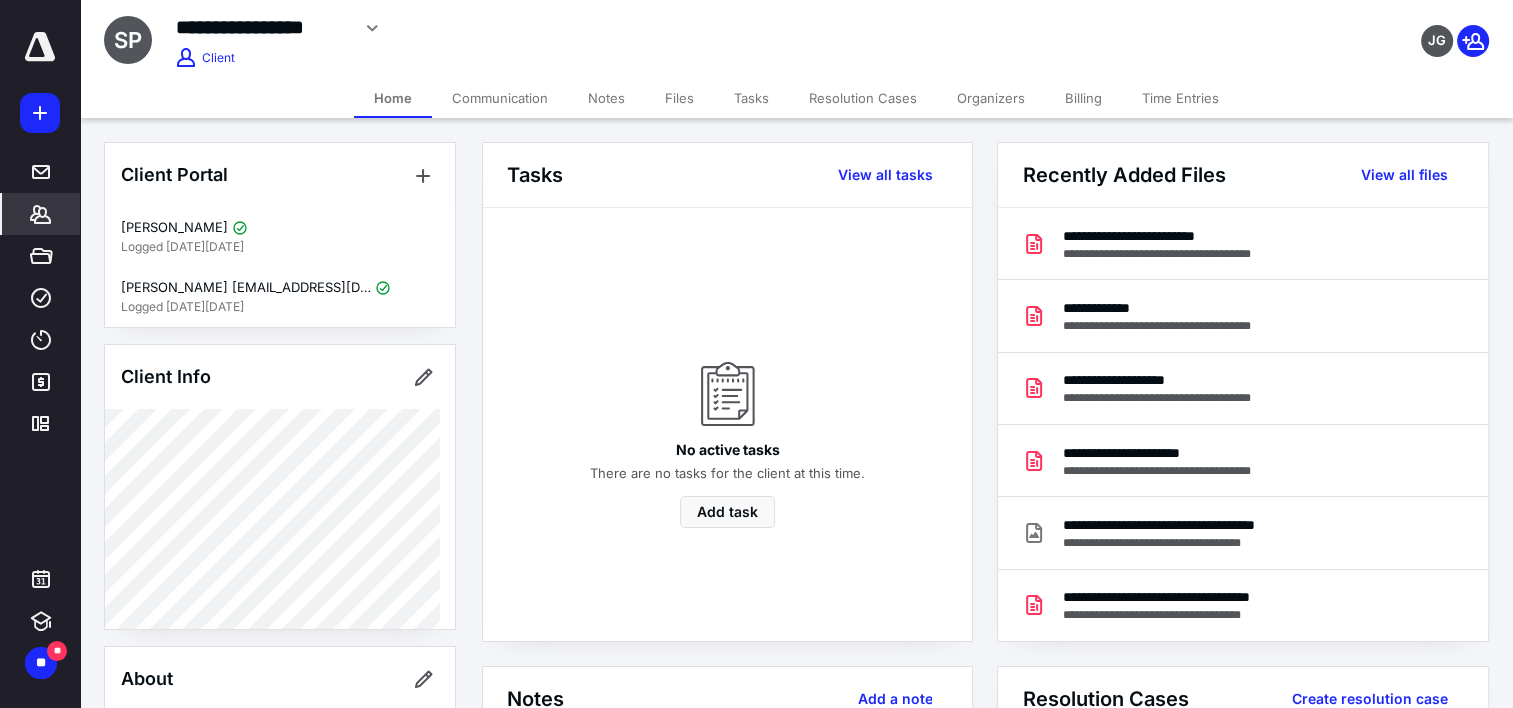 click on "Files" at bounding box center (679, 98) 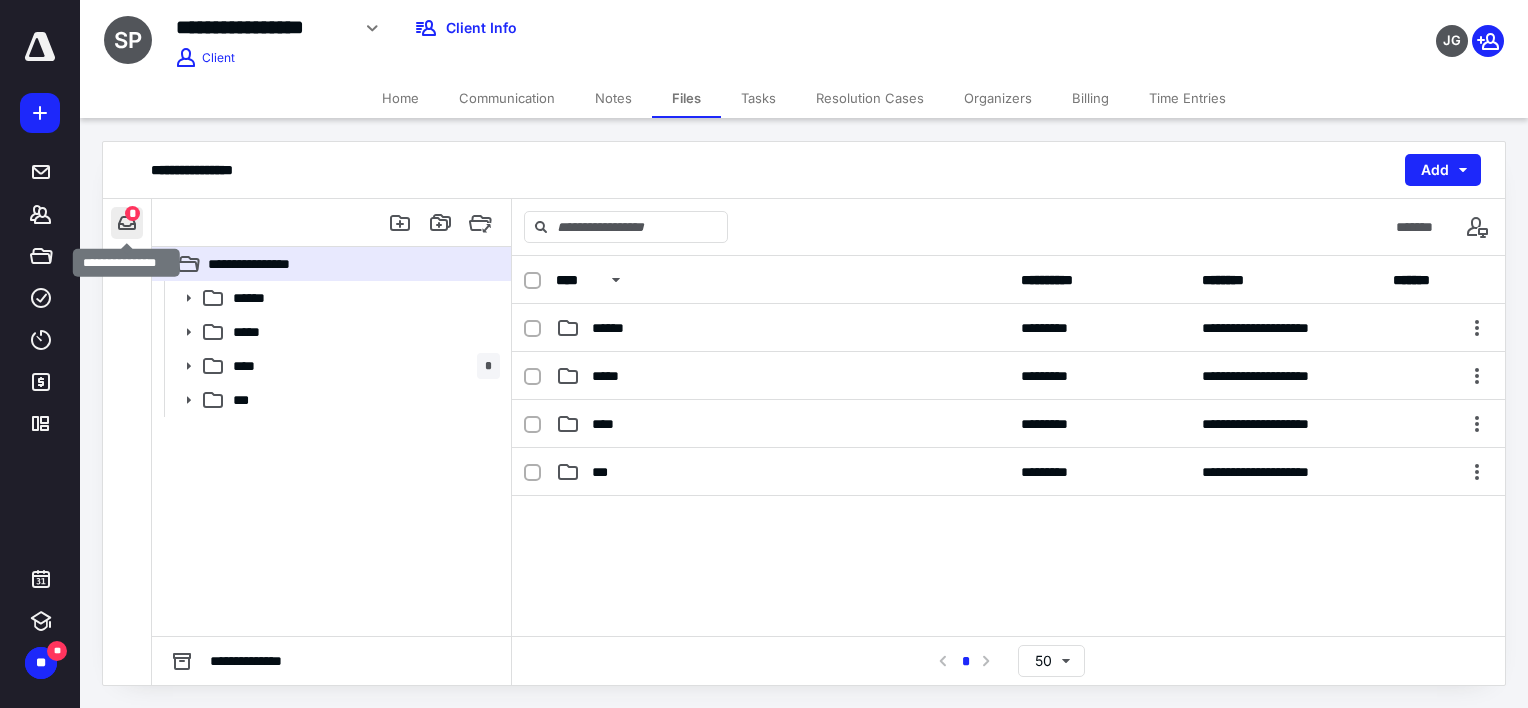 click at bounding box center [127, 223] 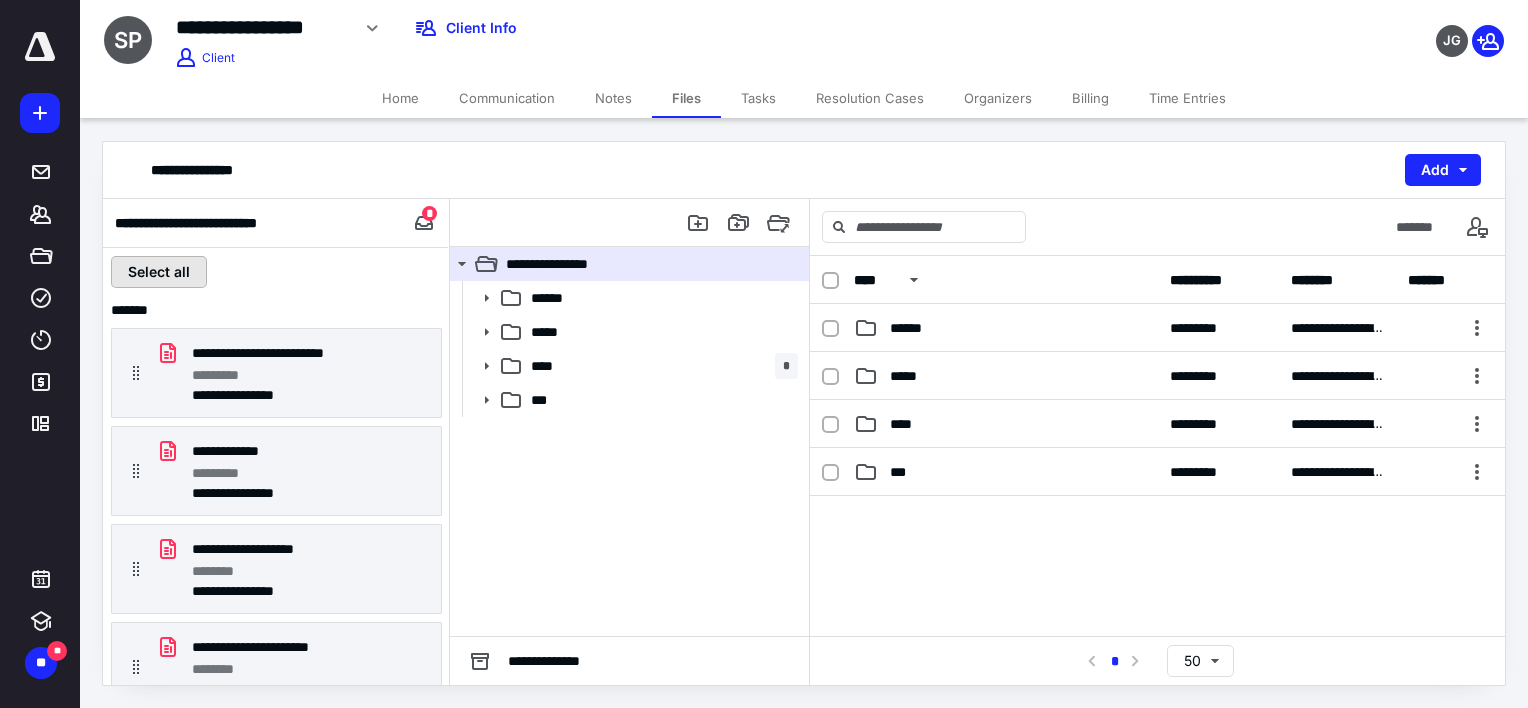click on "Select all" at bounding box center (159, 272) 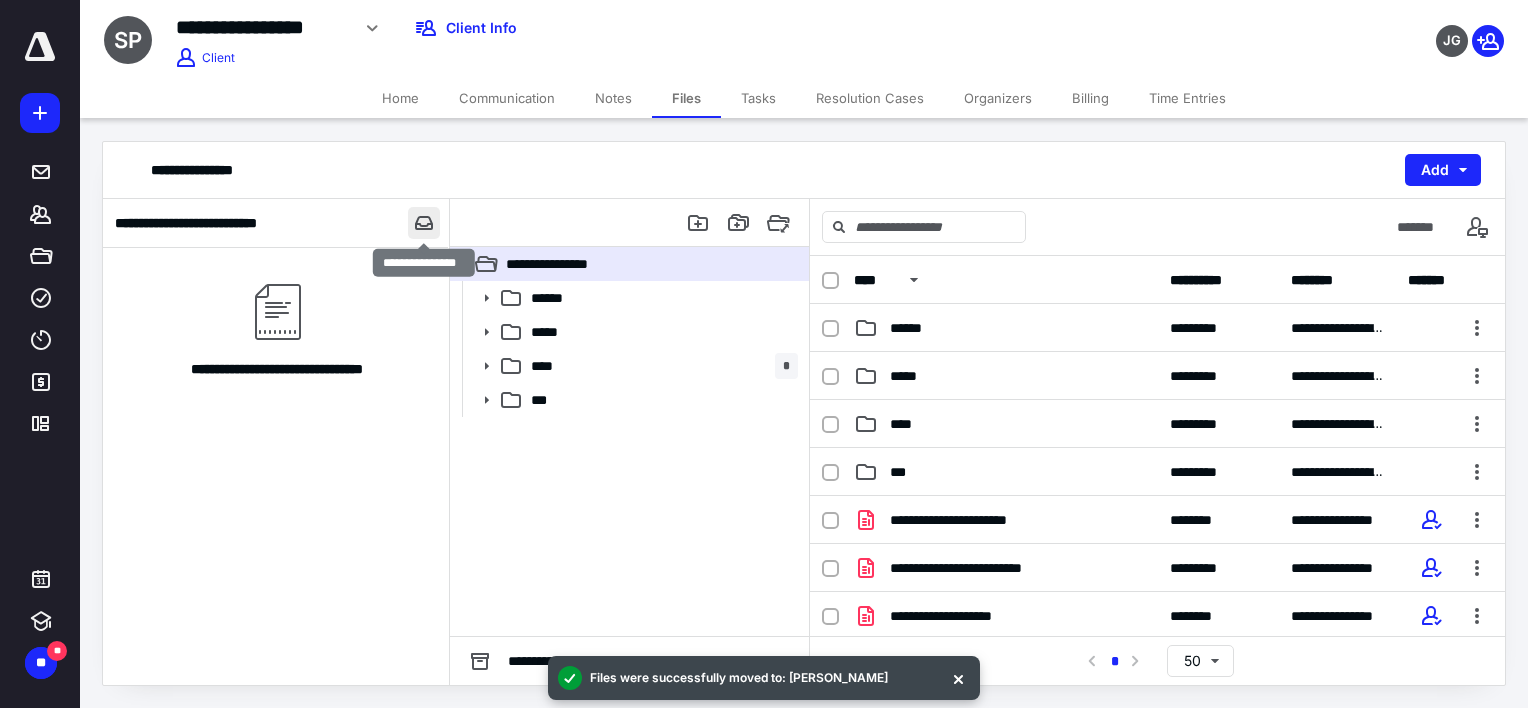 click at bounding box center [424, 223] 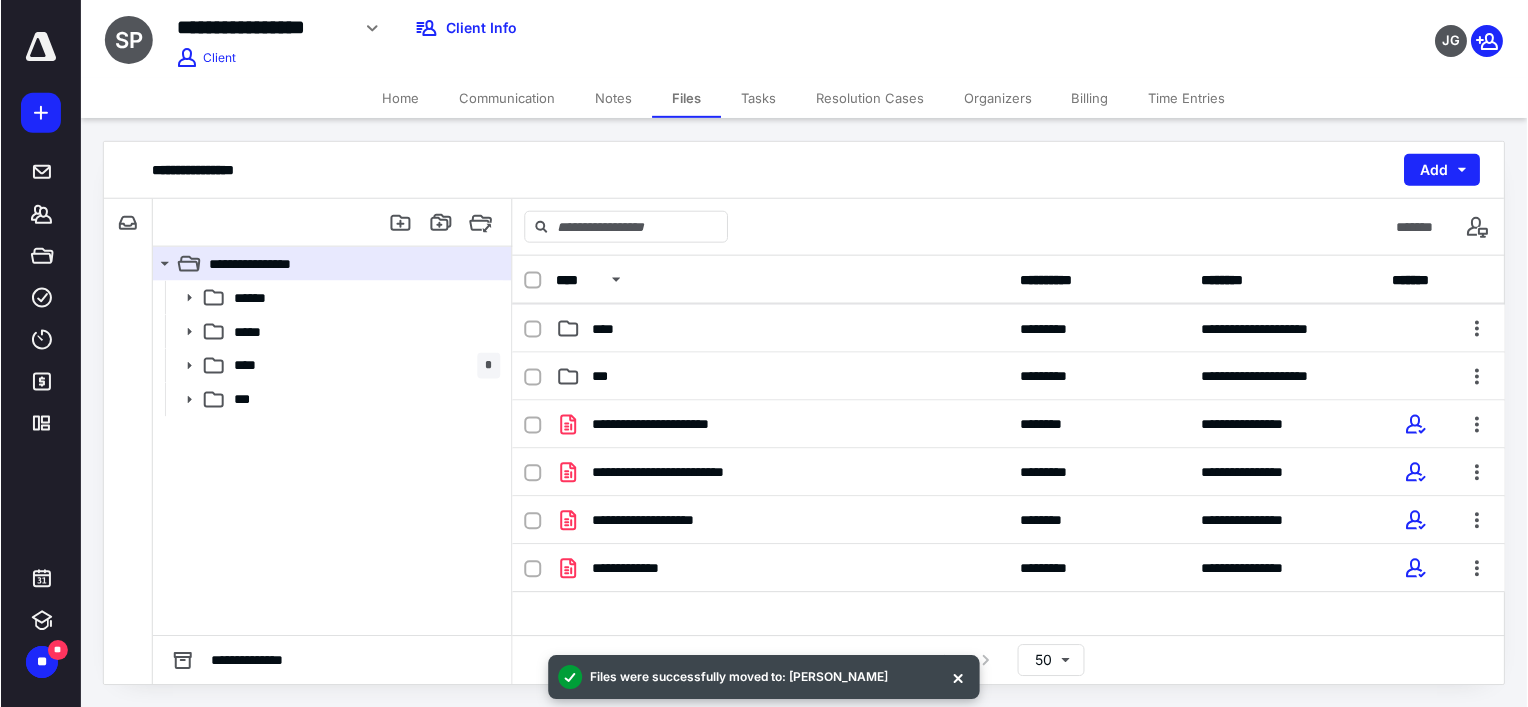 scroll, scrollTop: 158, scrollLeft: 0, axis: vertical 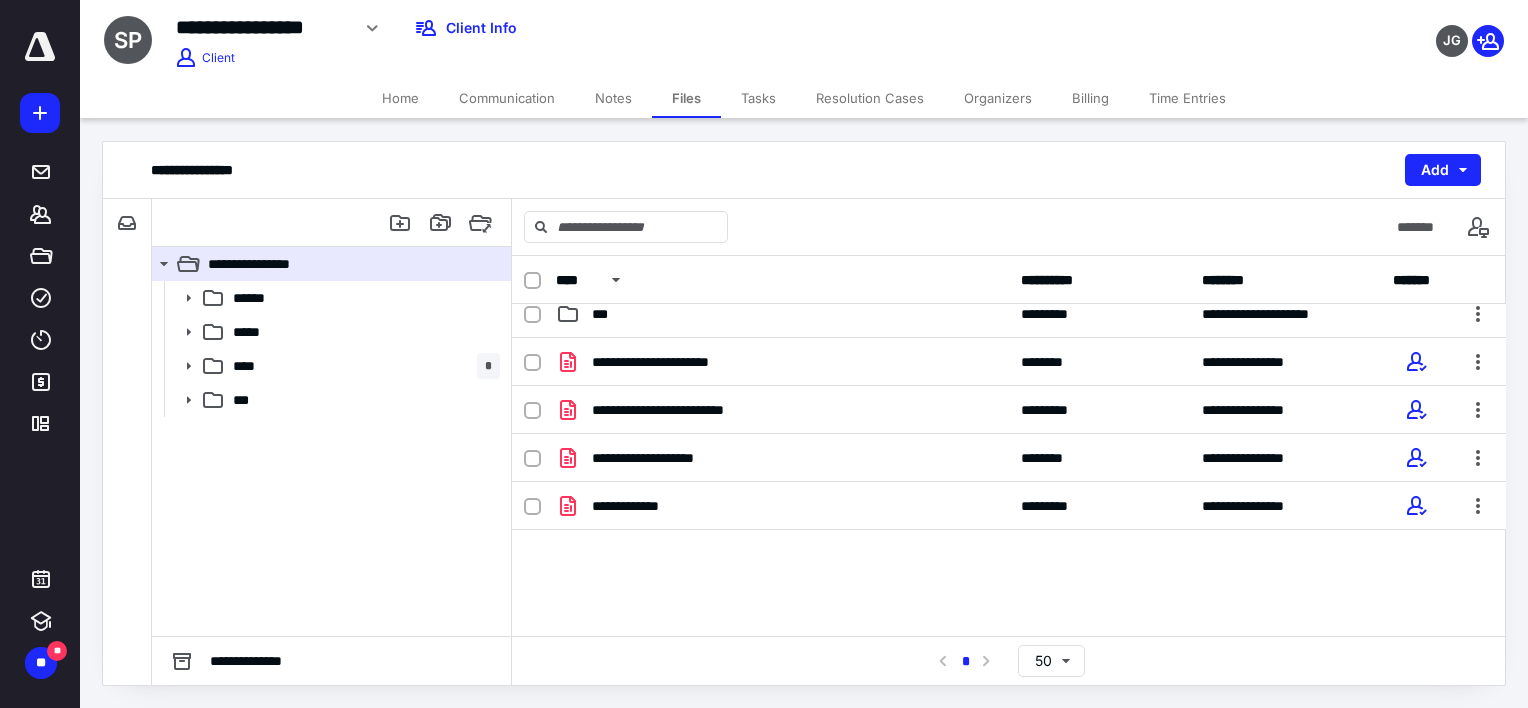 click on "**********" at bounding box center (40, 354) 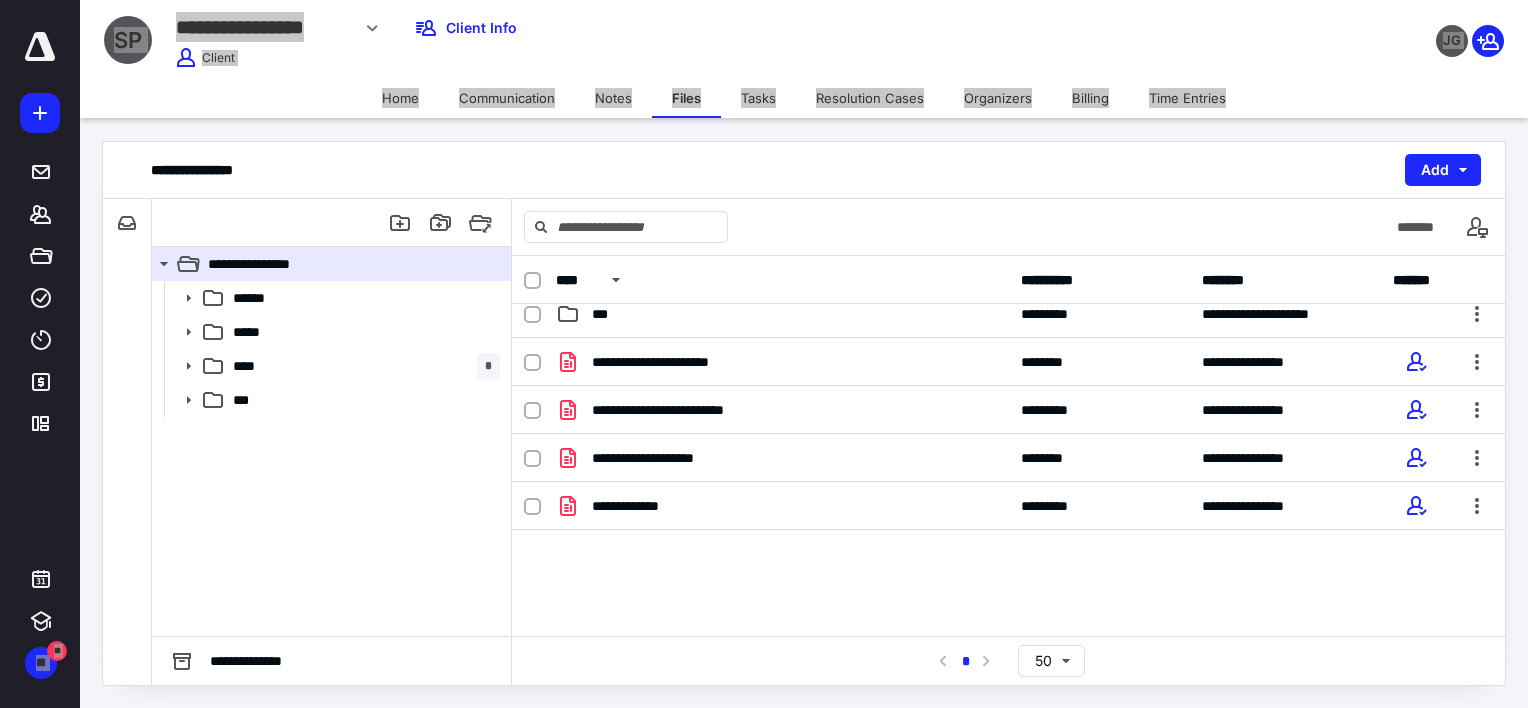 scroll, scrollTop: 0, scrollLeft: 0, axis: both 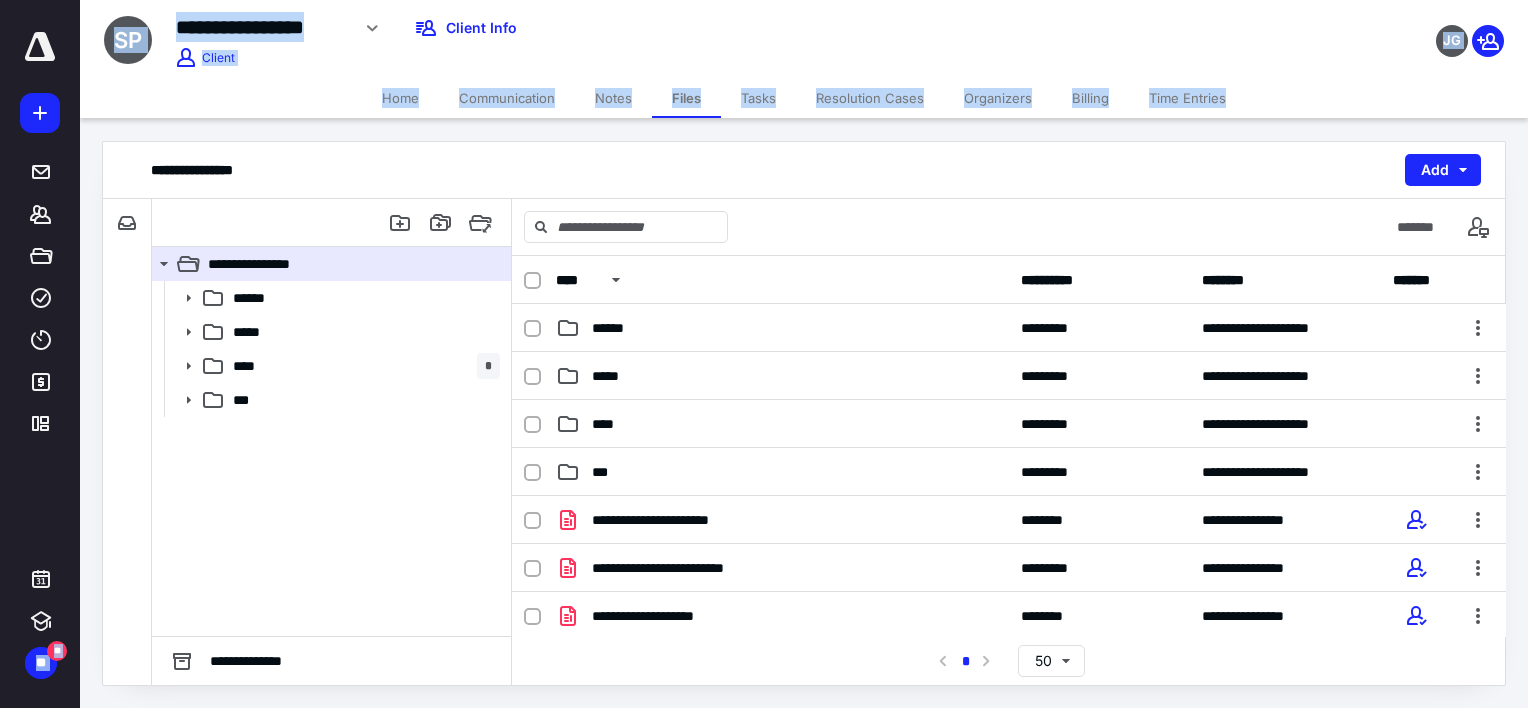 click on "**********" at bounding box center (603, 28) 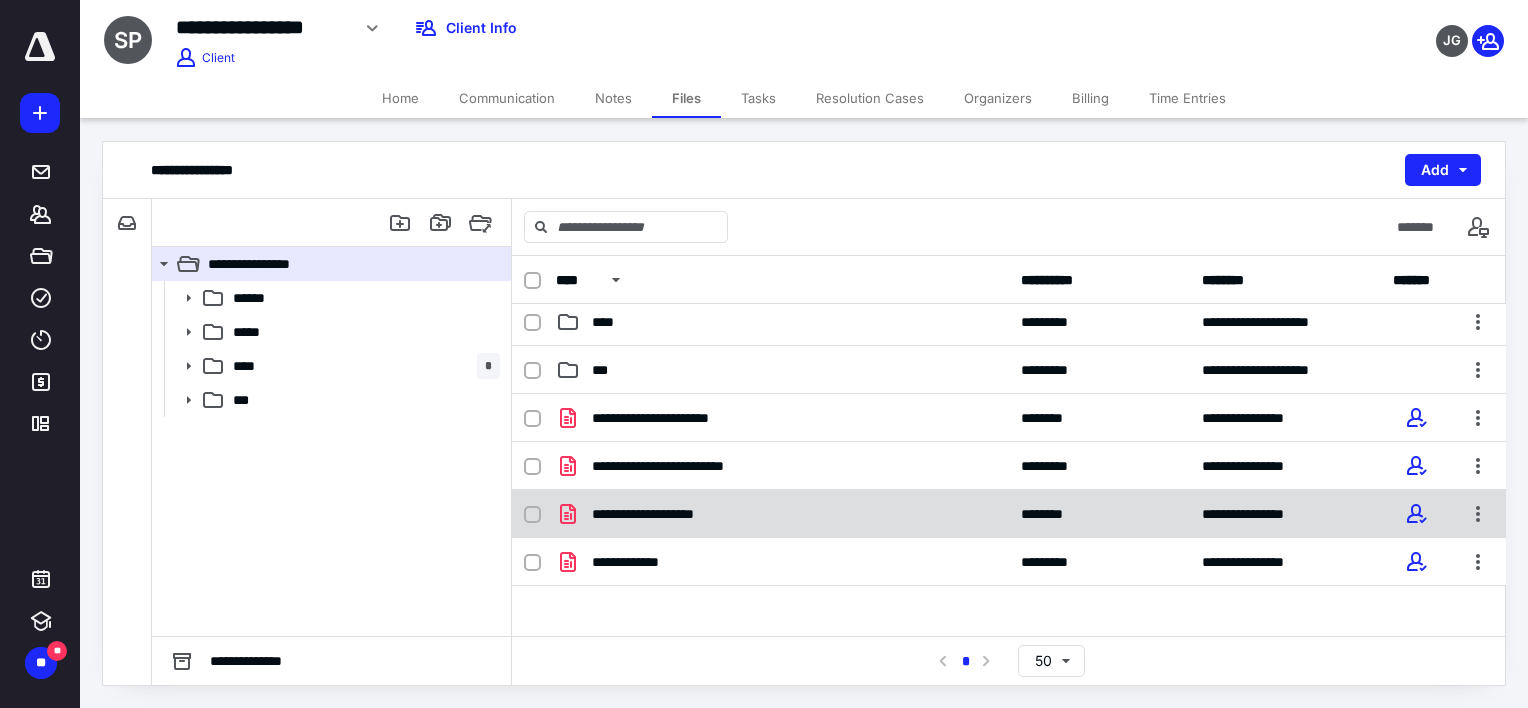 scroll, scrollTop: 133, scrollLeft: 0, axis: vertical 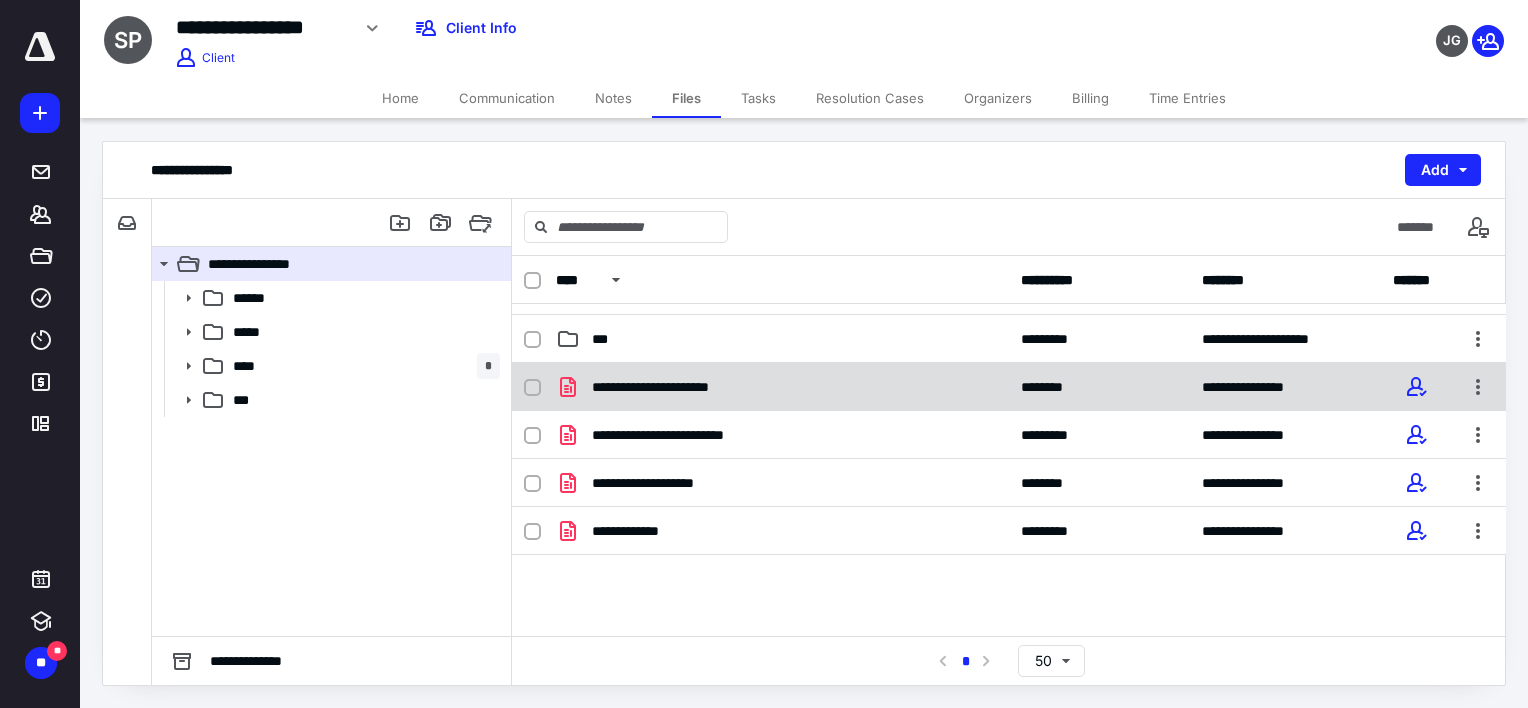 click on "**********" at bounding box center (1009, 387) 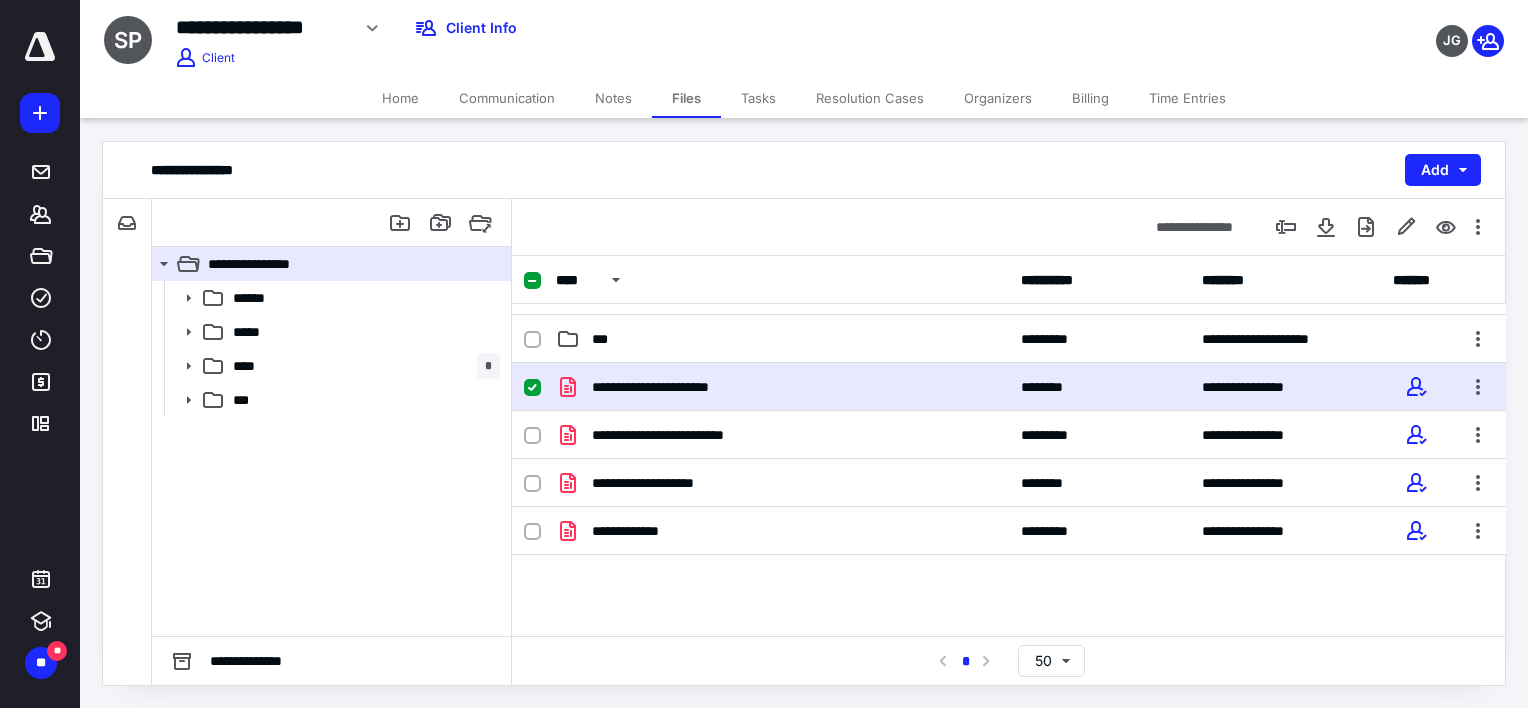 click on "**********" at bounding box center (1009, 387) 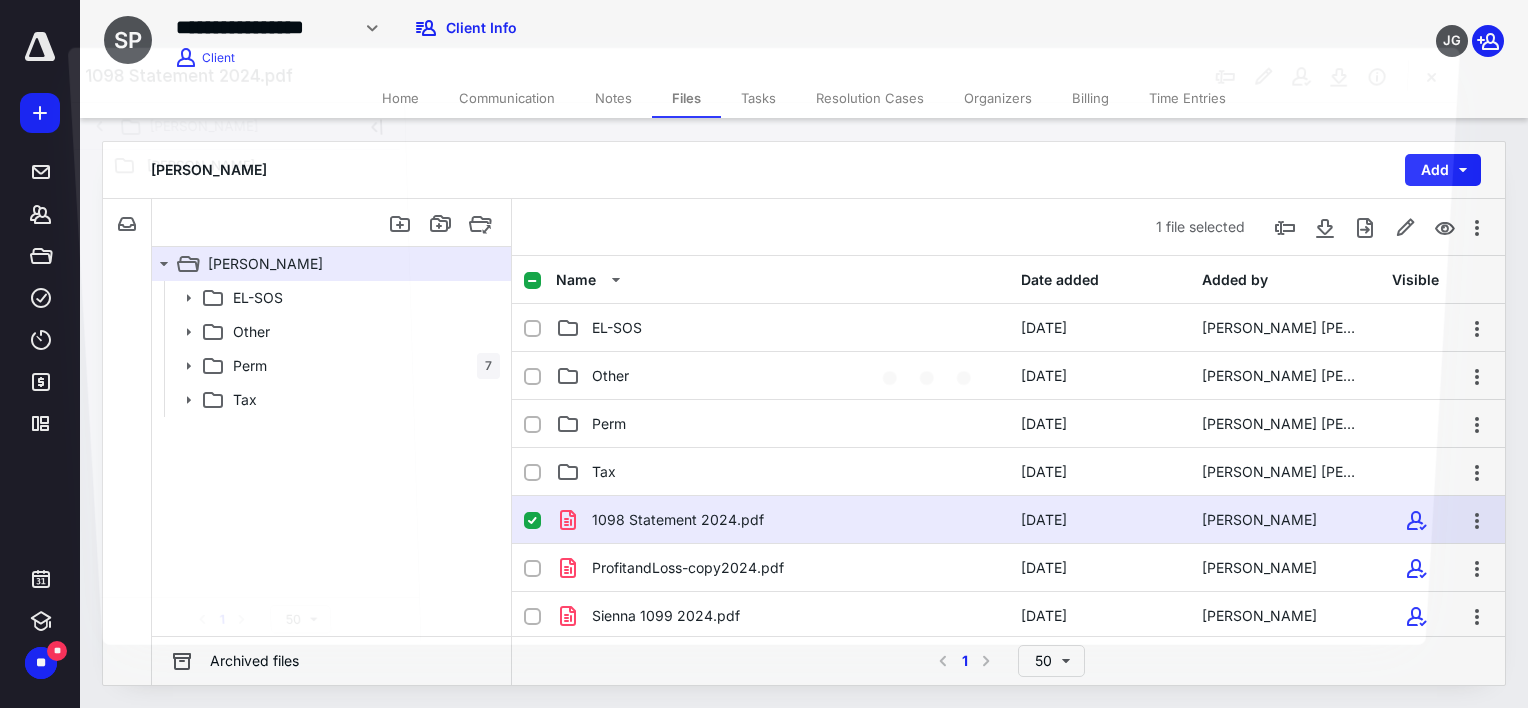 scroll, scrollTop: 133, scrollLeft: 0, axis: vertical 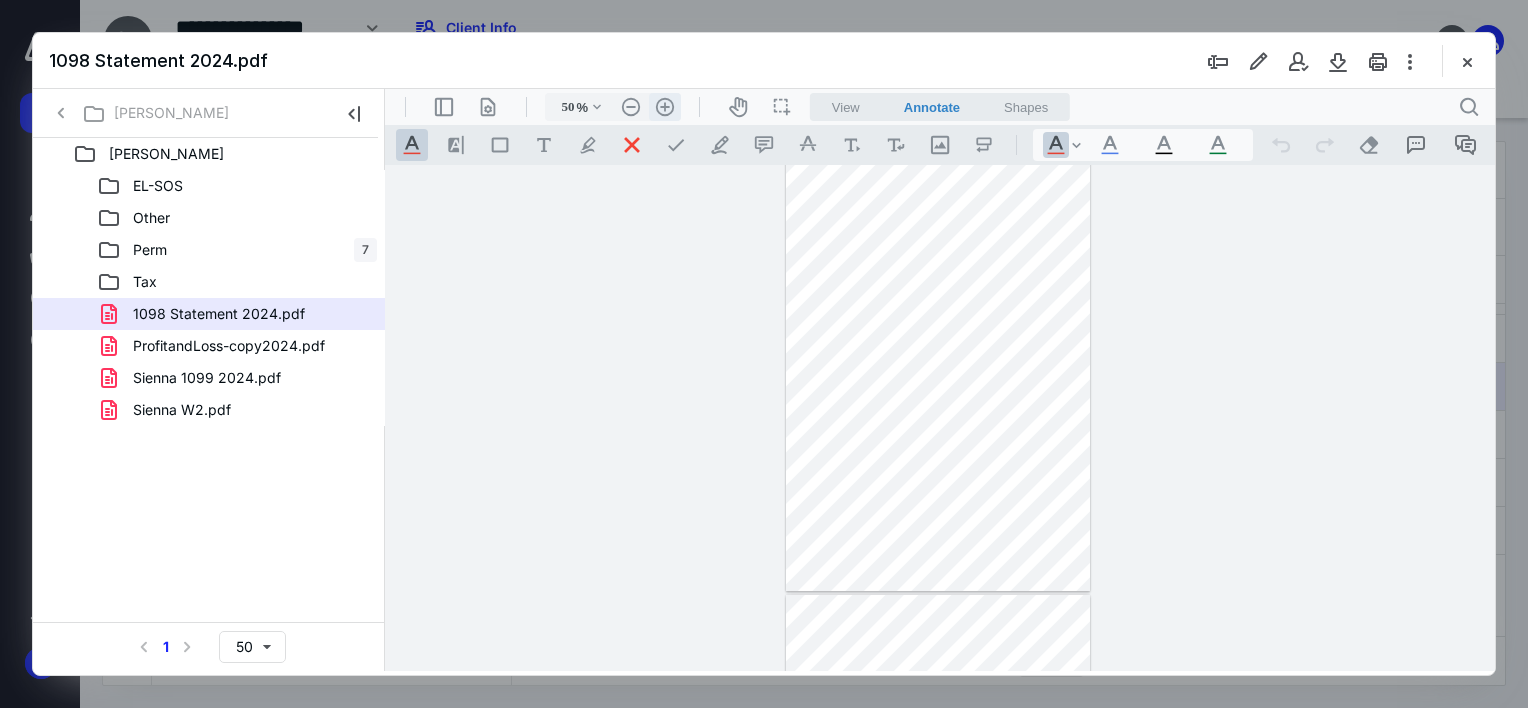 click on ".cls-1{fill:#abb0c4;} icon - header - zoom - in - line" at bounding box center [665, 107] 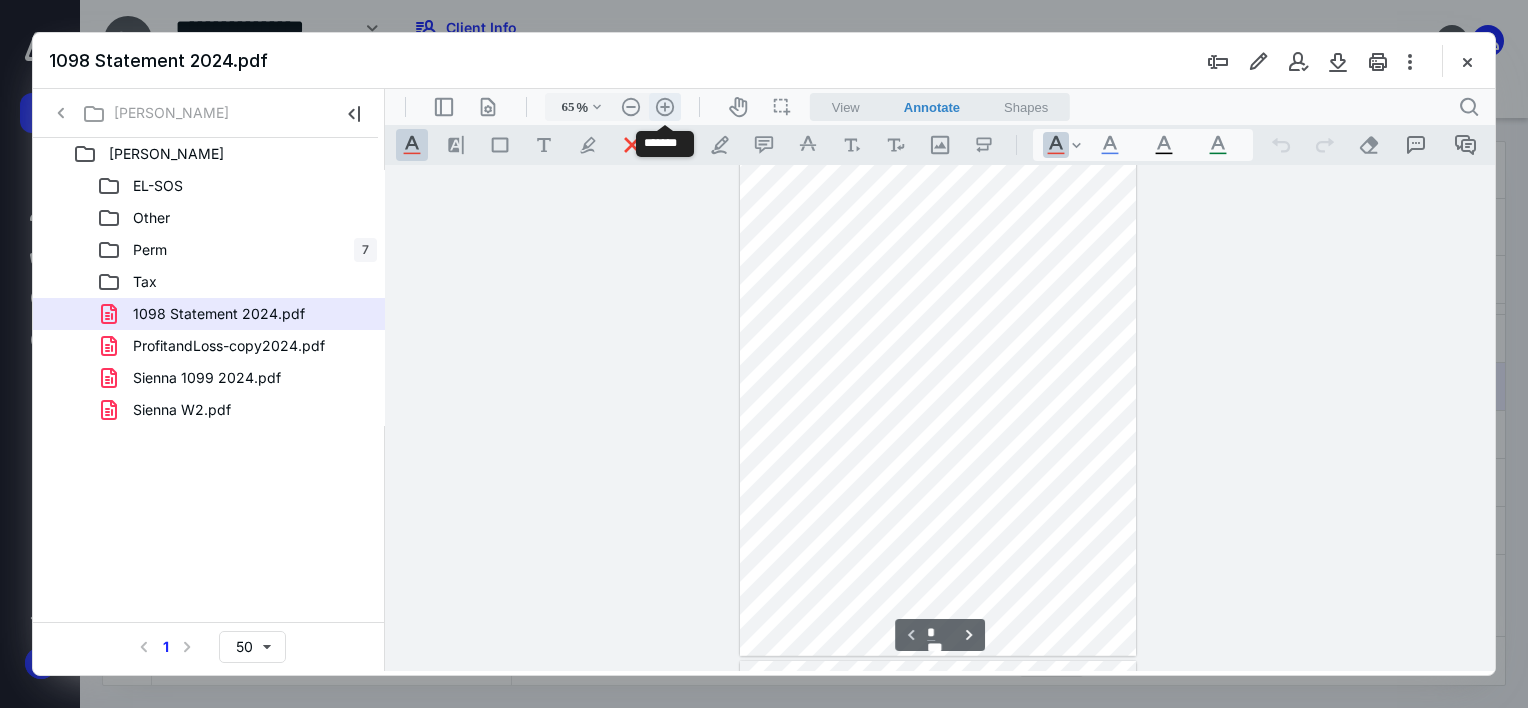 click on ".cls-1{fill:#abb0c4;} icon - header - zoom - in - line" at bounding box center (665, 107) 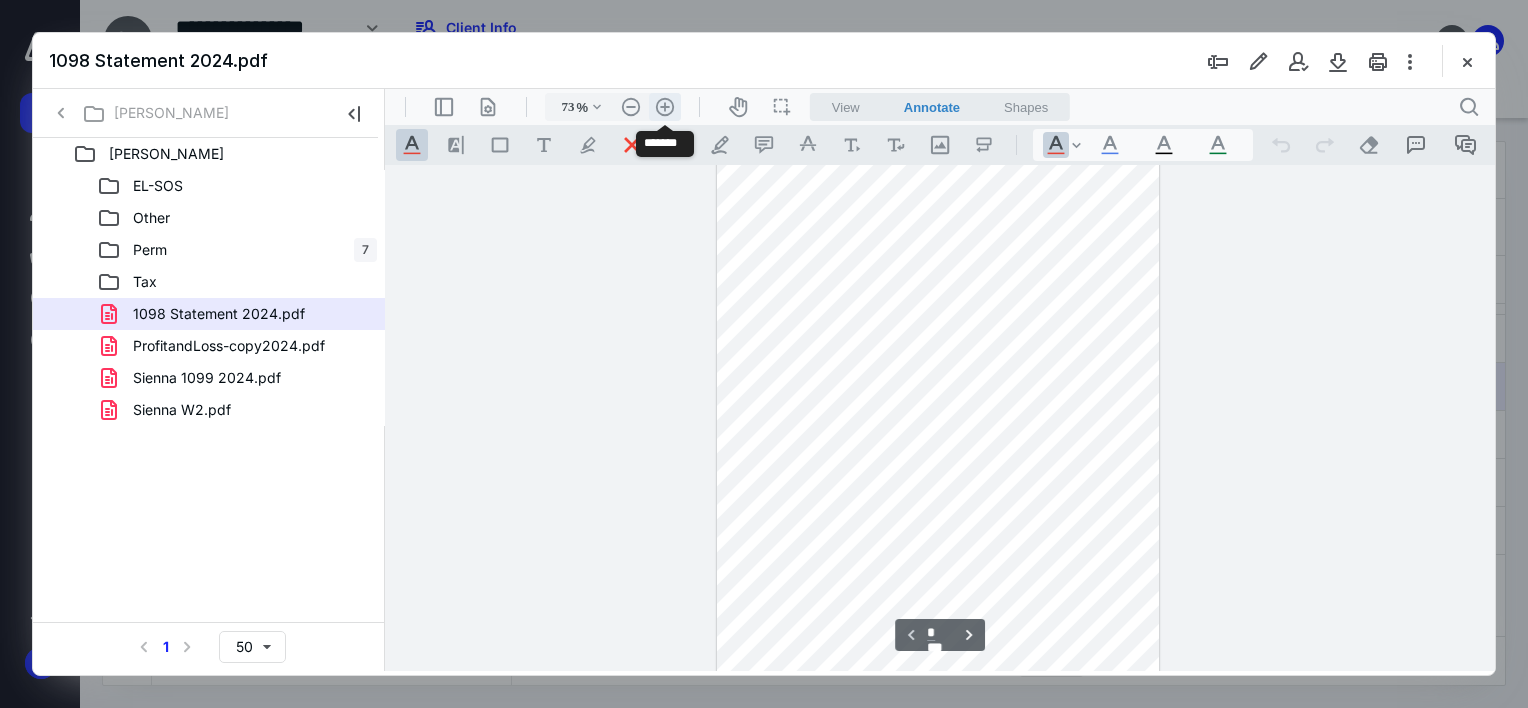 click on ".cls-1{fill:#abb0c4;} icon - header - zoom - in - line" at bounding box center (665, 107) 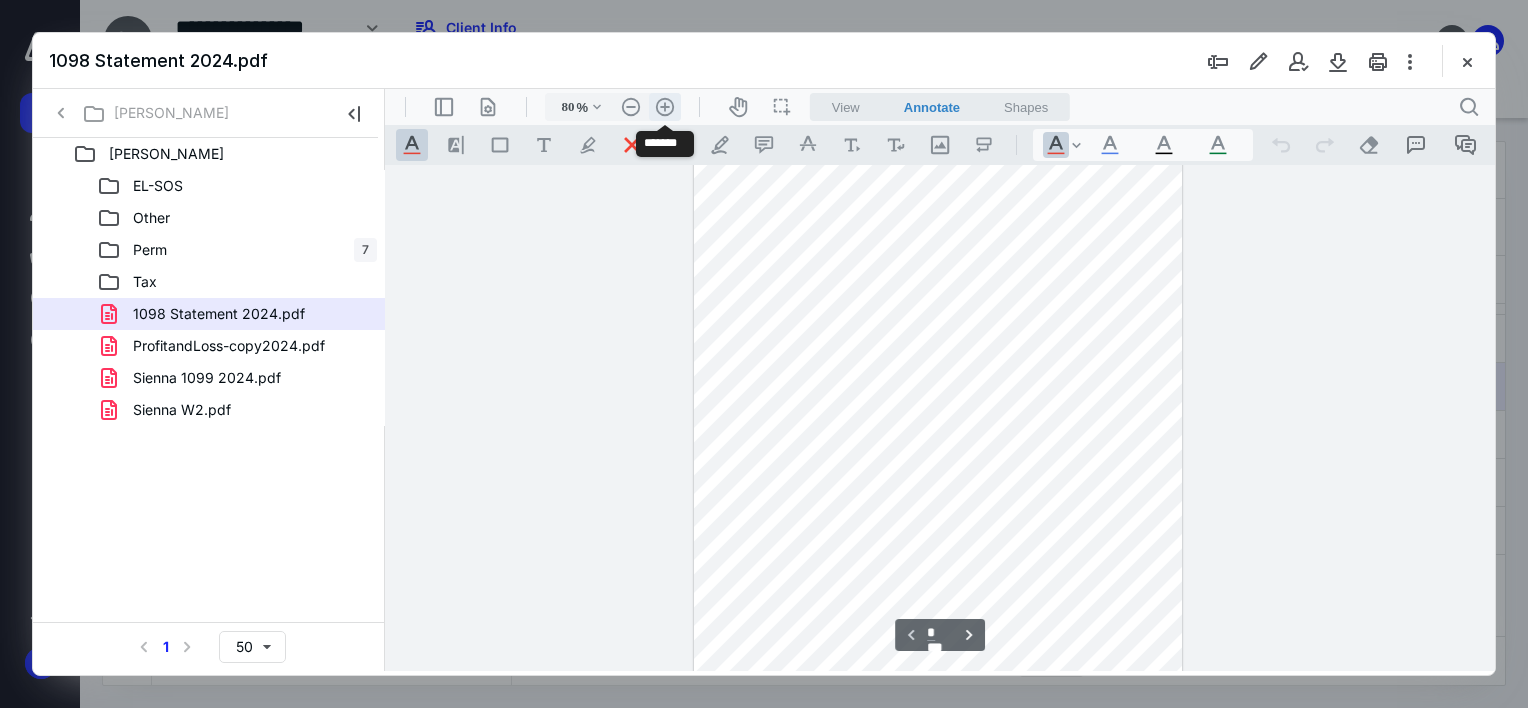 click on ".cls-1{fill:#abb0c4;} icon - header - zoom - in - line" at bounding box center [665, 107] 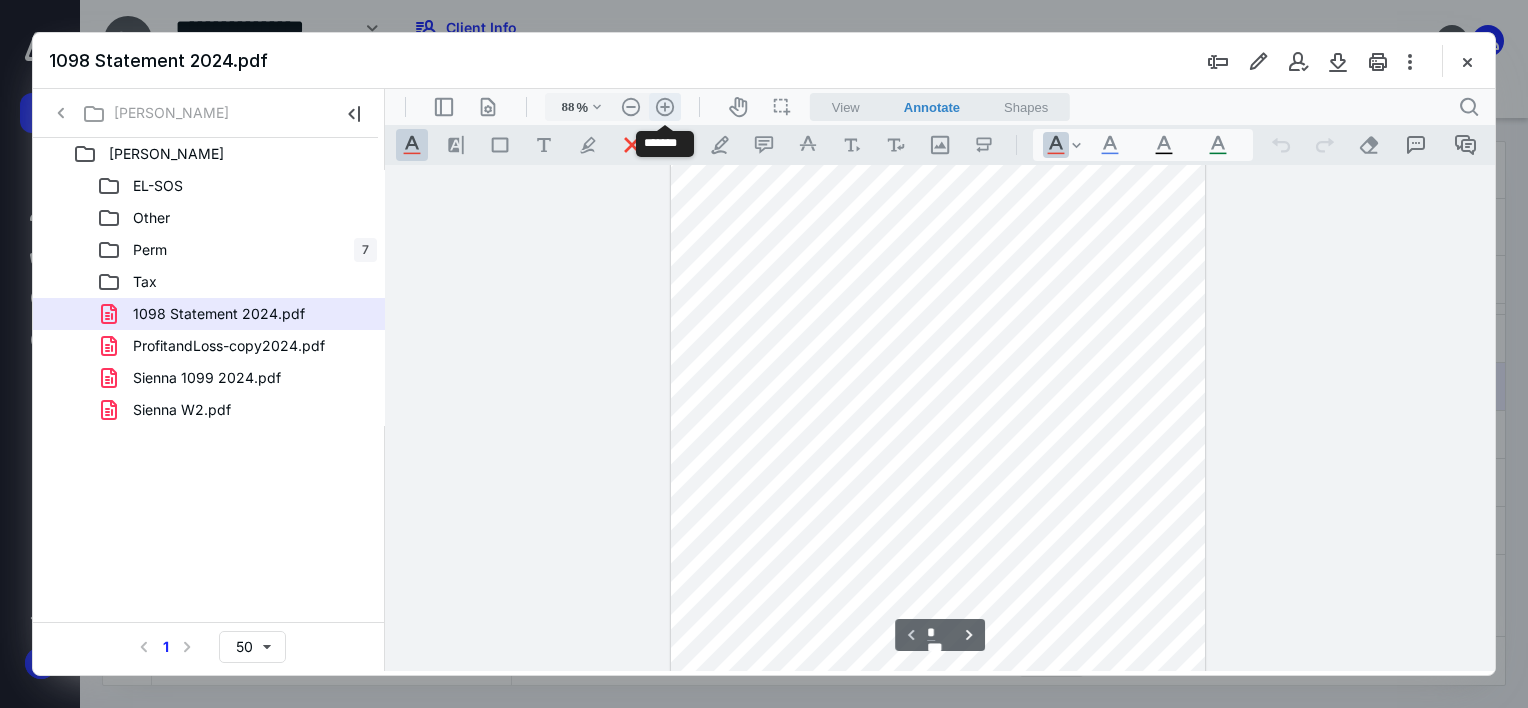 click on ".cls-1{fill:#abb0c4;} icon - header - zoom - in - line" at bounding box center (665, 107) 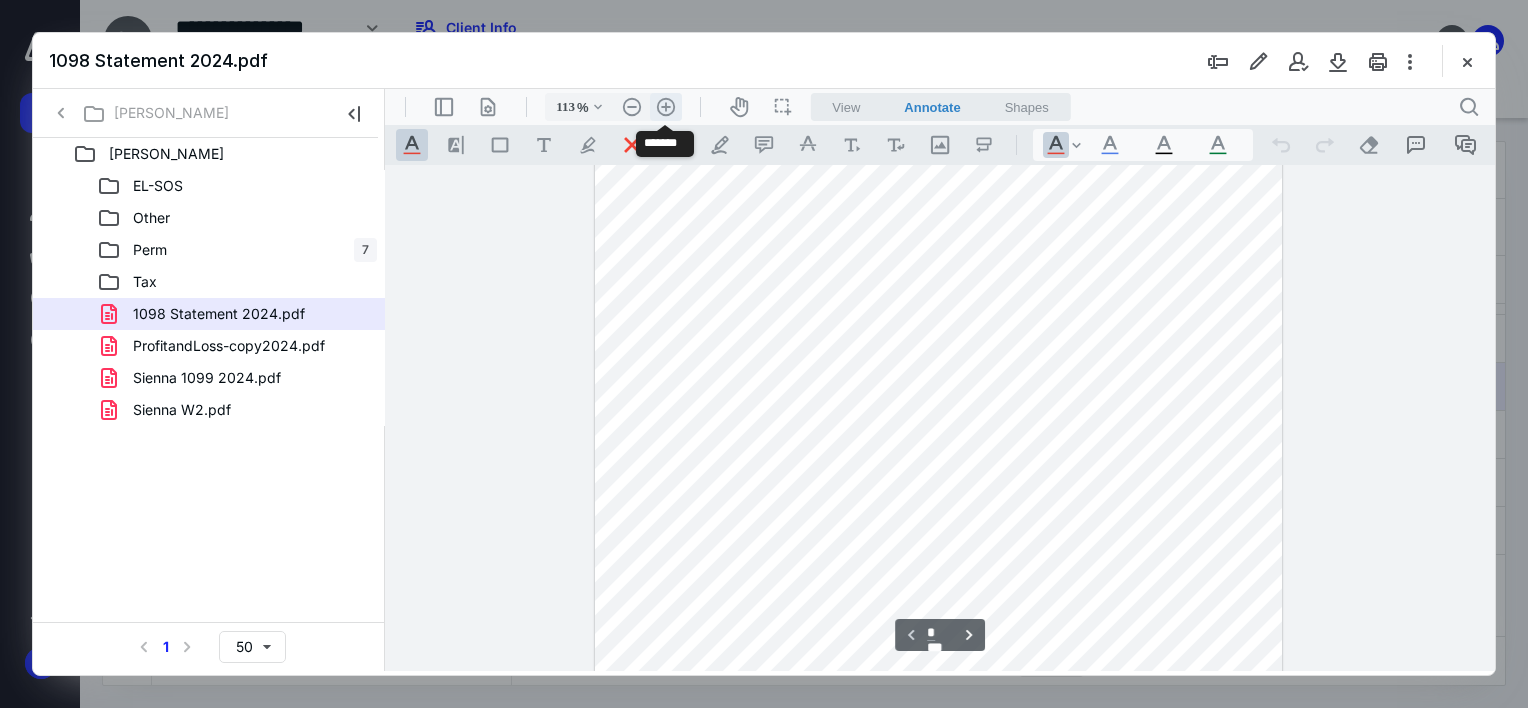 click on ".cls-1{fill:#abb0c4;} icon - header - zoom - in - line" at bounding box center [666, 107] 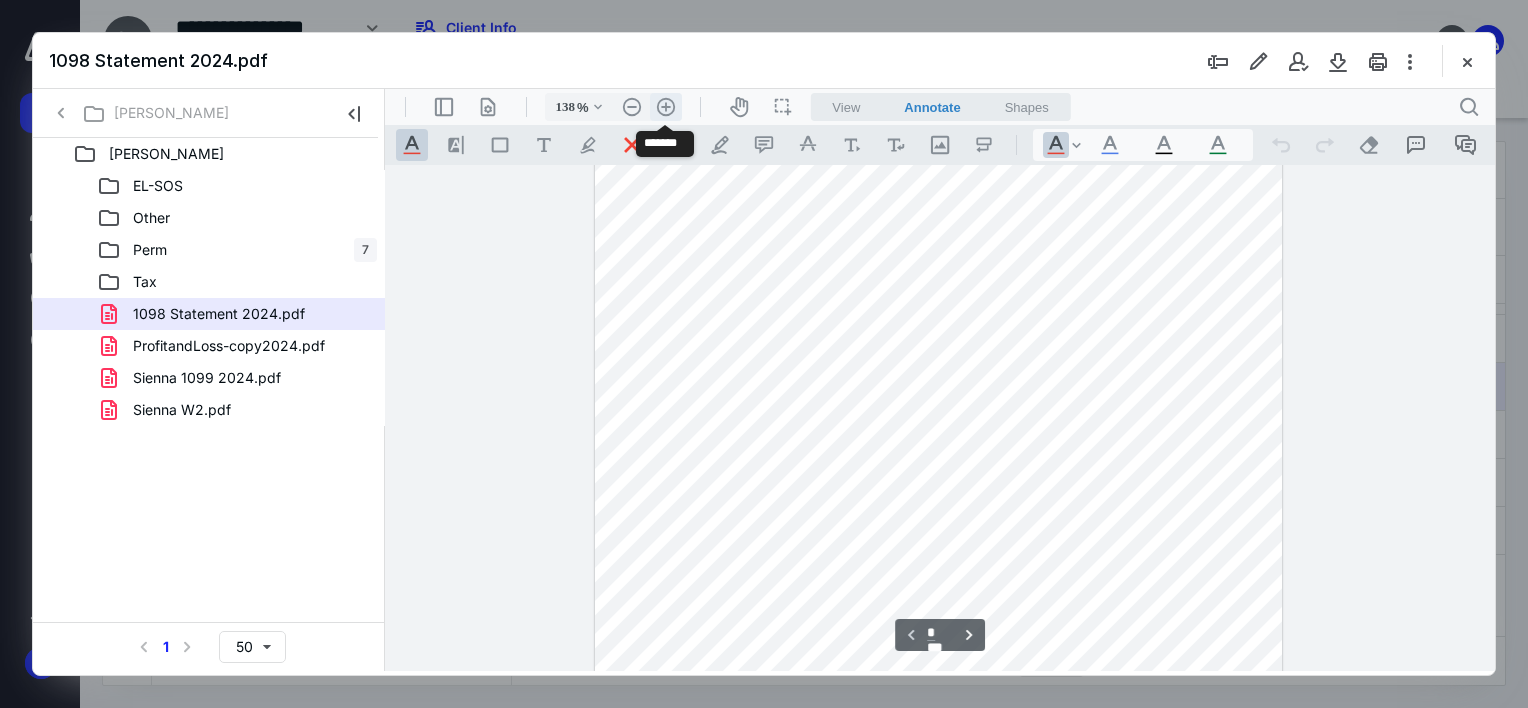 scroll, scrollTop: 592, scrollLeft: 0, axis: vertical 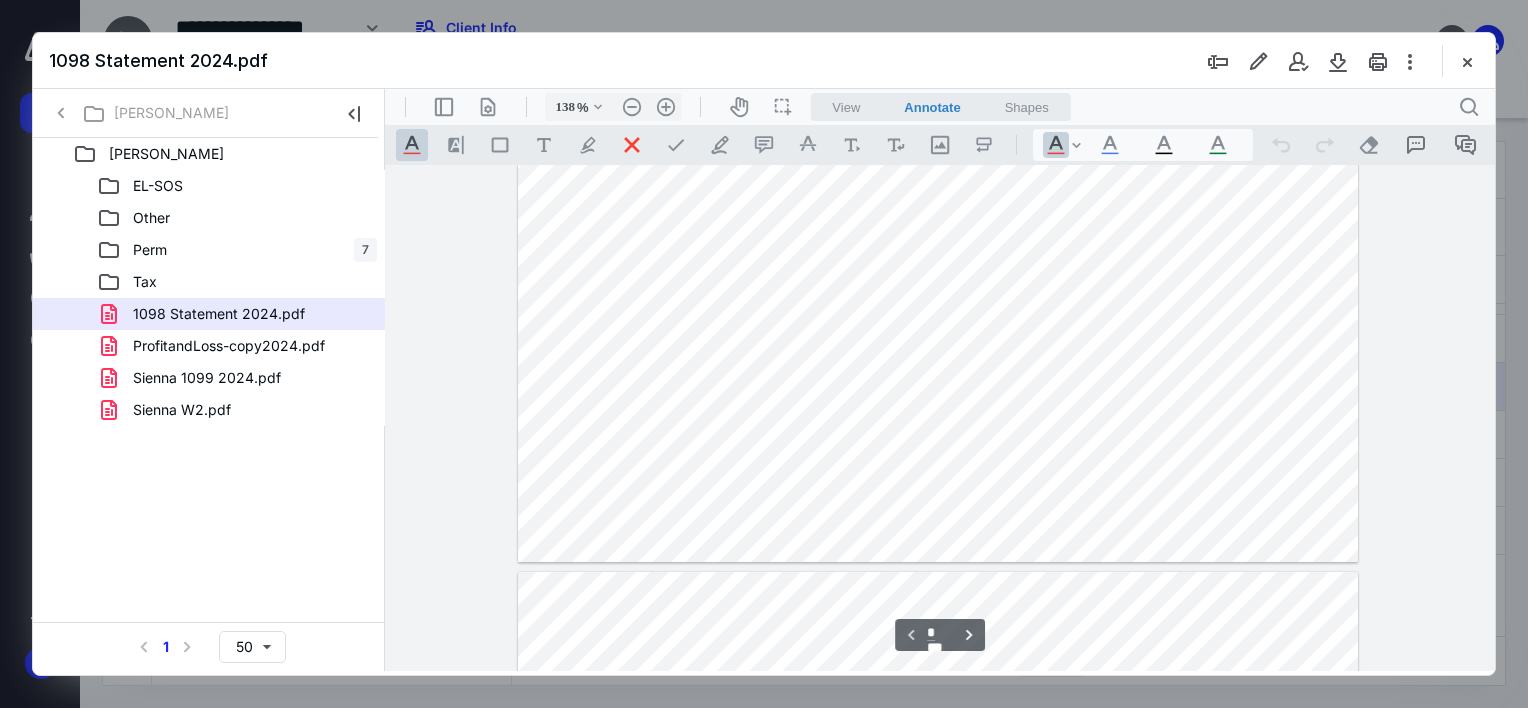 type on "*" 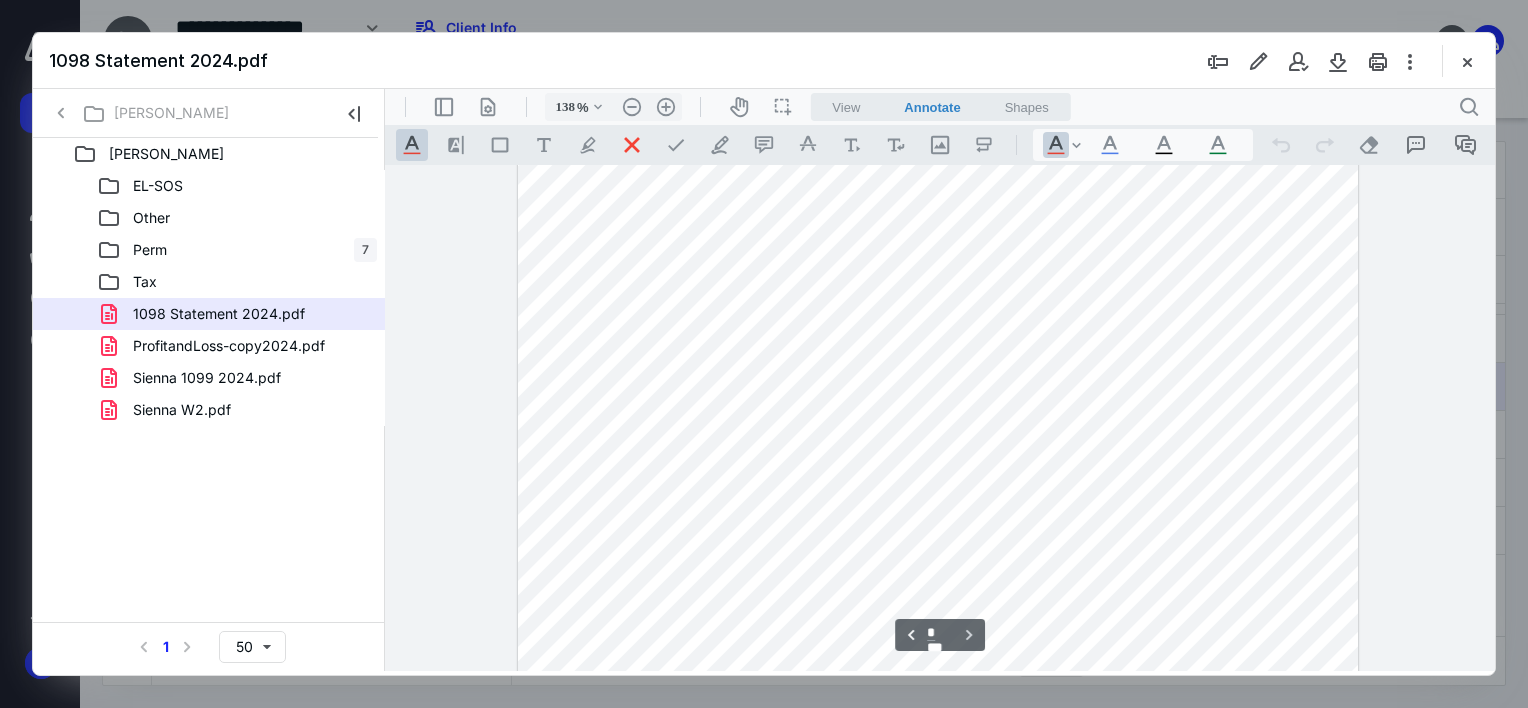 scroll, scrollTop: 2281, scrollLeft: 0, axis: vertical 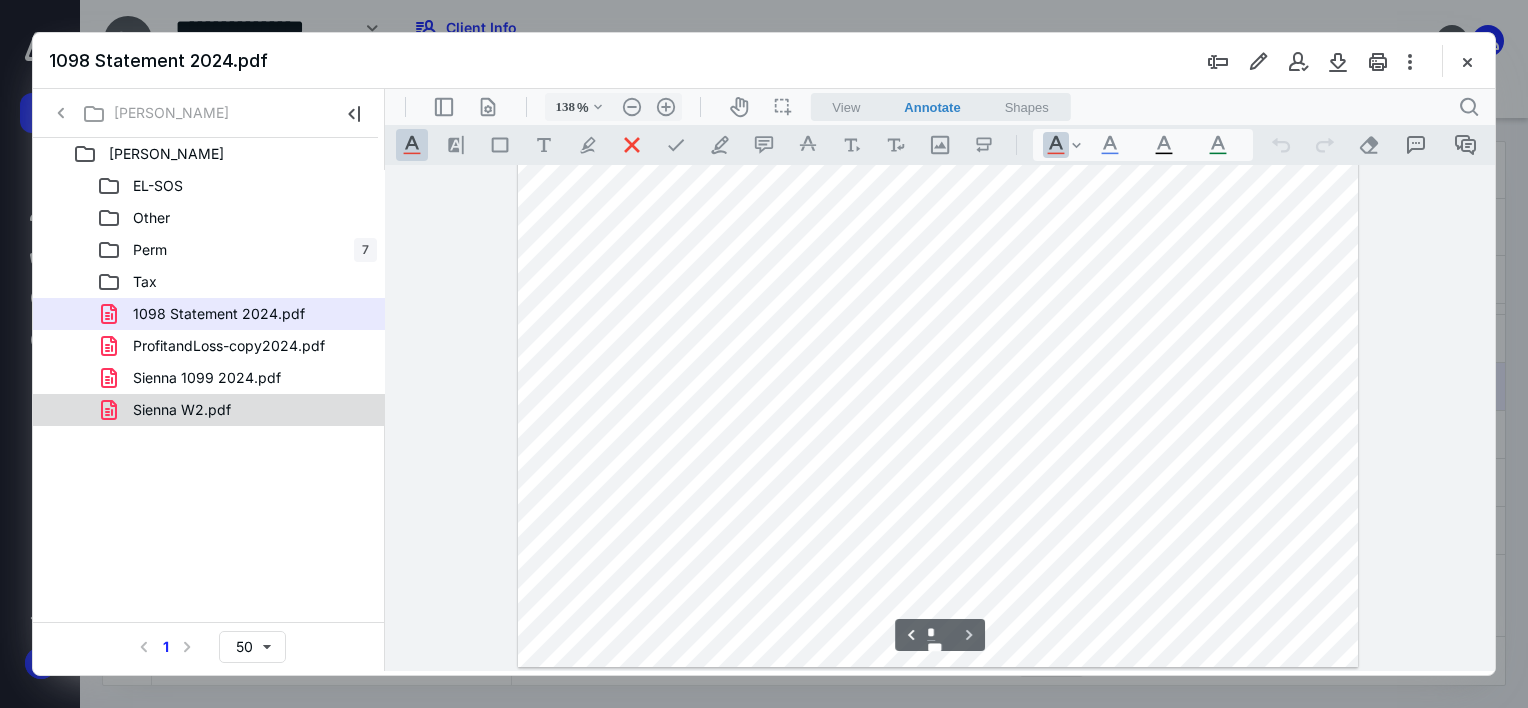 click on "Sienna W2.pdf" at bounding box center [237, 410] 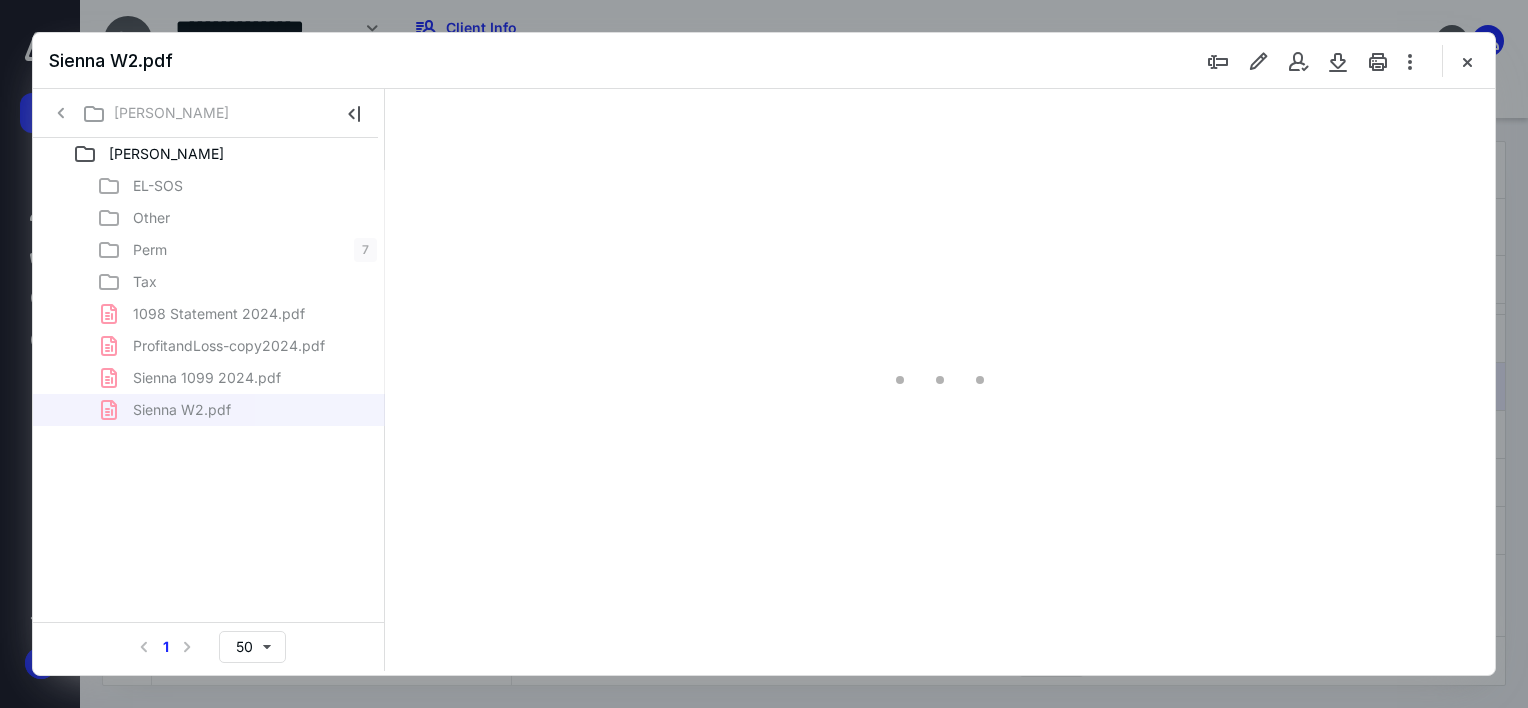 scroll, scrollTop: 0, scrollLeft: 0, axis: both 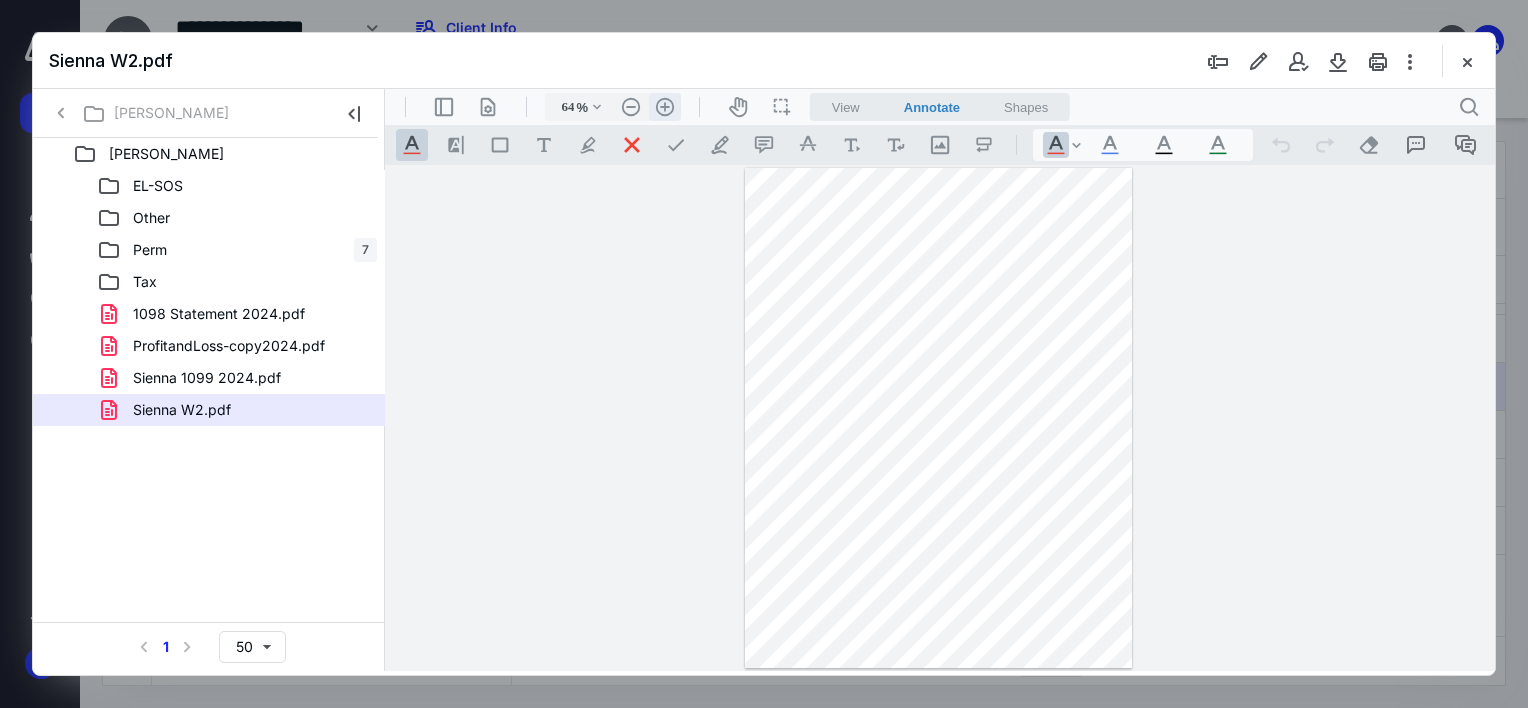 click on ".cls-1{fill:#abb0c4;} icon - header - zoom - in - line" at bounding box center [665, 107] 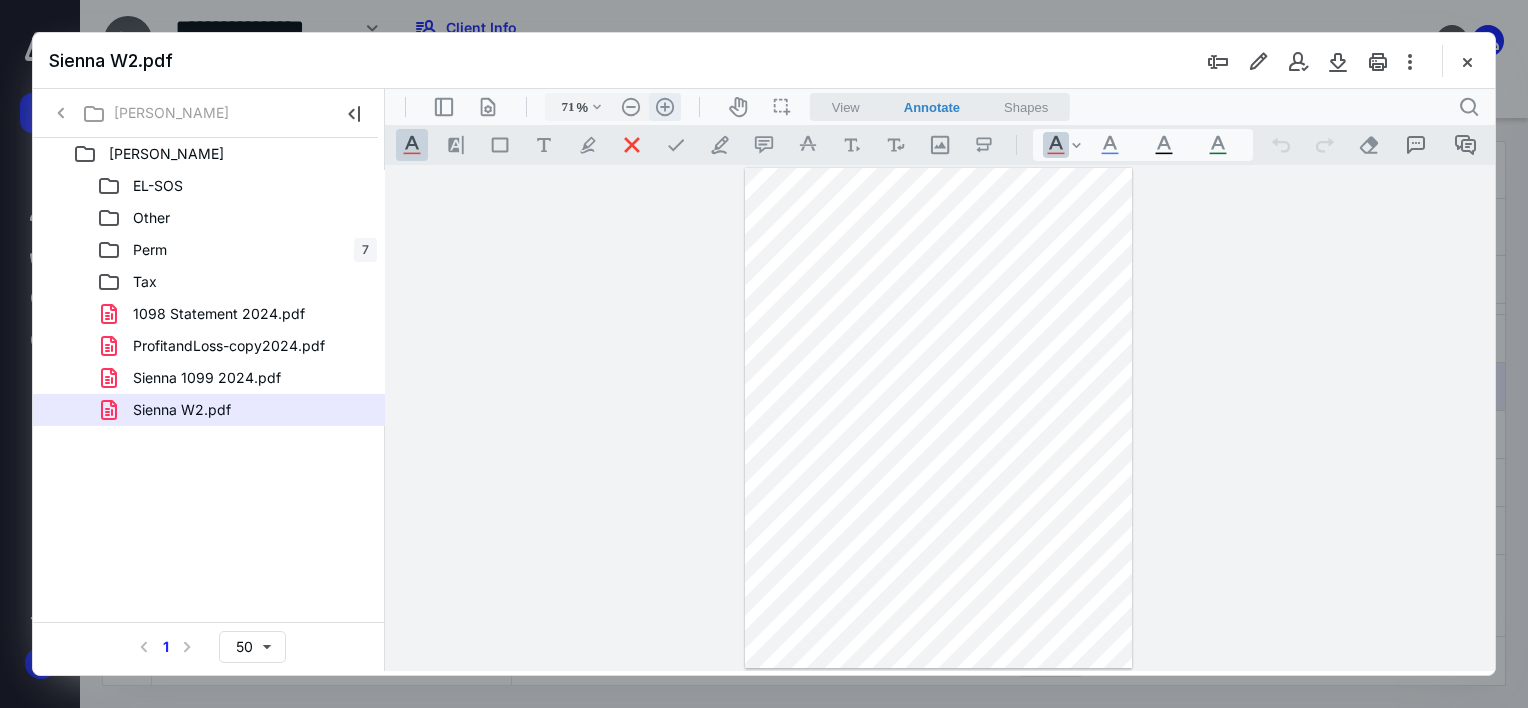 click on ".cls-1{fill:#abb0c4;} icon - header - zoom - in - line" at bounding box center [665, 107] 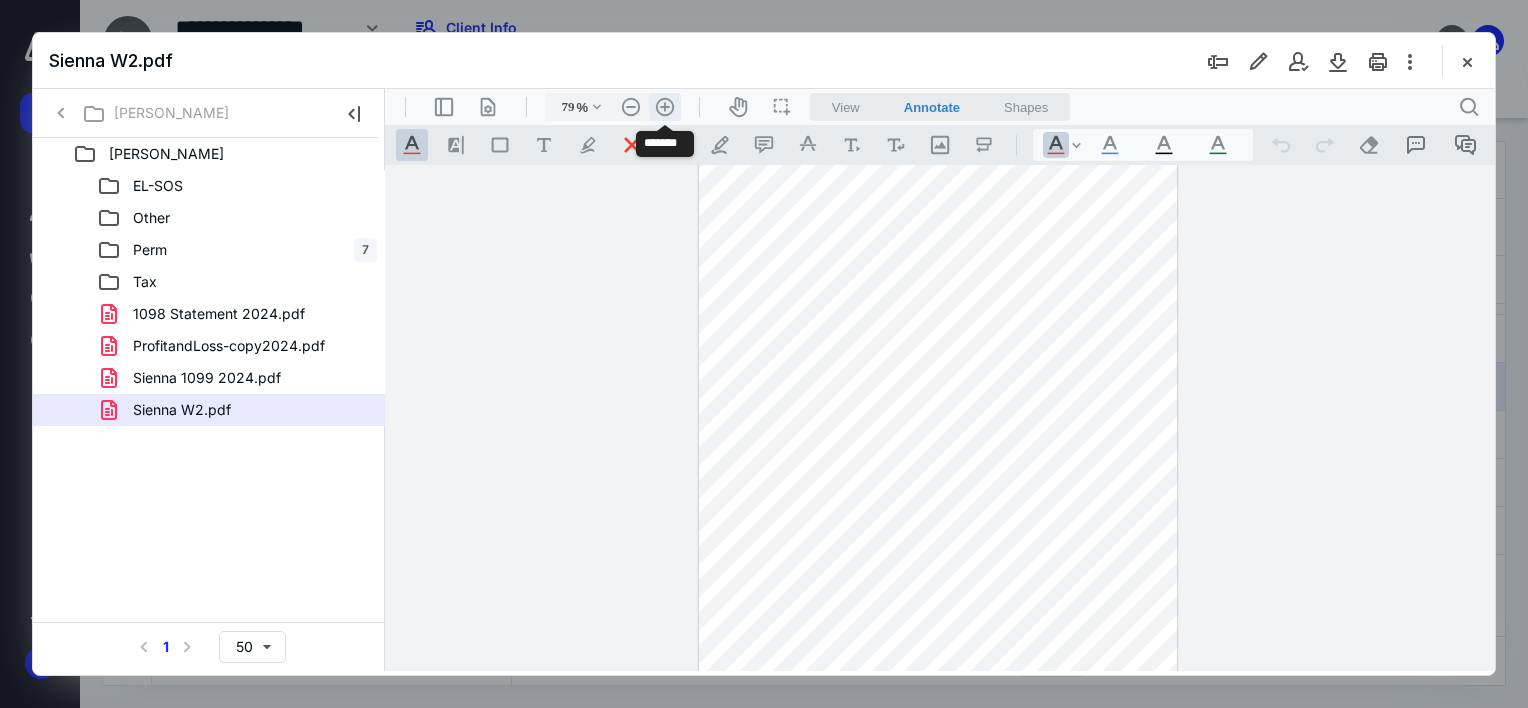 click on ".cls-1{fill:#abb0c4;} icon - header - zoom - in - line" at bounding box center [665, 107] 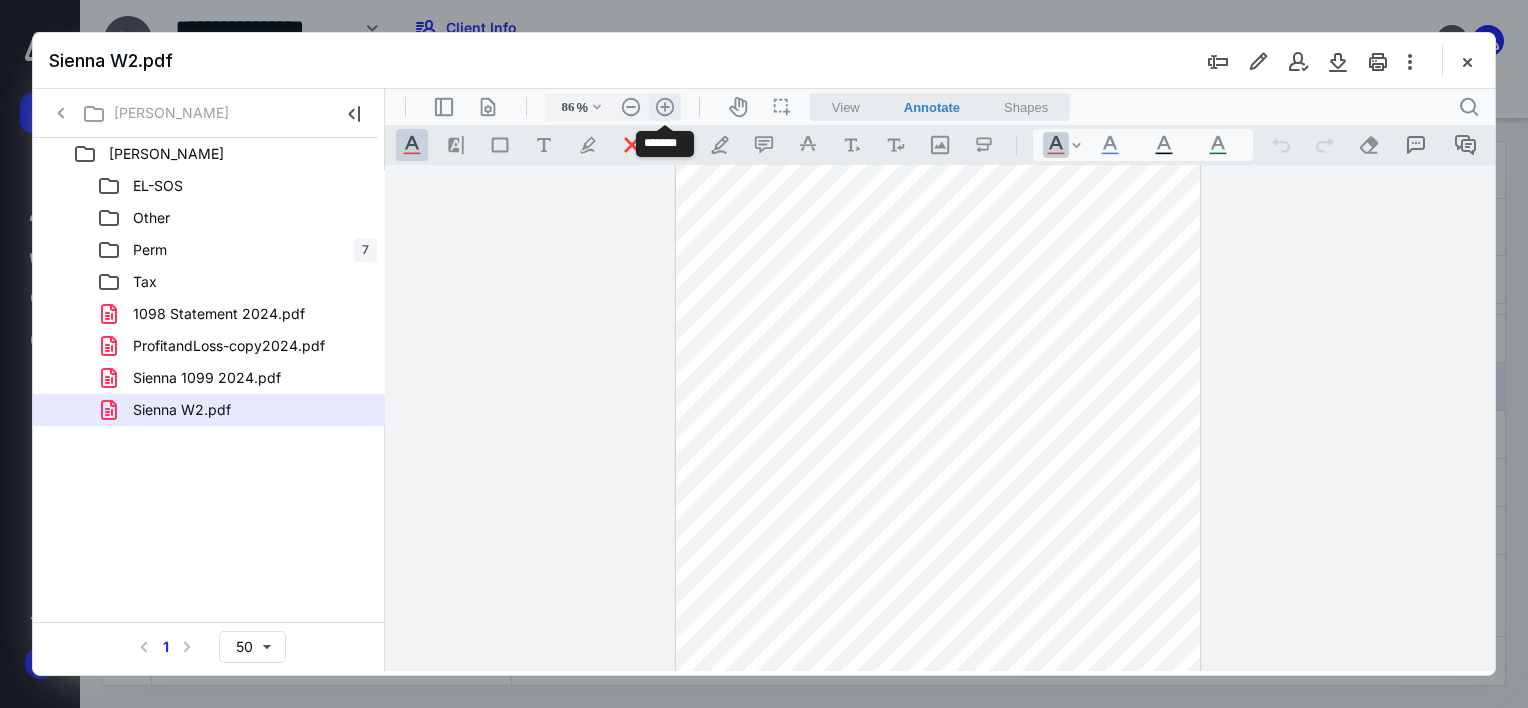 click on ".cls-1{fill:#abb0c4;} icon - header - zoom - in - line" at bounding box center [665, 107] 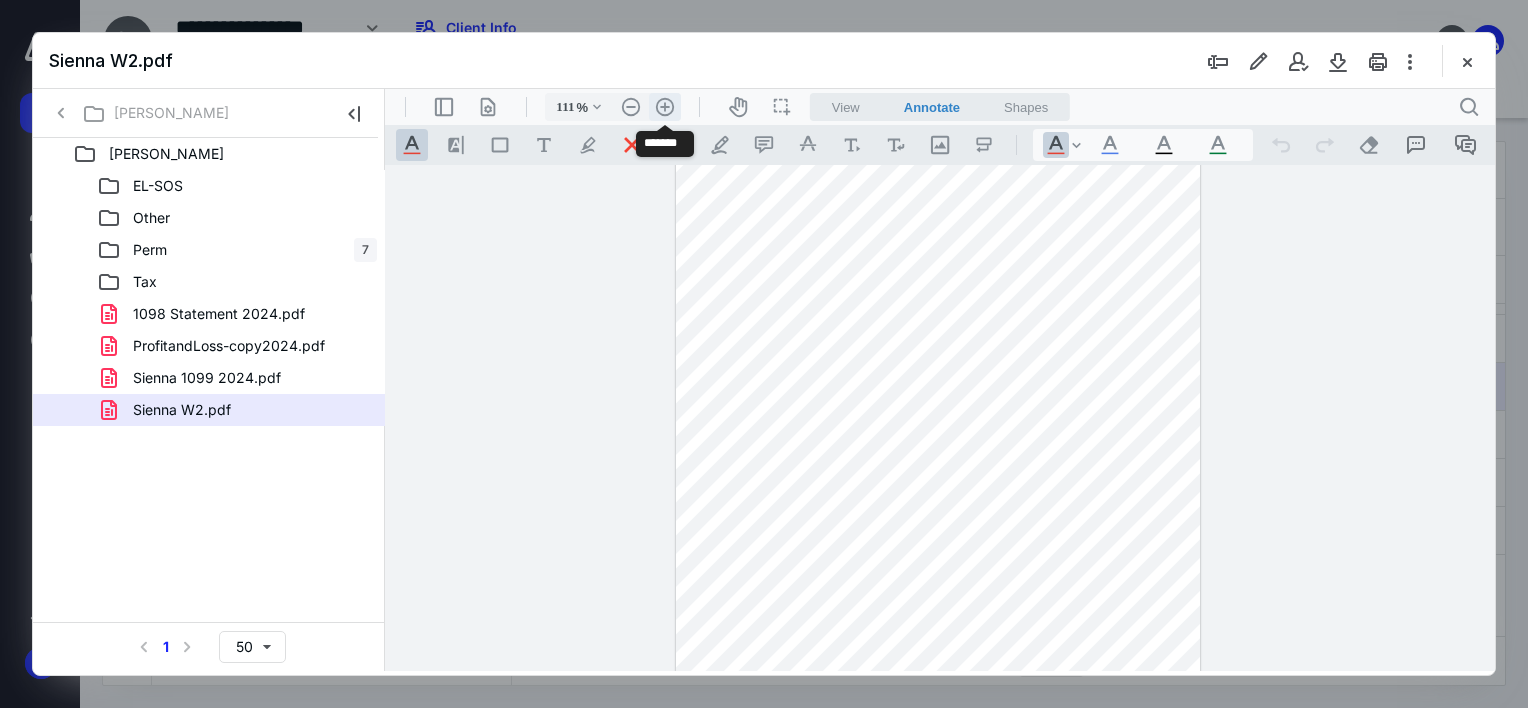 click on ".cls-1{fill:#abb0c4;} icon - header - zoom - in - line" at bounding box center [665, 107] 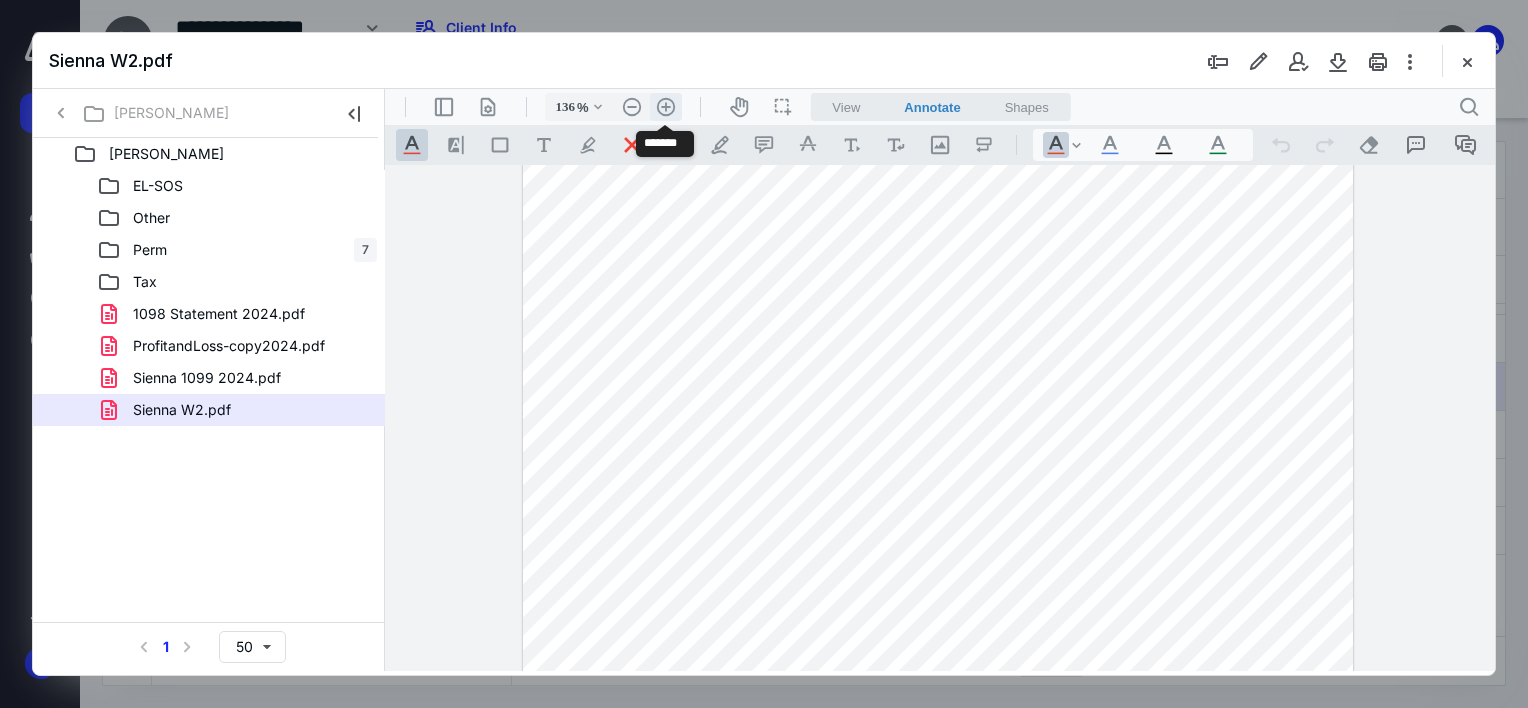 click on ".cls-1{fill:#abb0c4;} icon - header - zoom - in - line" at bounding box center (666, 107) 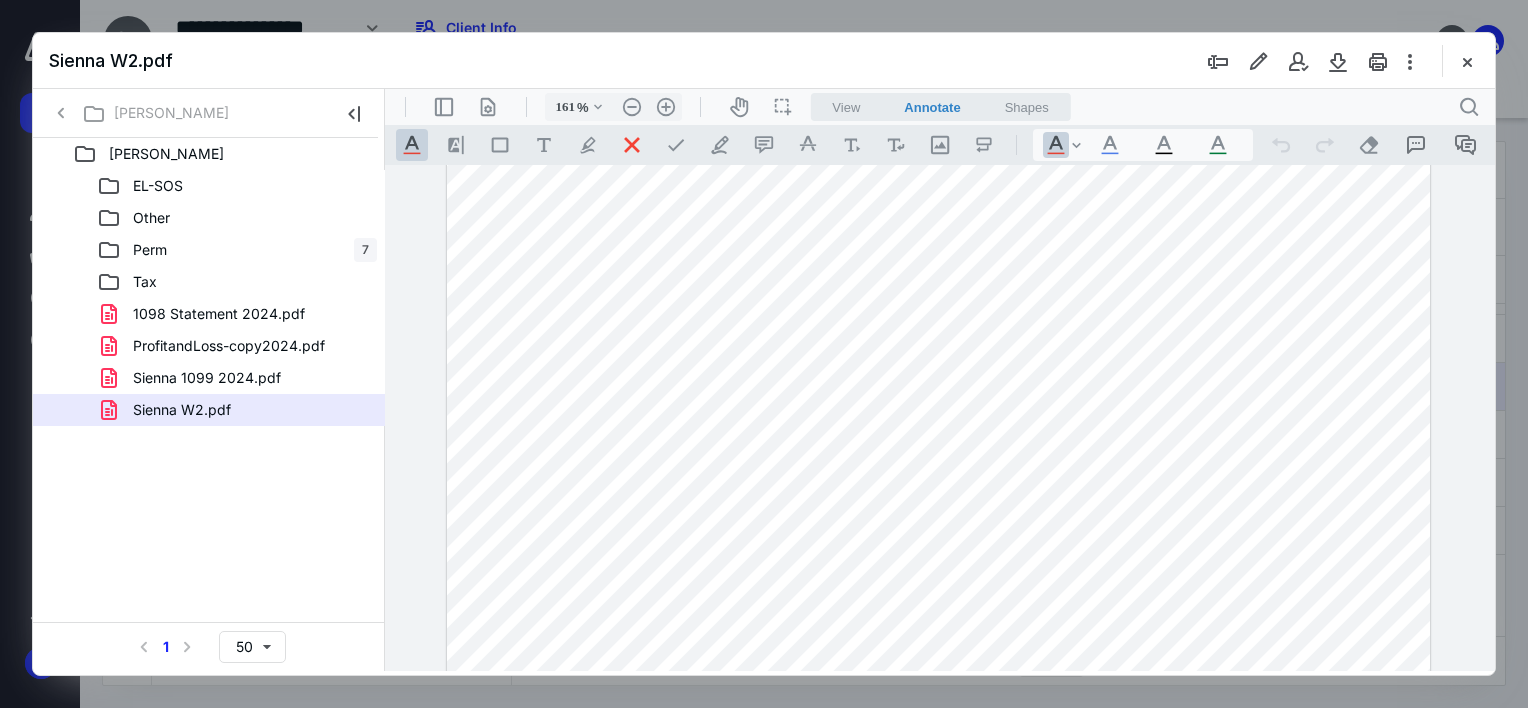 scroll, scrollTop: 778, scrollLeft: 0, axis: vertical 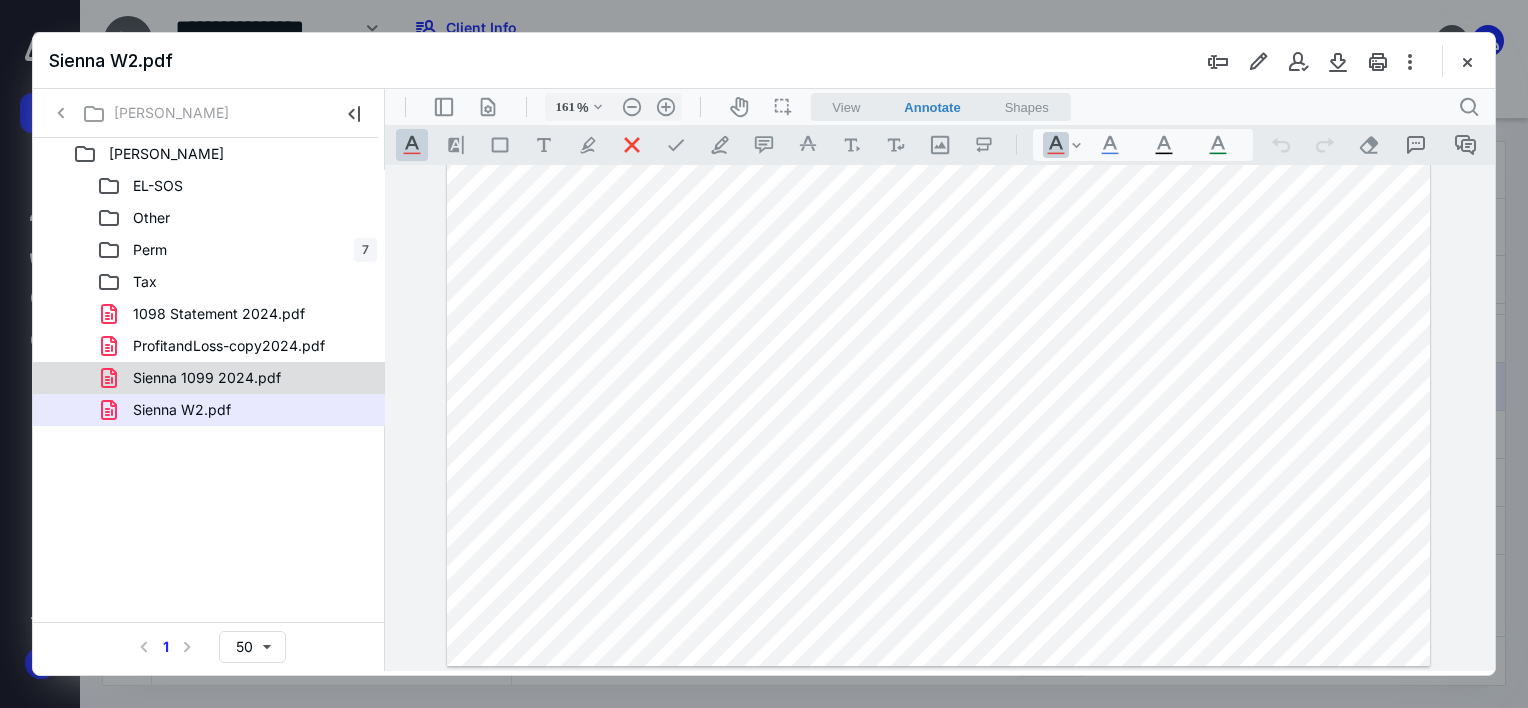 click on "Sienna 1099 2024.pdf" at bounding box center [207, 378] 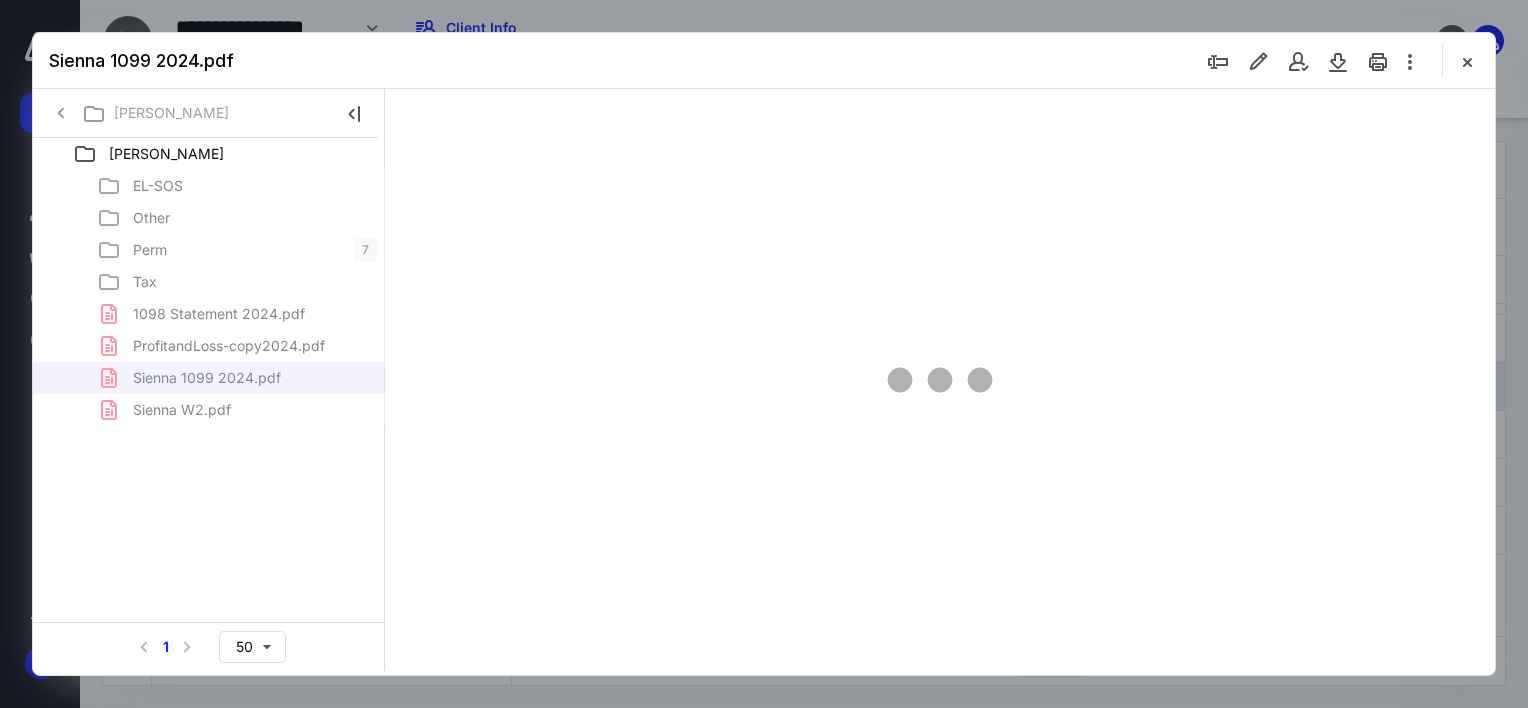 scroll, scrollTop: 0, scrollLeft: 0, axis: both 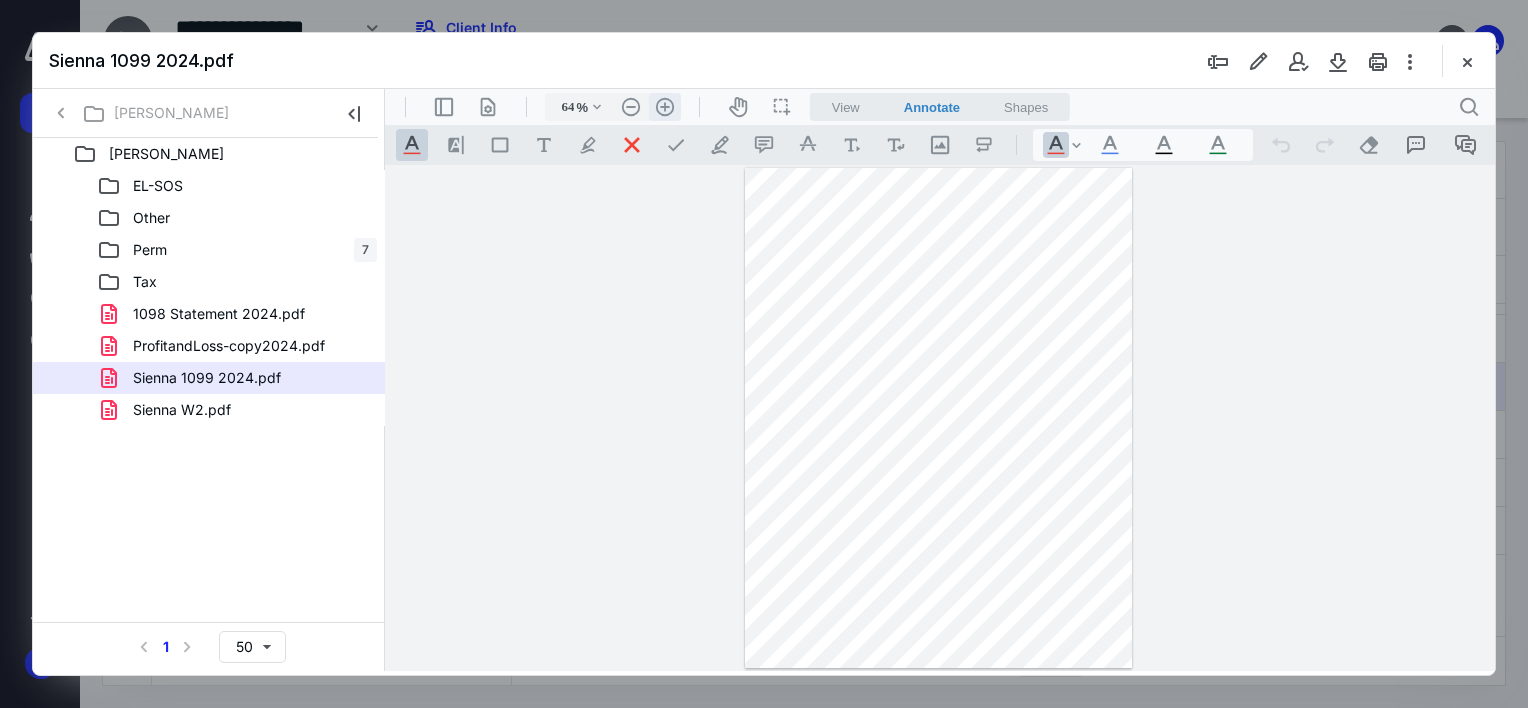 click on ".cls-1{fill:#abb0c4;} icon - header - zoom - in - line" at bounding box center (665, 107) 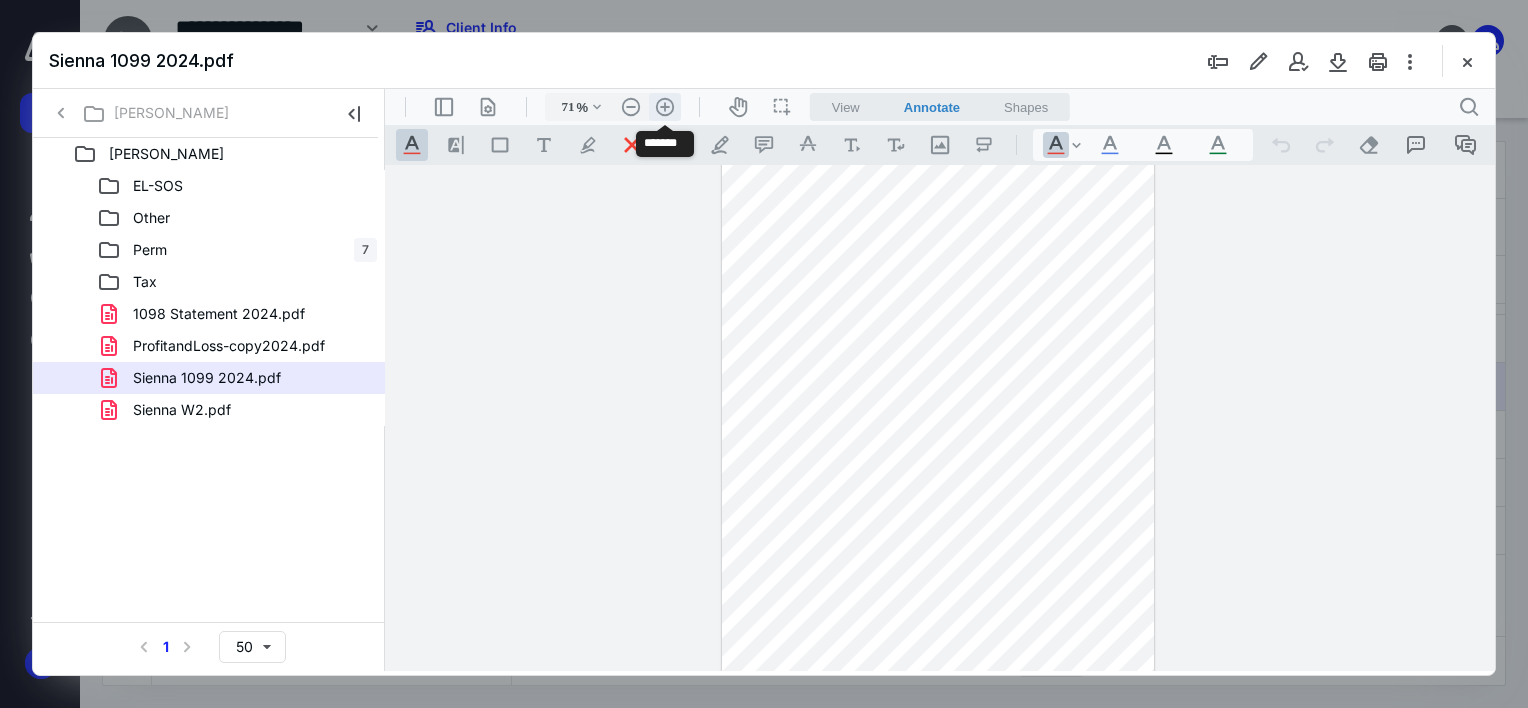 click on ".cls-1{fill:#abb0c4;} icon - header - zoom - in - line" at bounding box center (665, 107) 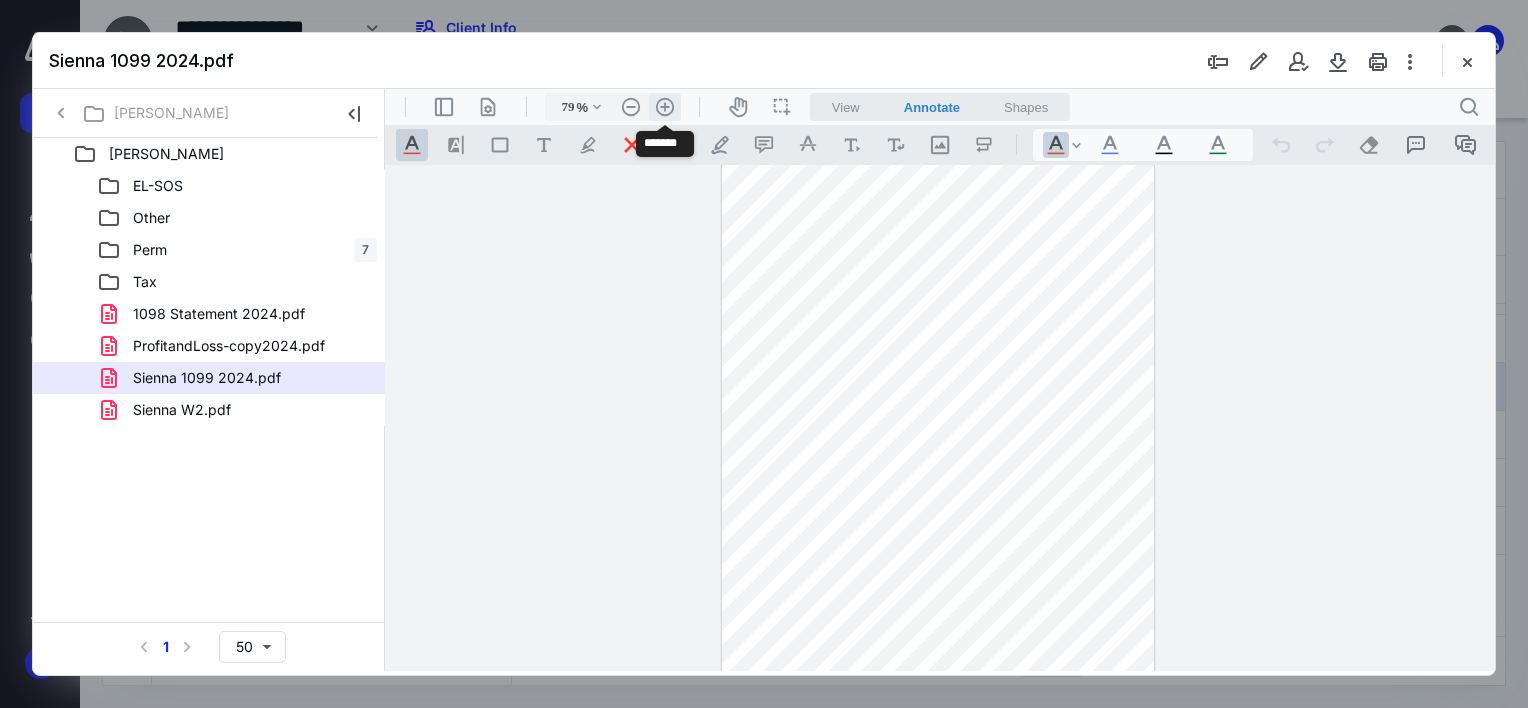 click on ".cls-1{fill:#abb0c4;} icon - header - zoom - in - line" at bounding box center [665, 107] 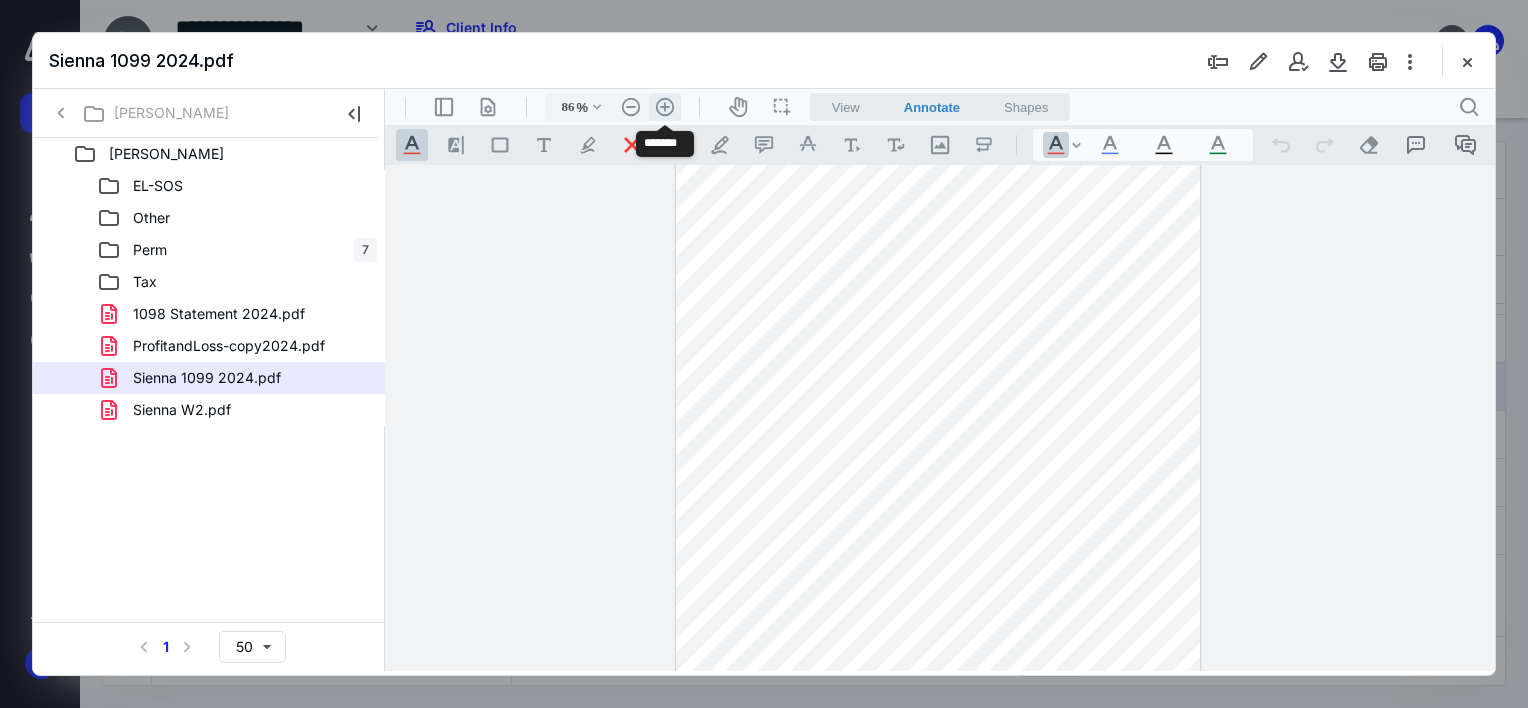 click on ".cls-1{fill:#abb0c4;} icon - header - zoom - in - line" at bounding box center (665, 107) 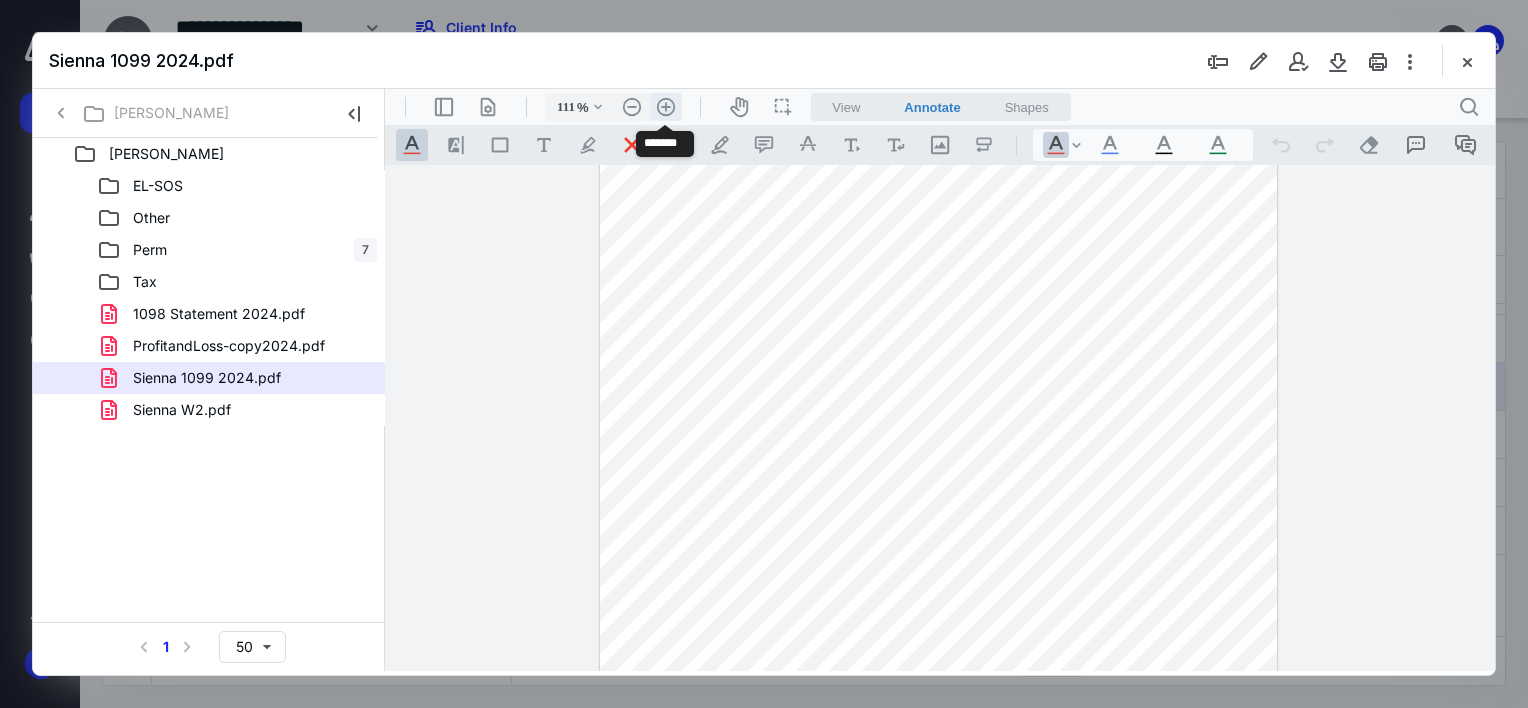 click on ".cls-1{fill:#abb0c4;} icon - header - zoom - in - line" at bounding box center [666, 107] 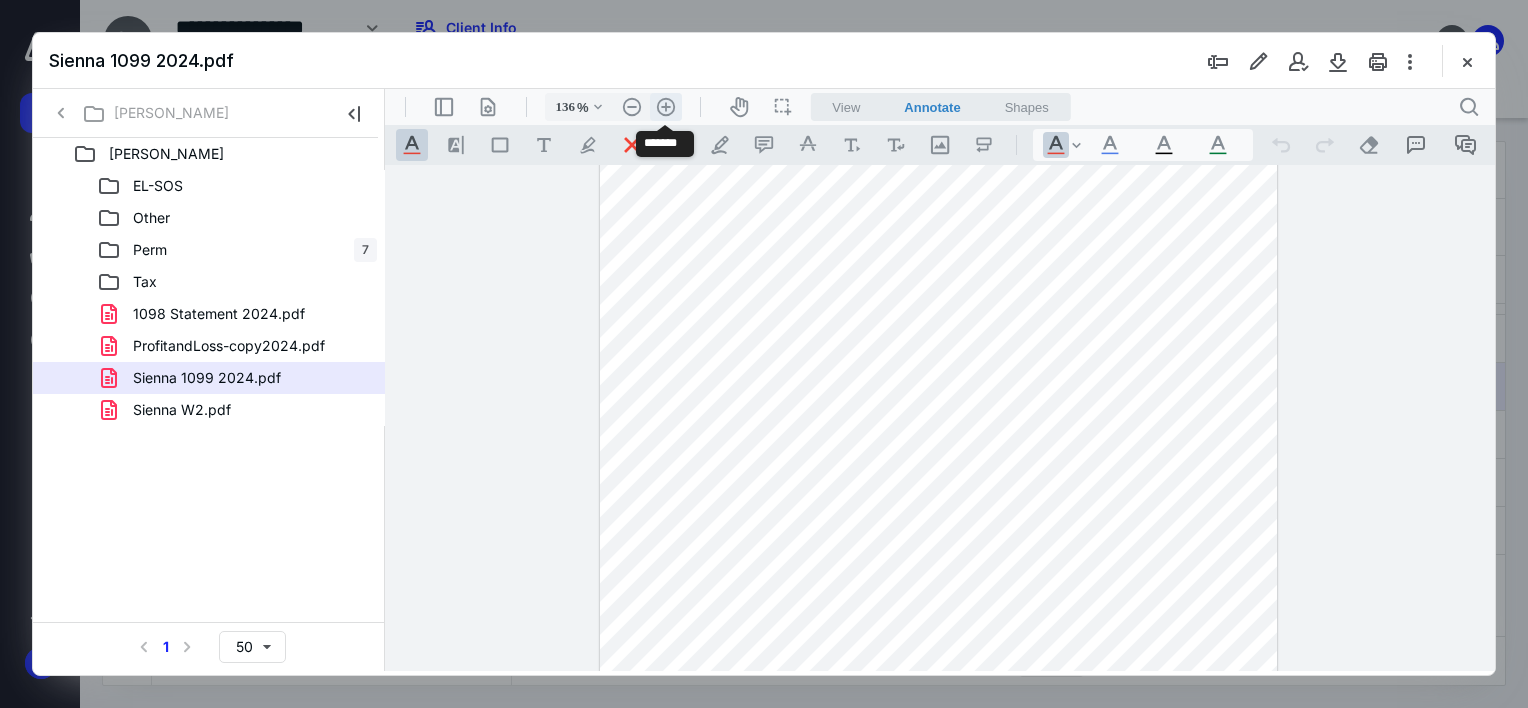 click on ".cls-1{fill:#abb0c4;} icon - header - zoom - in - line" at bounding box center [666, 107] 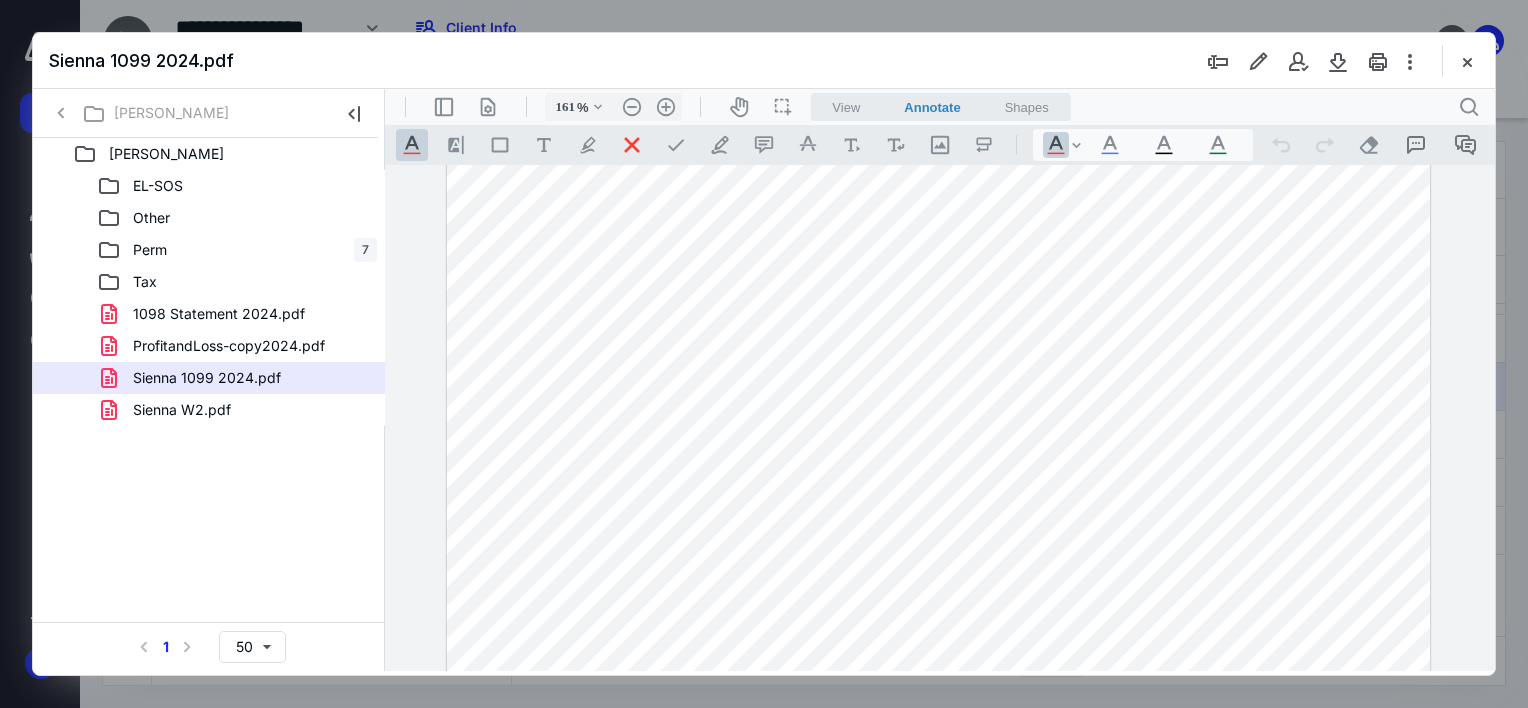 scroll, scrollTop: 778, scrollLeft: 0, axis: vertical 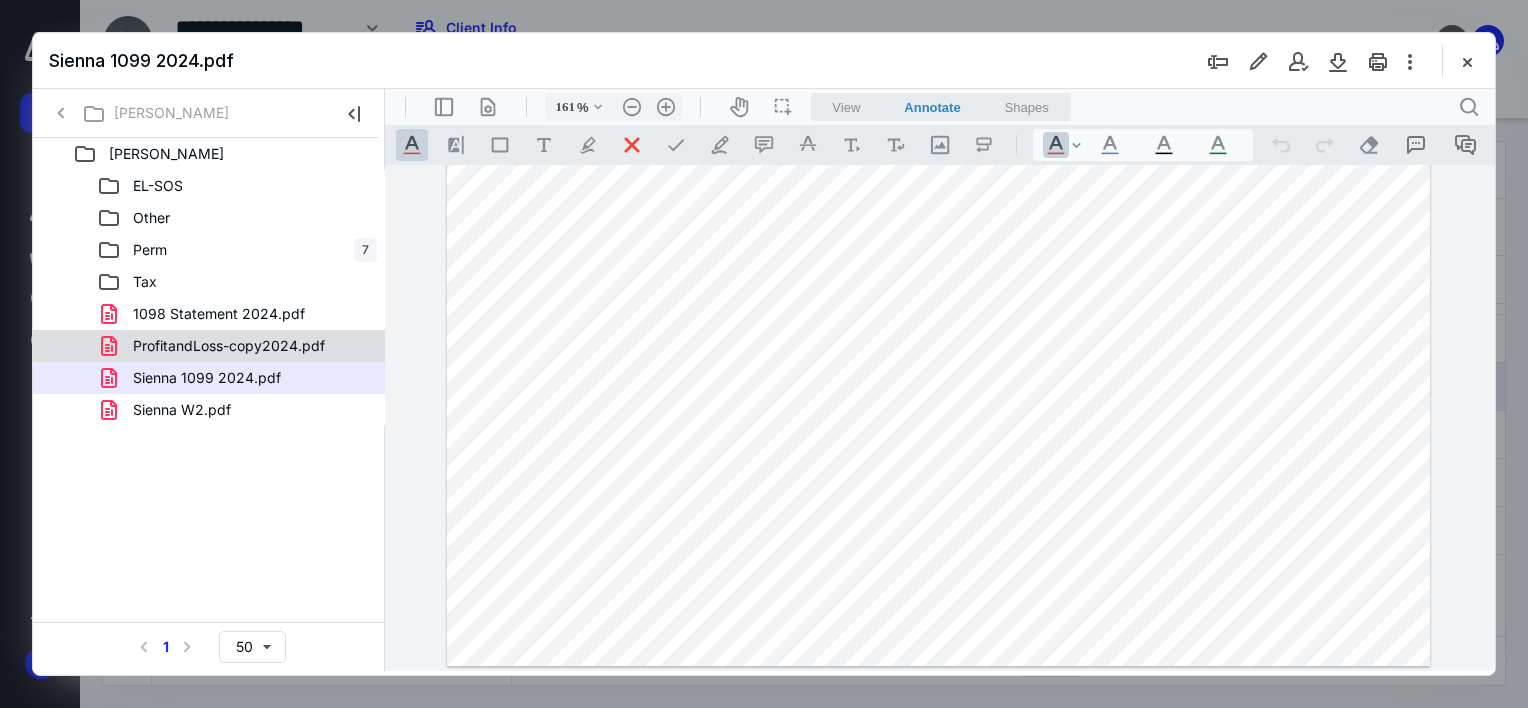 click on "ProfitandLoss-copy2024.pdf" at bounding box center [209, 346] 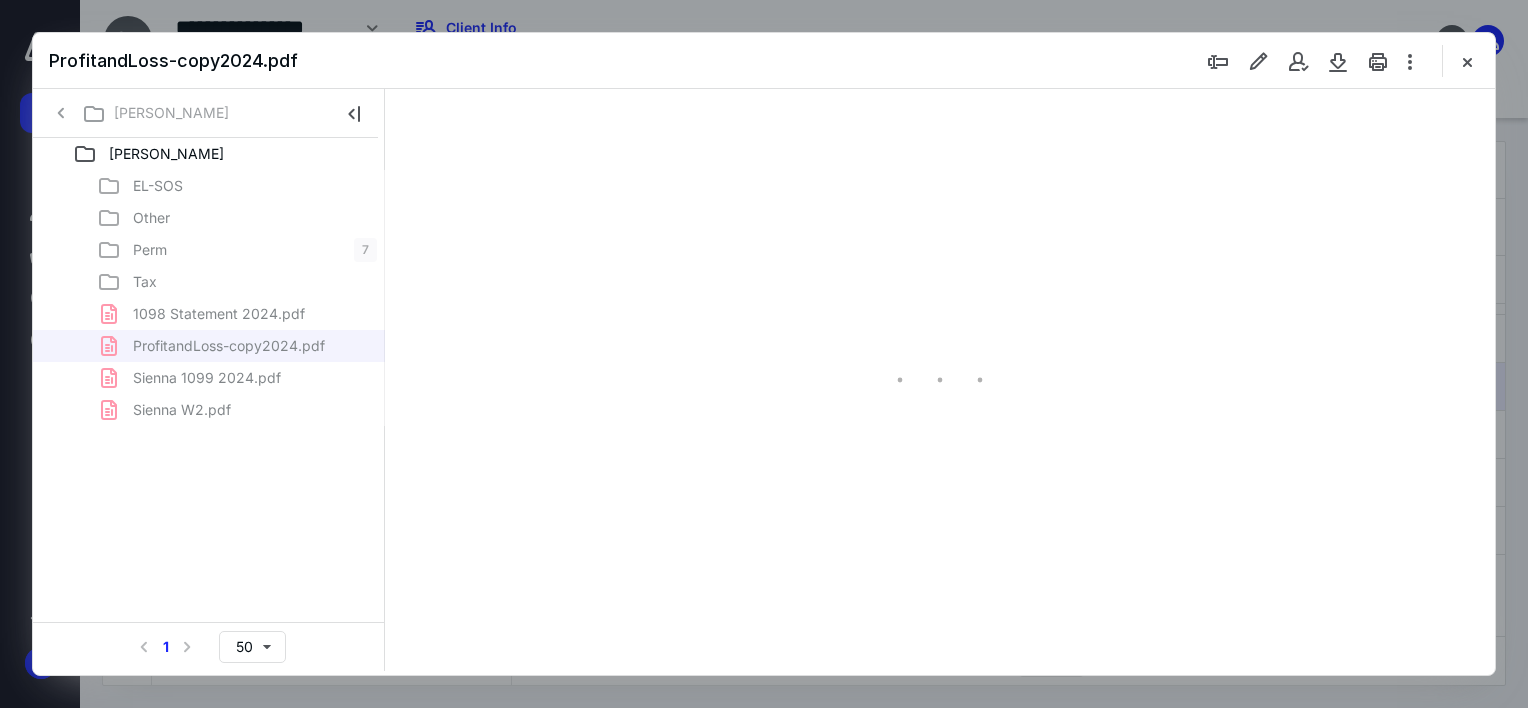 scroll, scrollTop: 0, scrollLeft: 0, axis: both 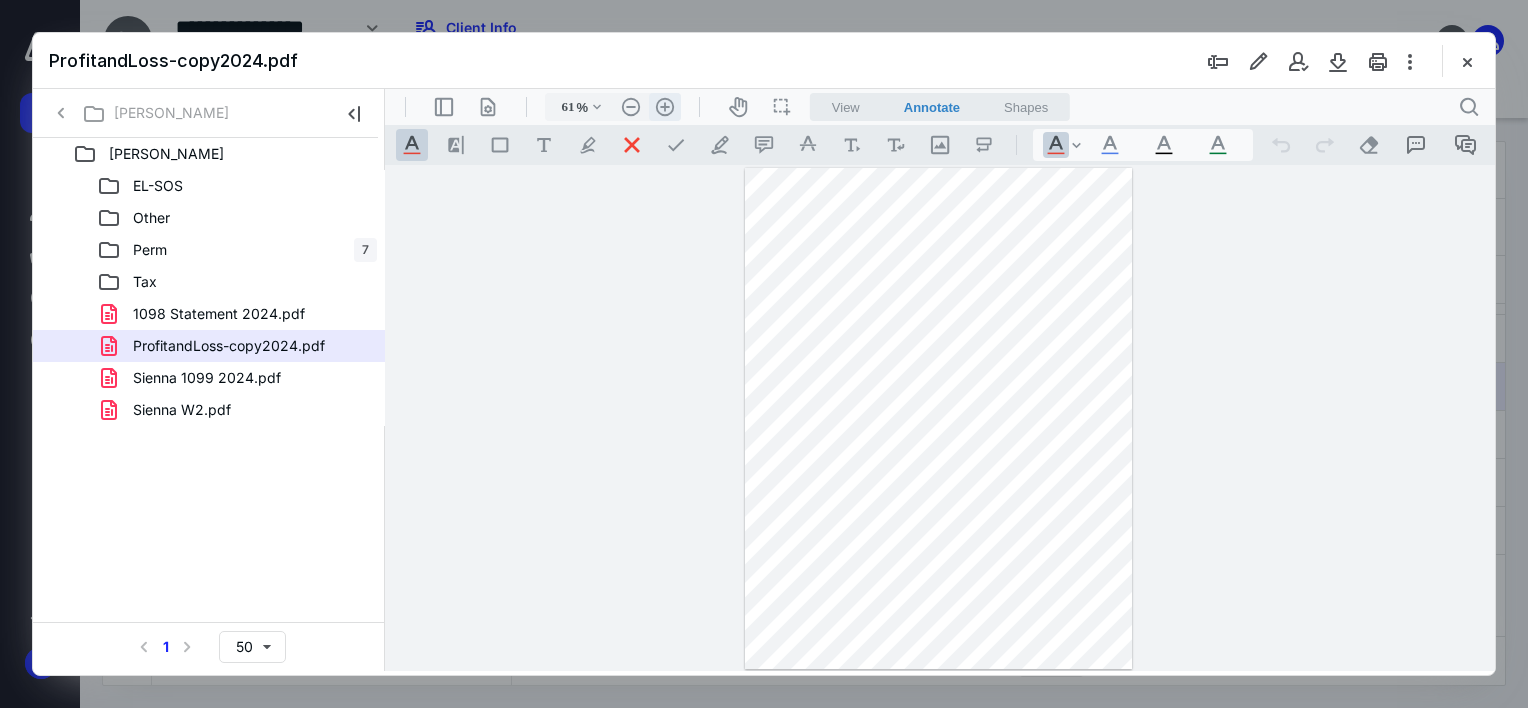 click on ".cls-1{fill:#abb0c4;} icon - header - zoom - in - line" at bounding box center (665, 107) 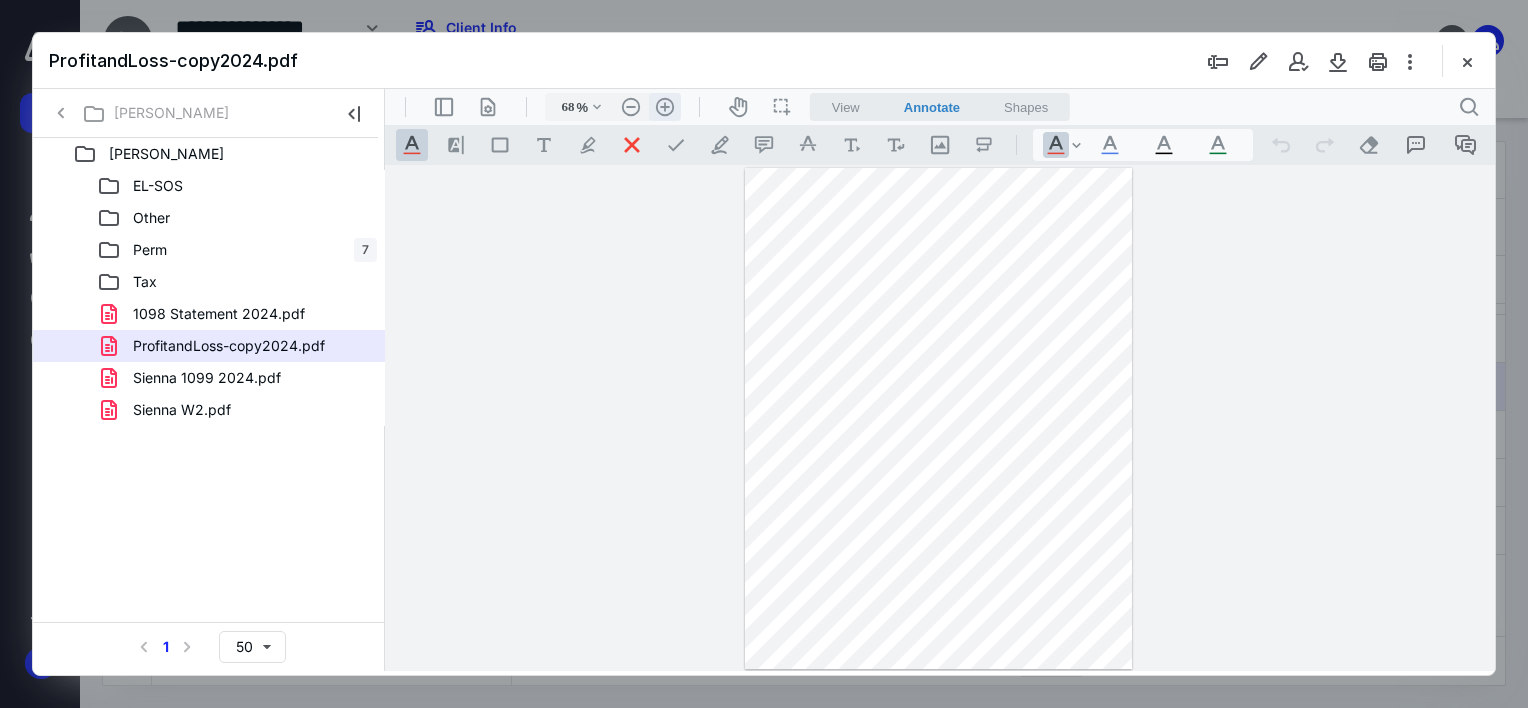 click on ".cls-1{fill:#abb0c4;} icon - header - zoom - in - line" at bounding box center [665, 107] 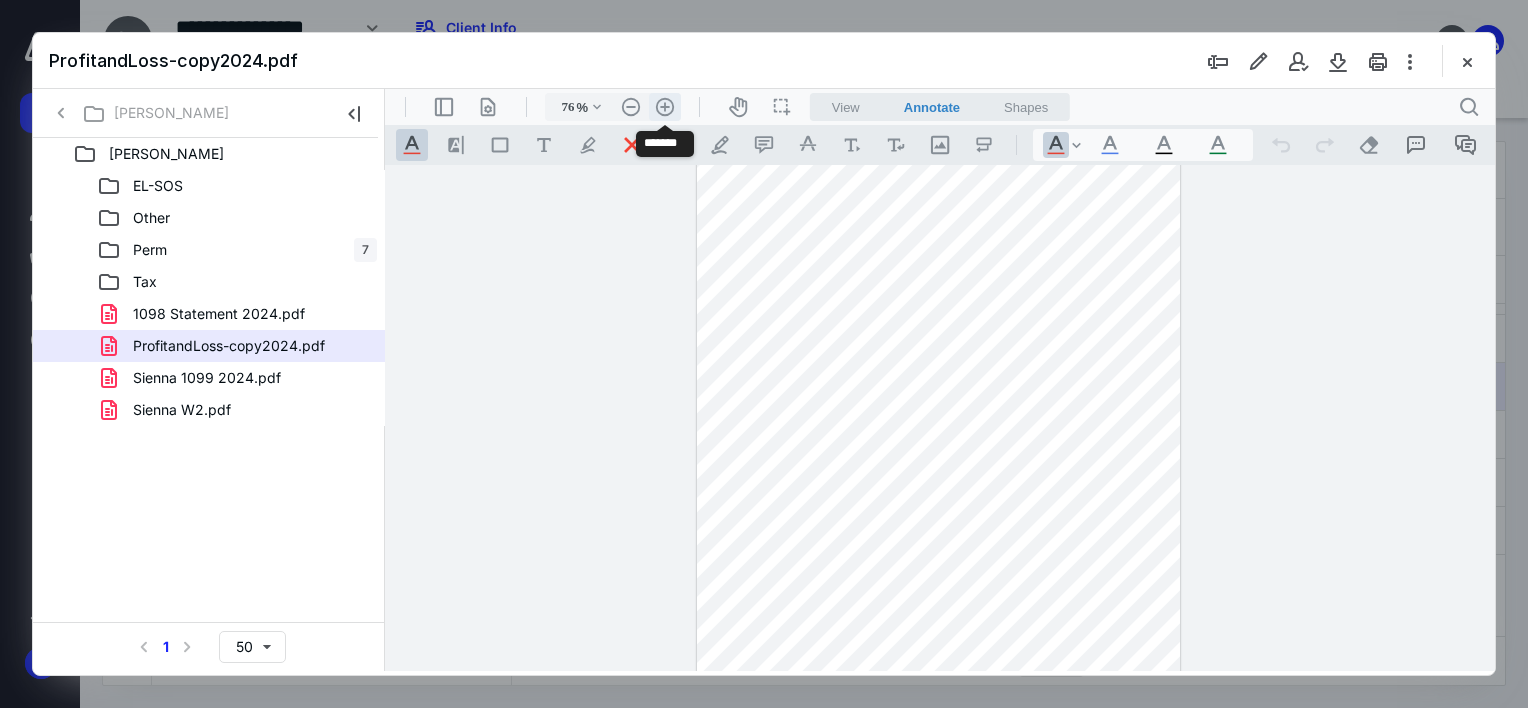click on ".cls-1{fill:#abb0c4;} icon - header - zoom - in - line" at bounding box center [665, 107] 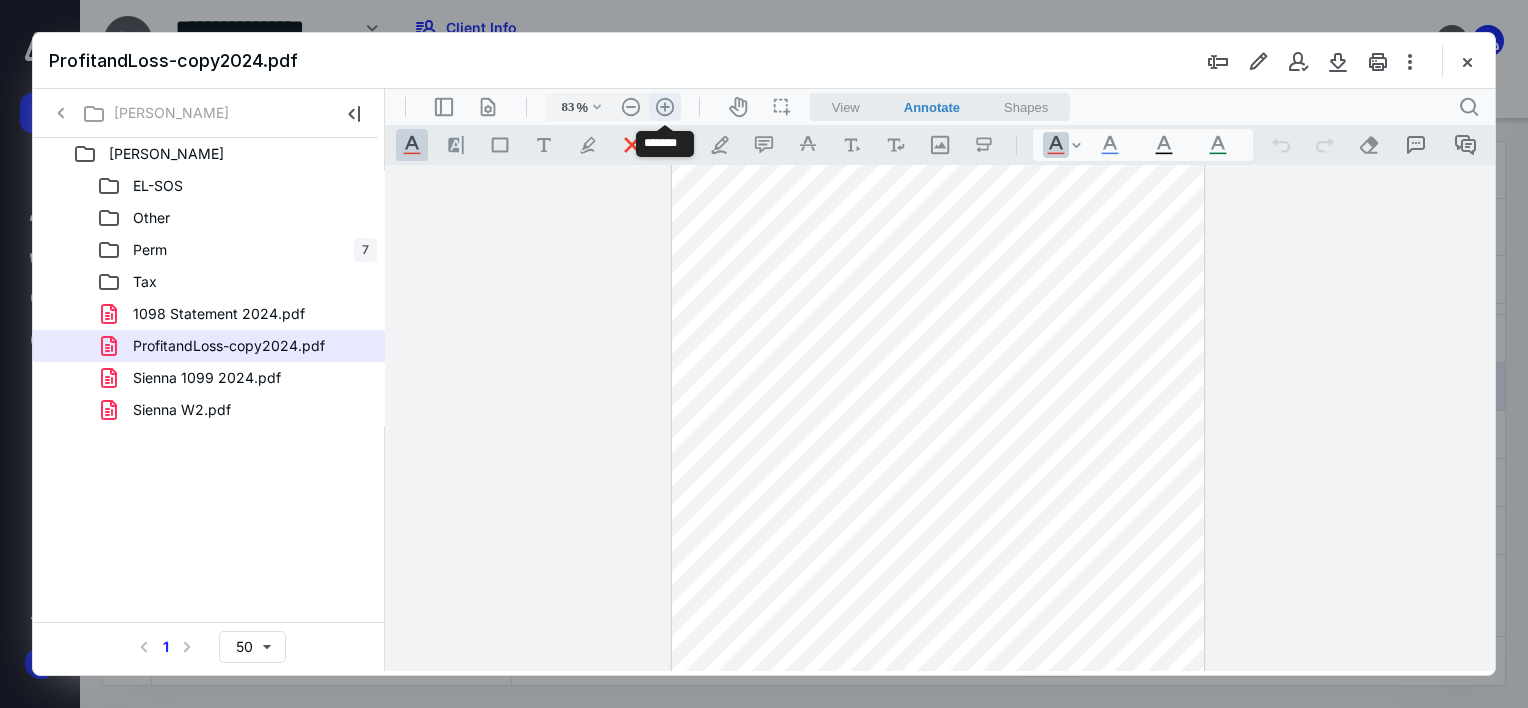 click on ".cls-1{fill:#abb0c4;} icon - header - zoom - in - line" at bounding box center [665, 107] 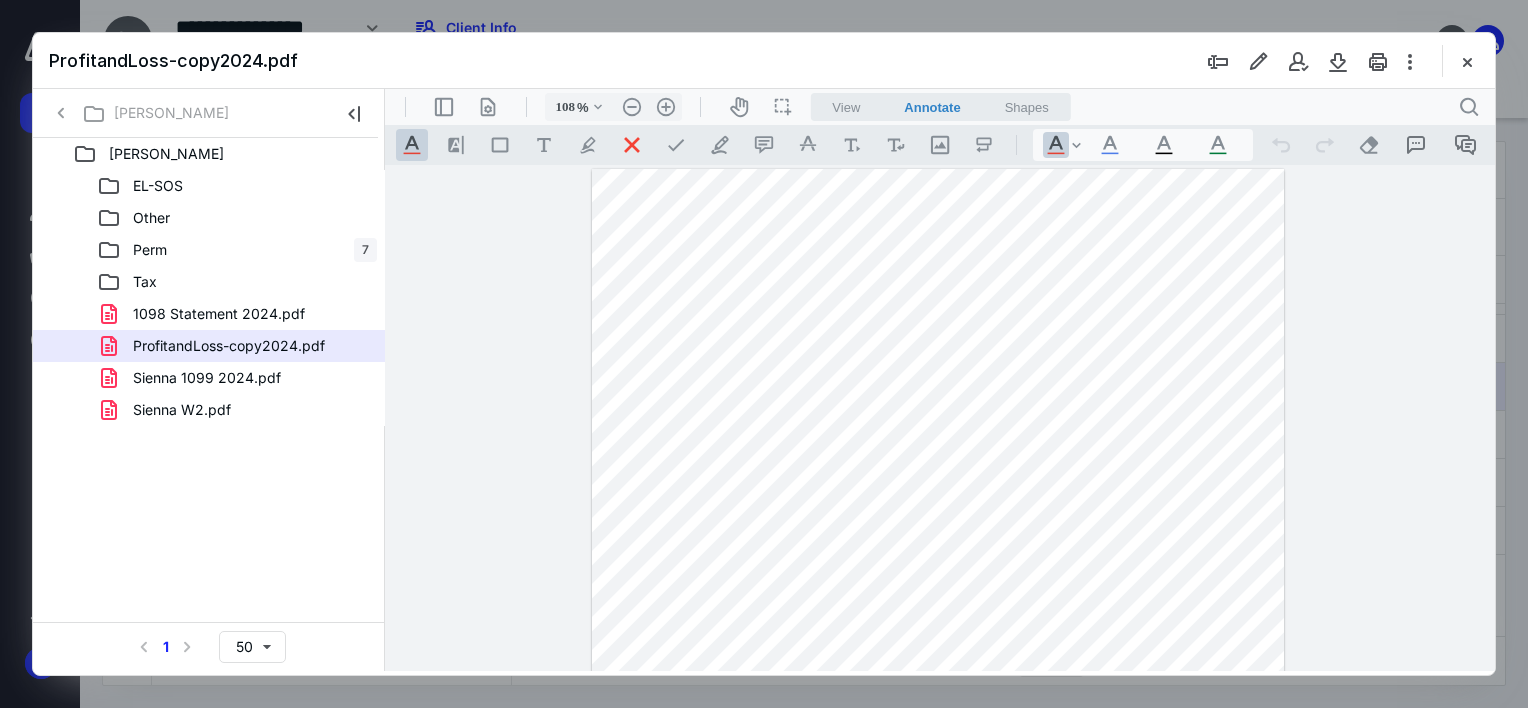 scroll, scrollTop: 133, scrollLeft: 0, axis: vertical 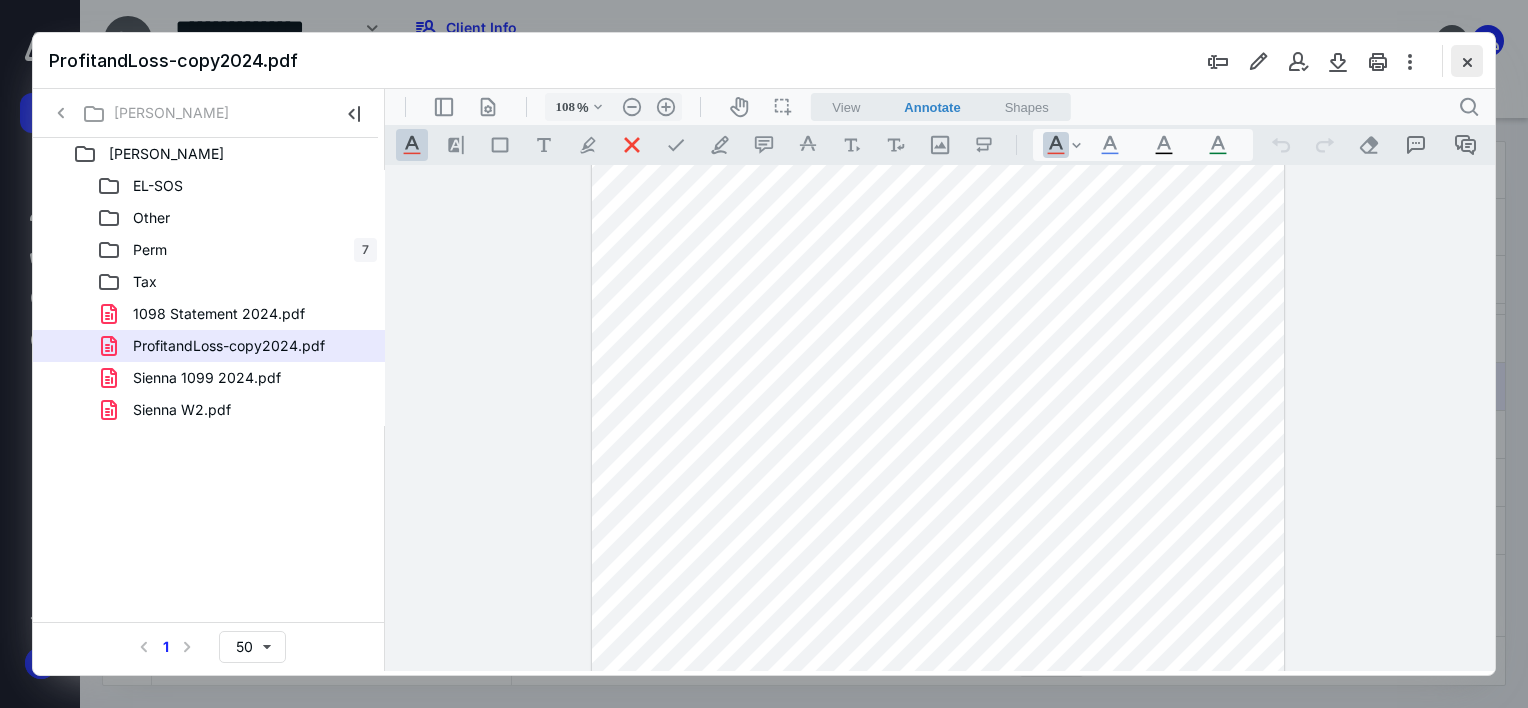 click at bounding box center (1467, 61) 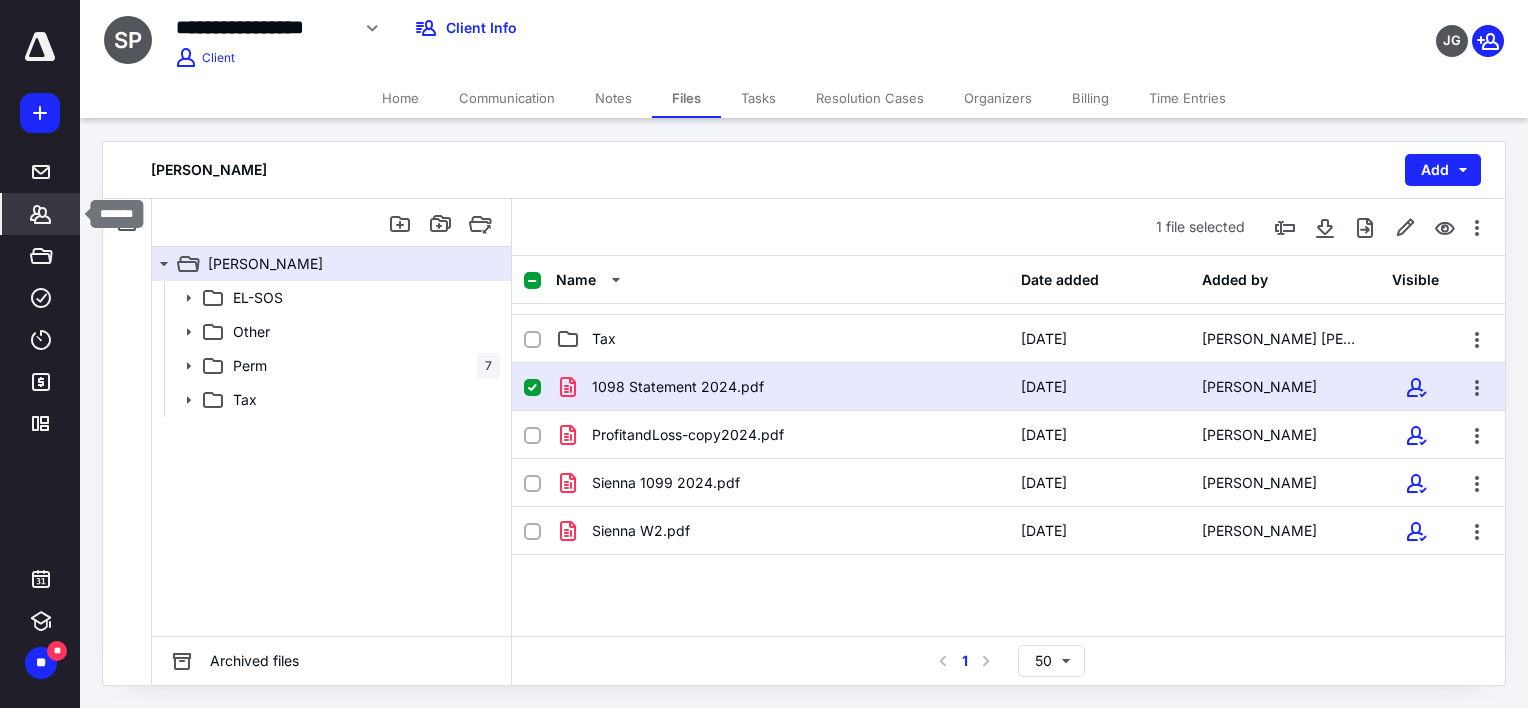 click on "*******" at bounding box center (41, 214) 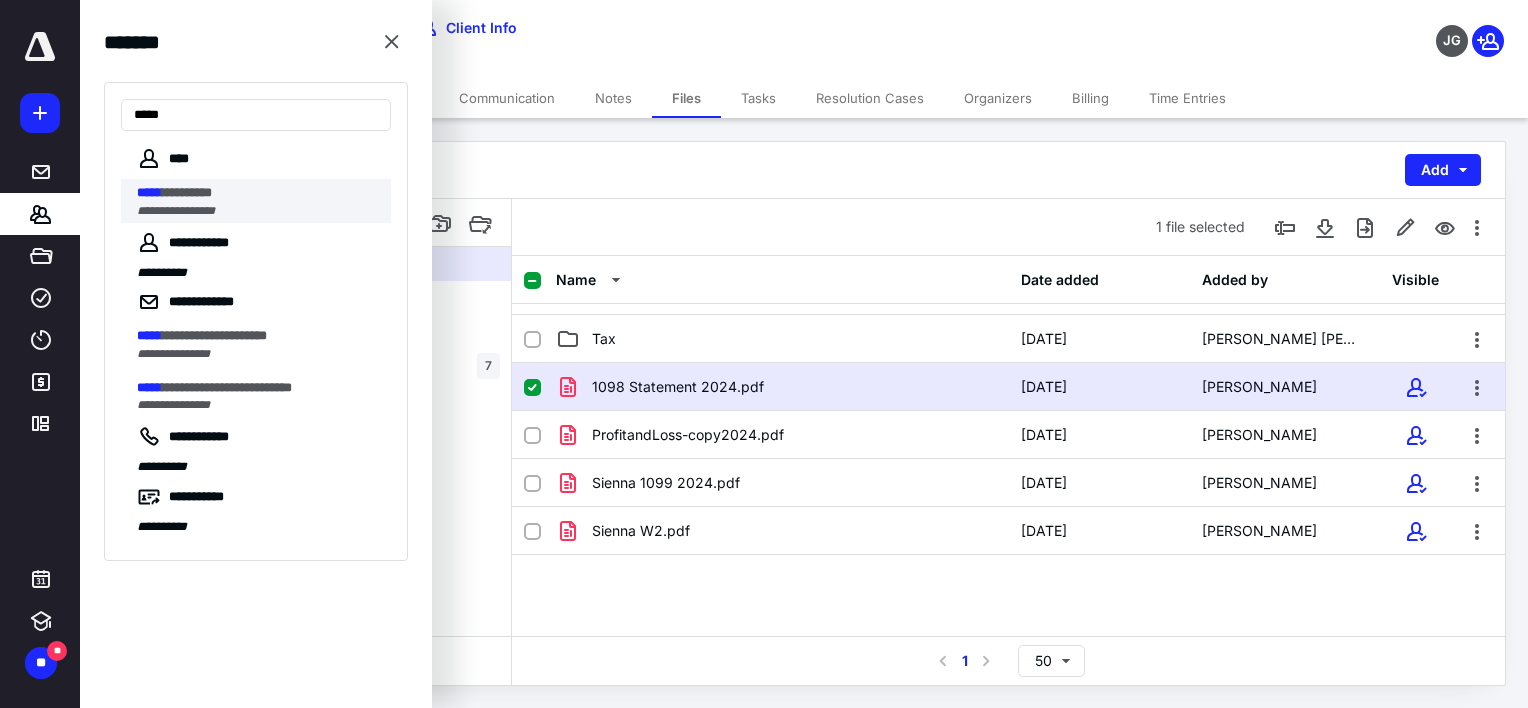 type on "*****" 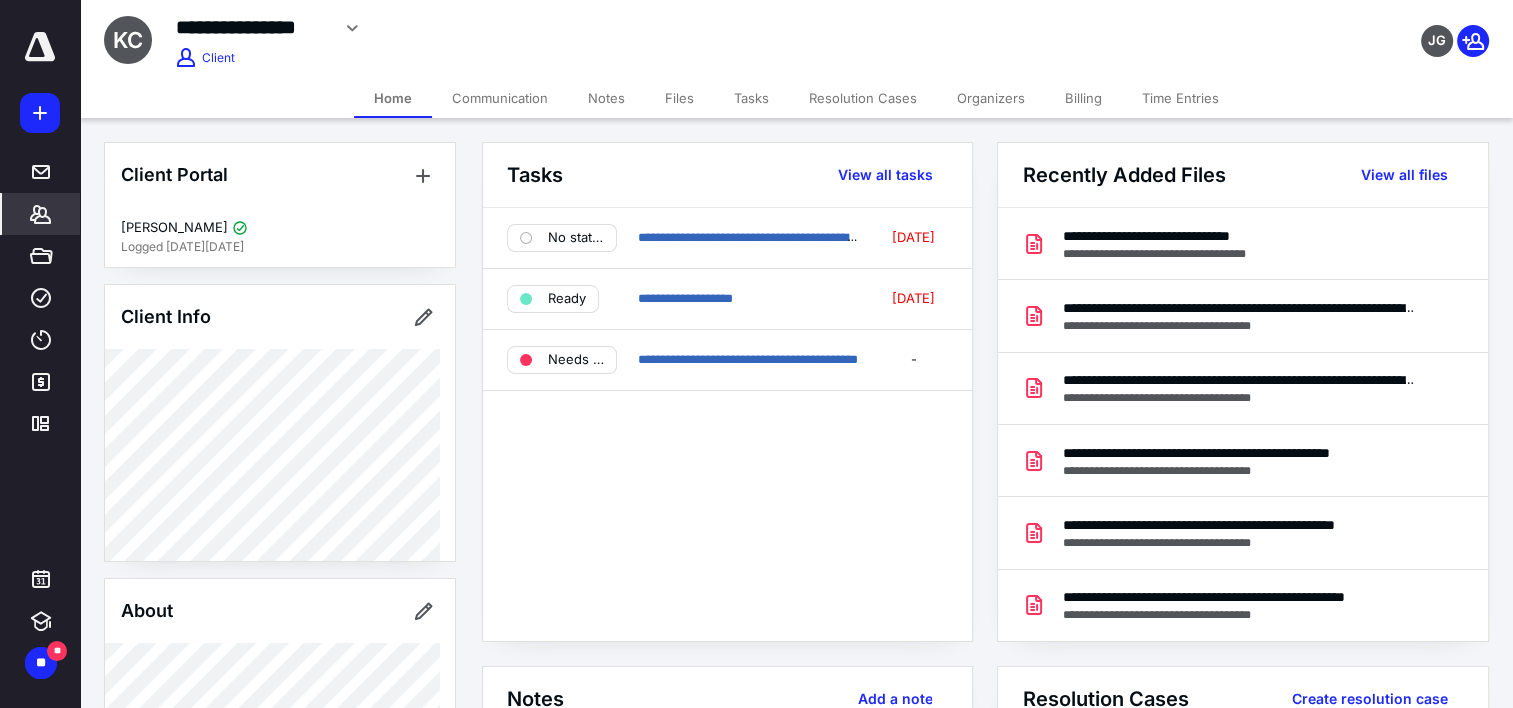 click on "Files" at bounding box center (679, 98) 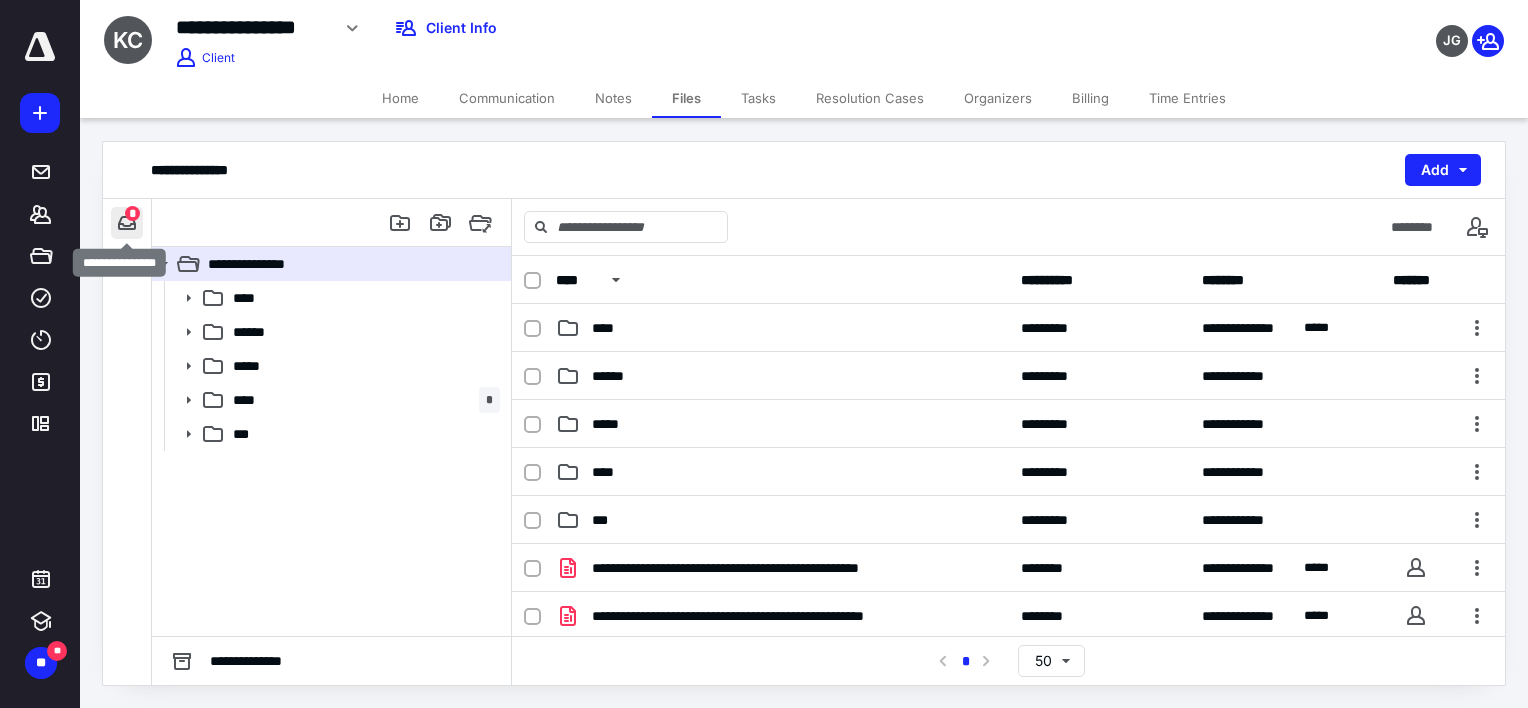 click at bounding box center (127, 223) 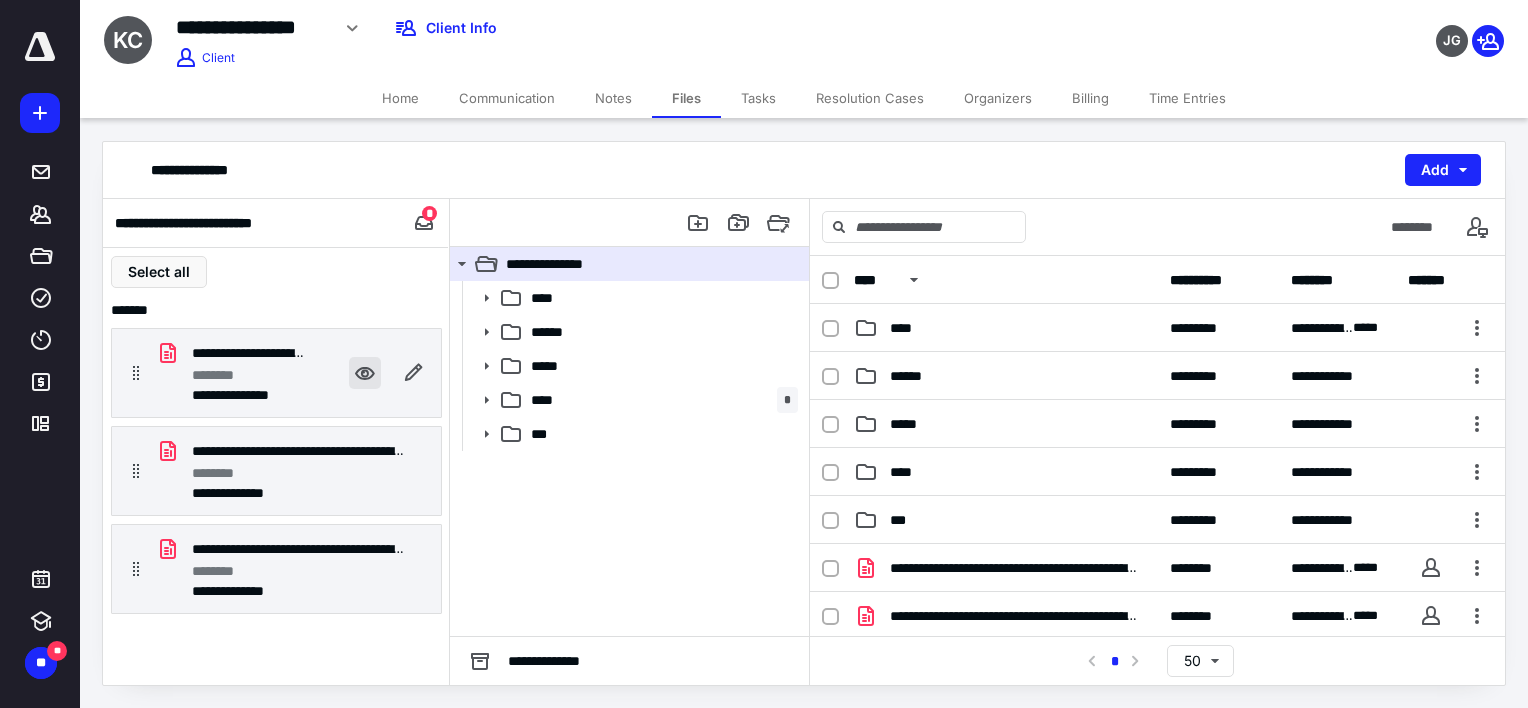 click at bounding box center (365, 373) 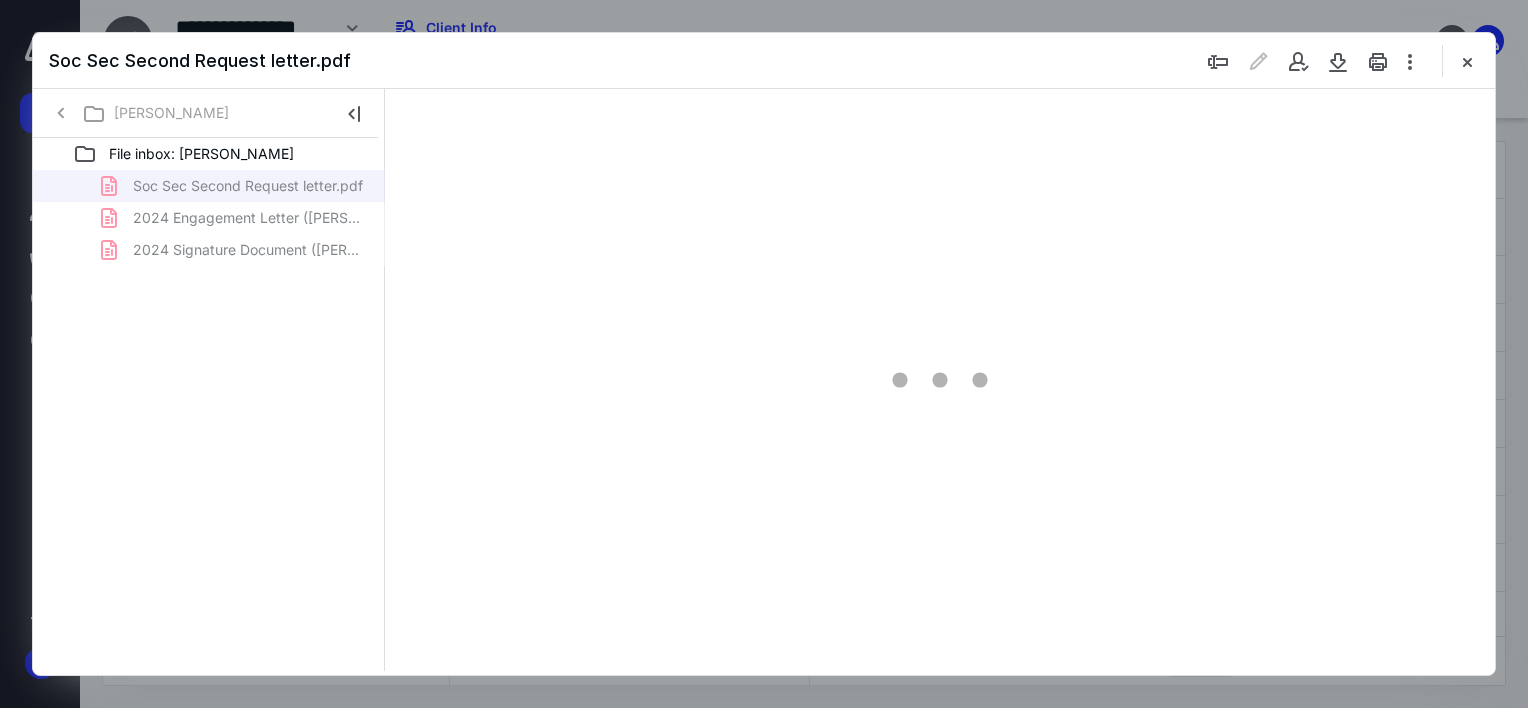 scroll, scrollTop: 0, scrollLeft: 0, axis: both 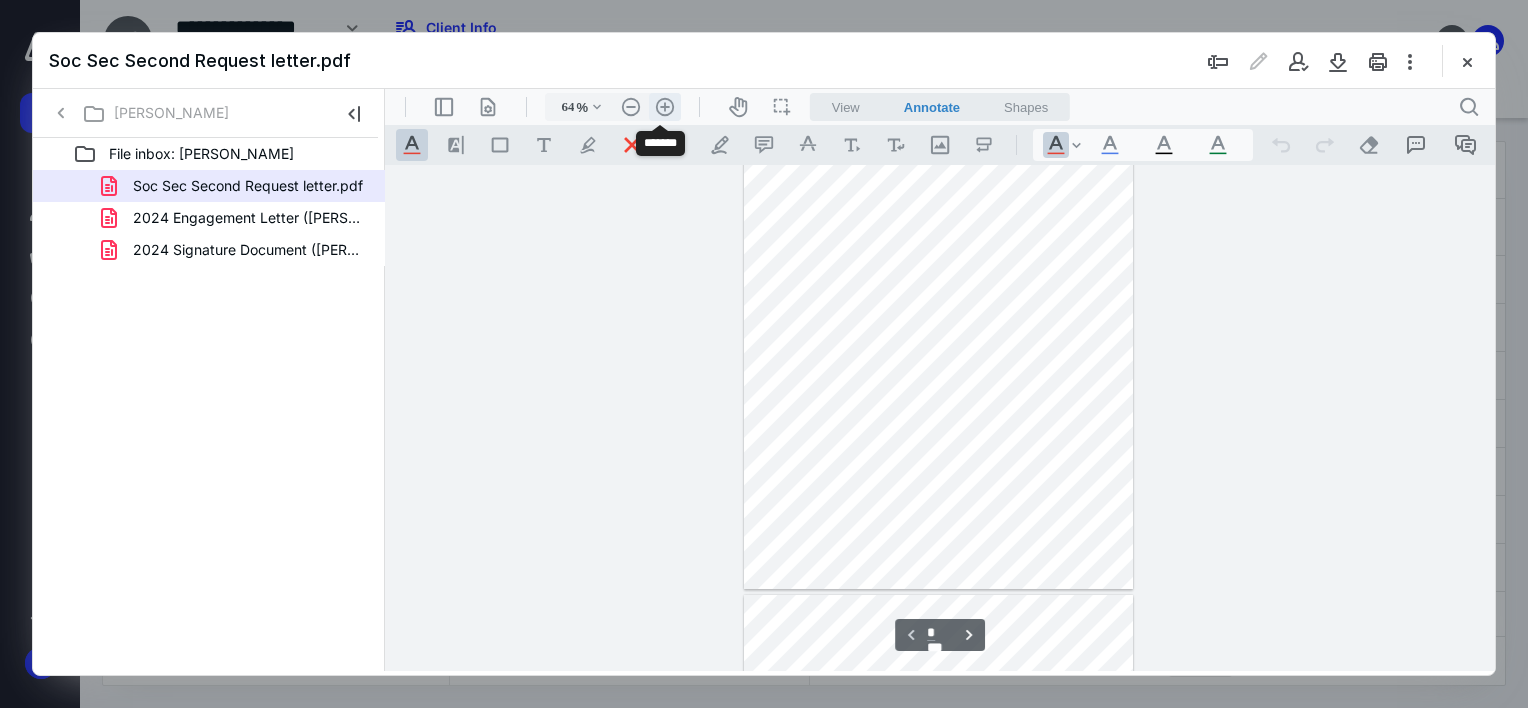click on ".cls-1{fill:#abb0c4;} icon - header - zoom - in - line" at bounding box center [665, 107] 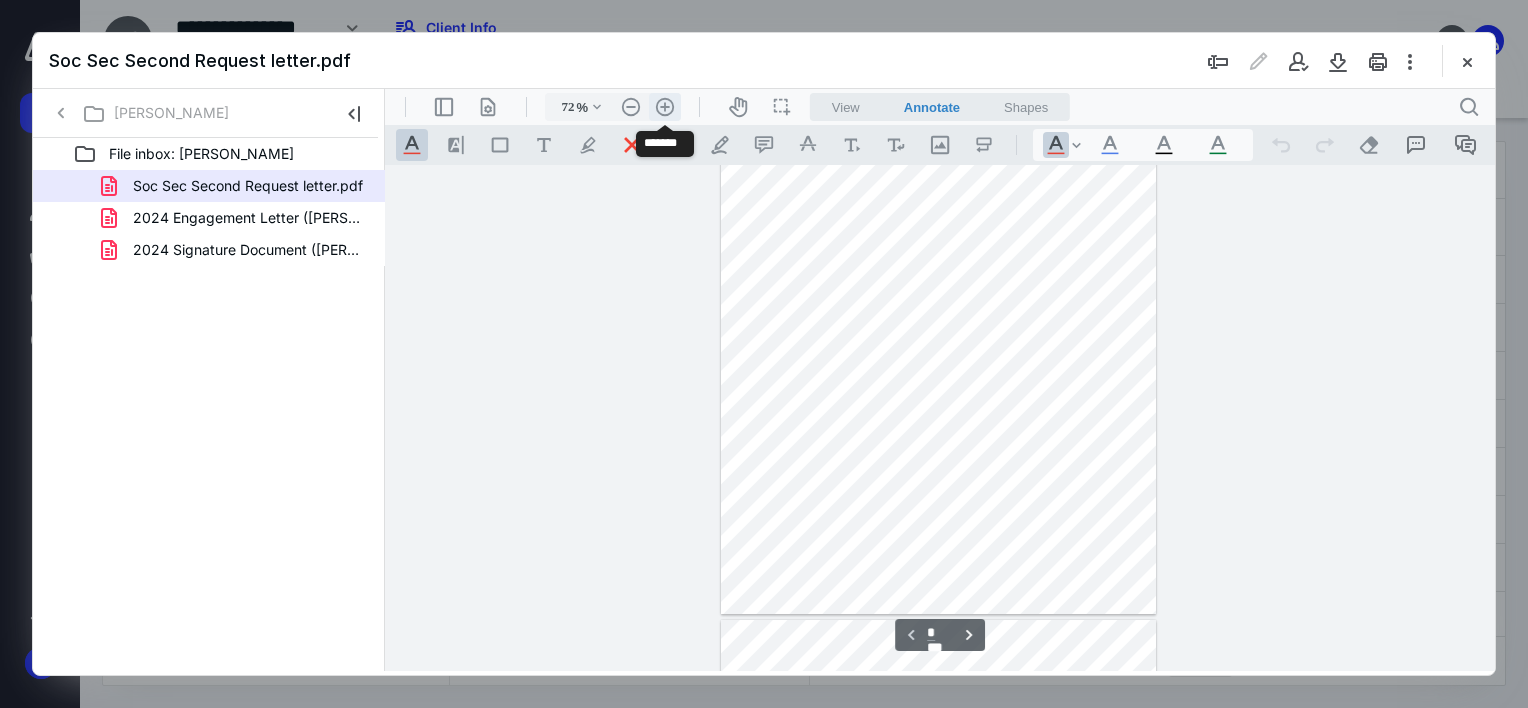 click on ".cls-1{fill:#abb0c4;} icon - header - zoom - in - line" at bounding box center [665, 107] 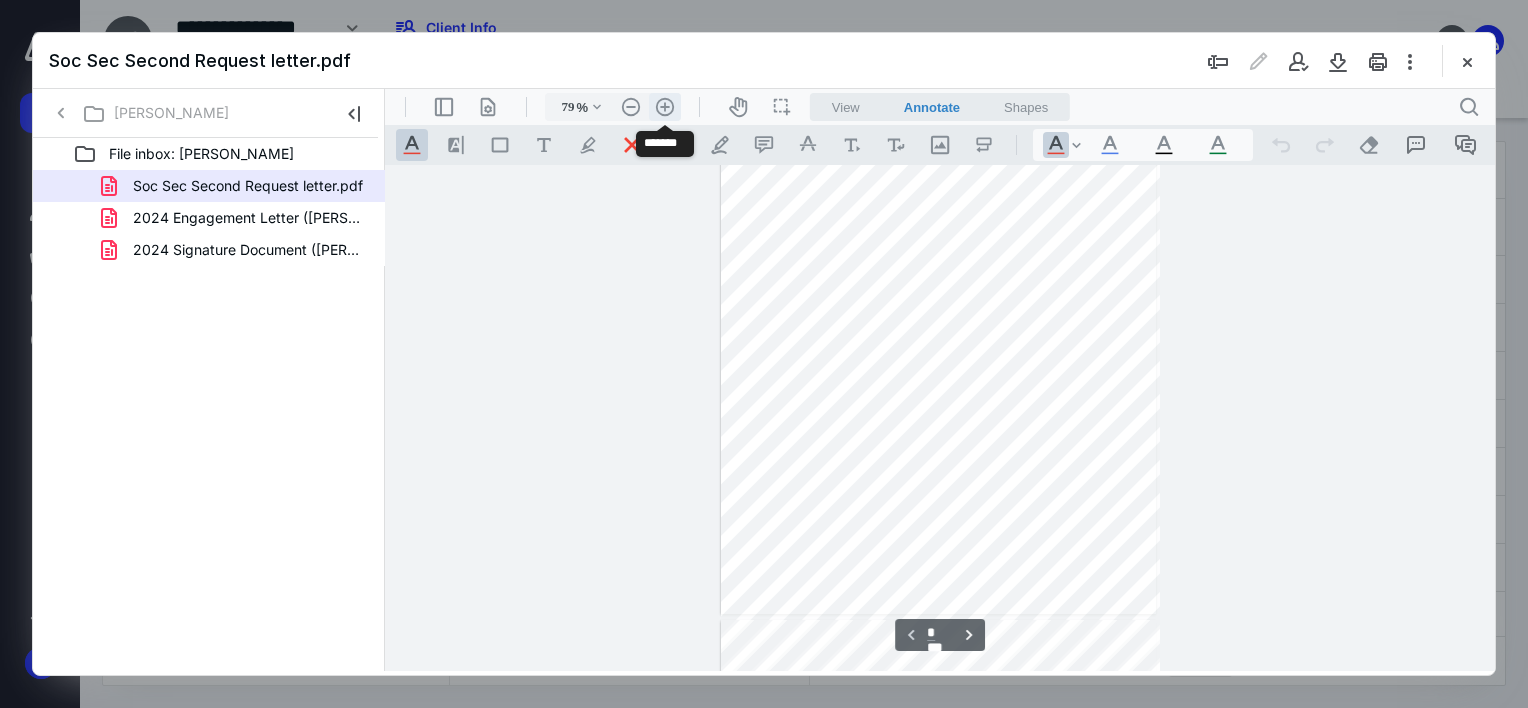 click on ".cls-1{fill:#abb0c4;} icon - header - zoom - in - line" at bounding box center (665, 107) 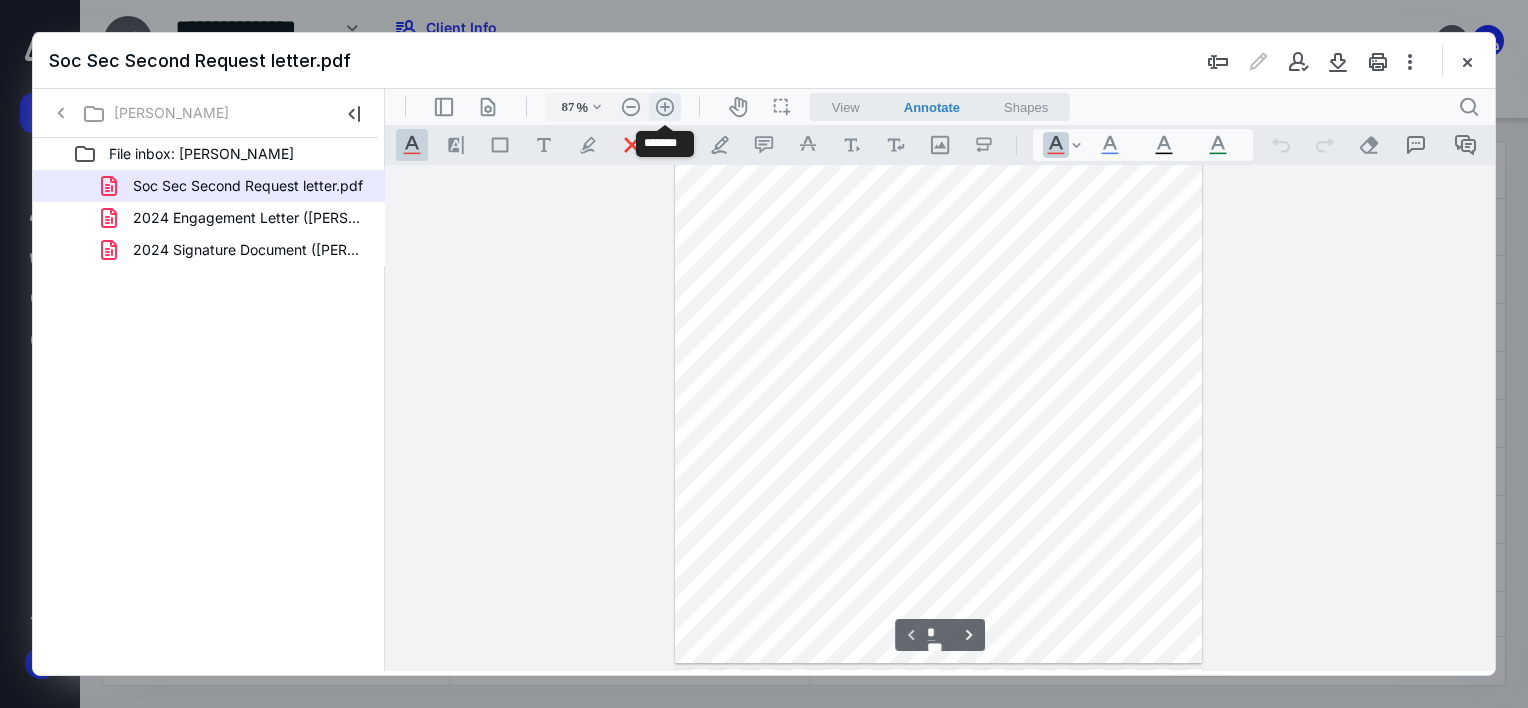 click on ".cls-1{fill:#abb0c4;} icon - header - zoom - in - line" at bounding box center [665, 107] 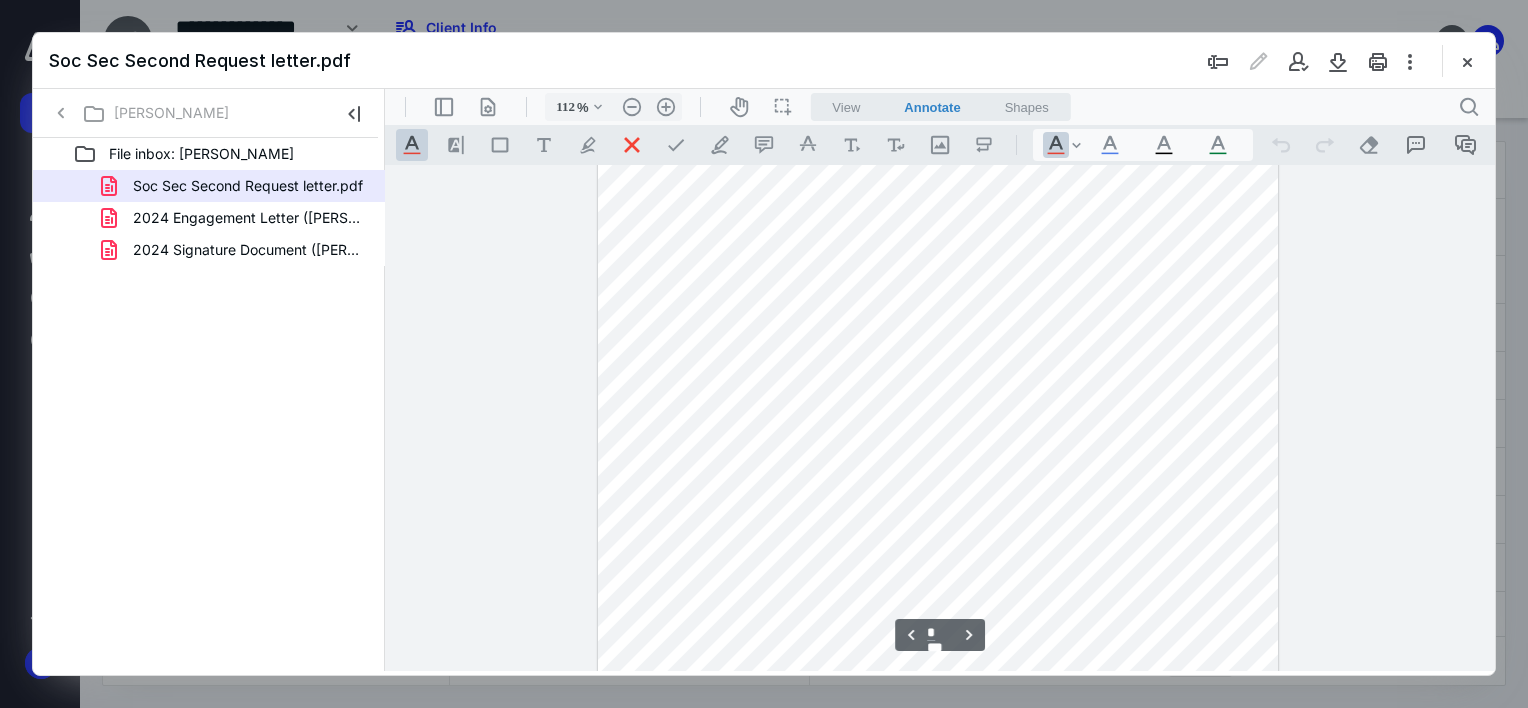 scroll, scrollTop: 2800, scrollLeft: 0, axis: vertical 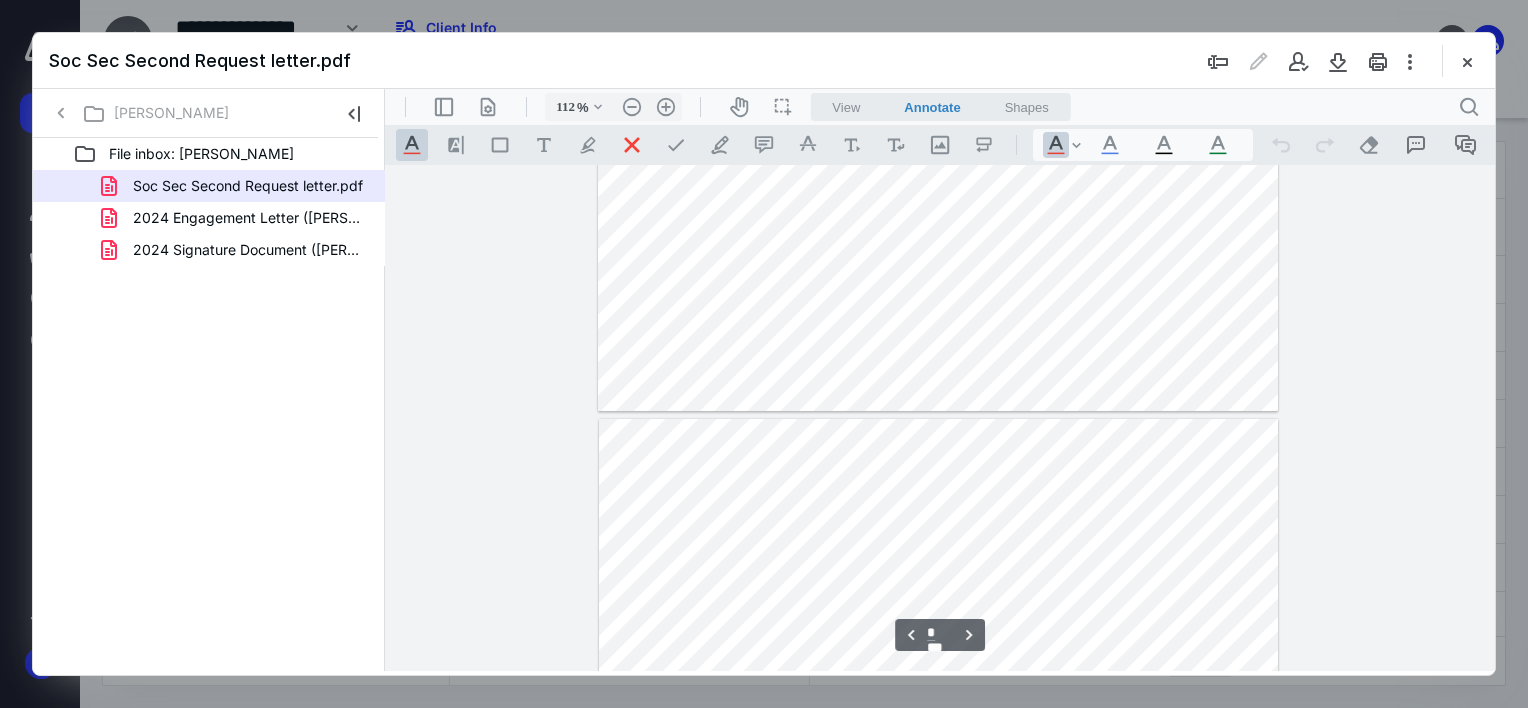 type on "*" 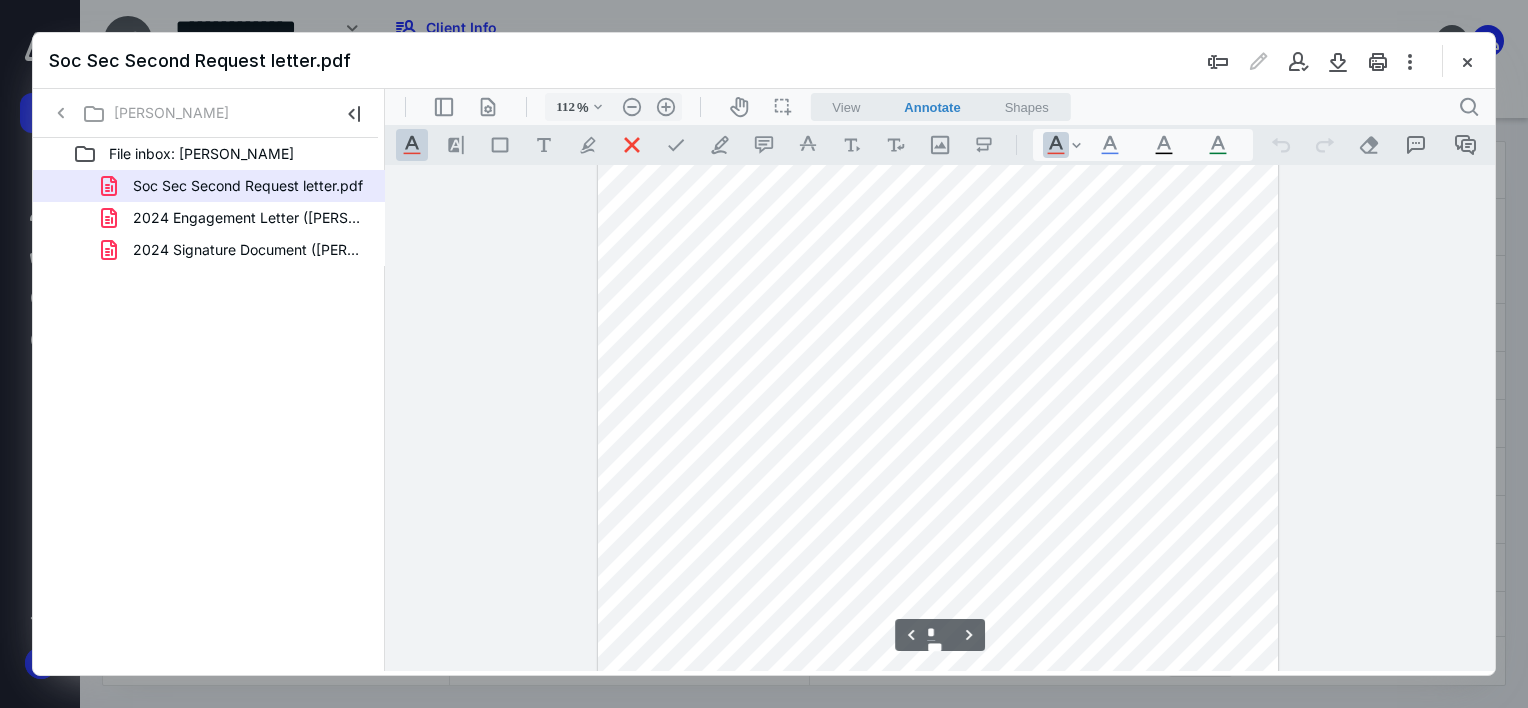 scroll, scrollTop: 2714, scrollLeft: 0, axis: vertical 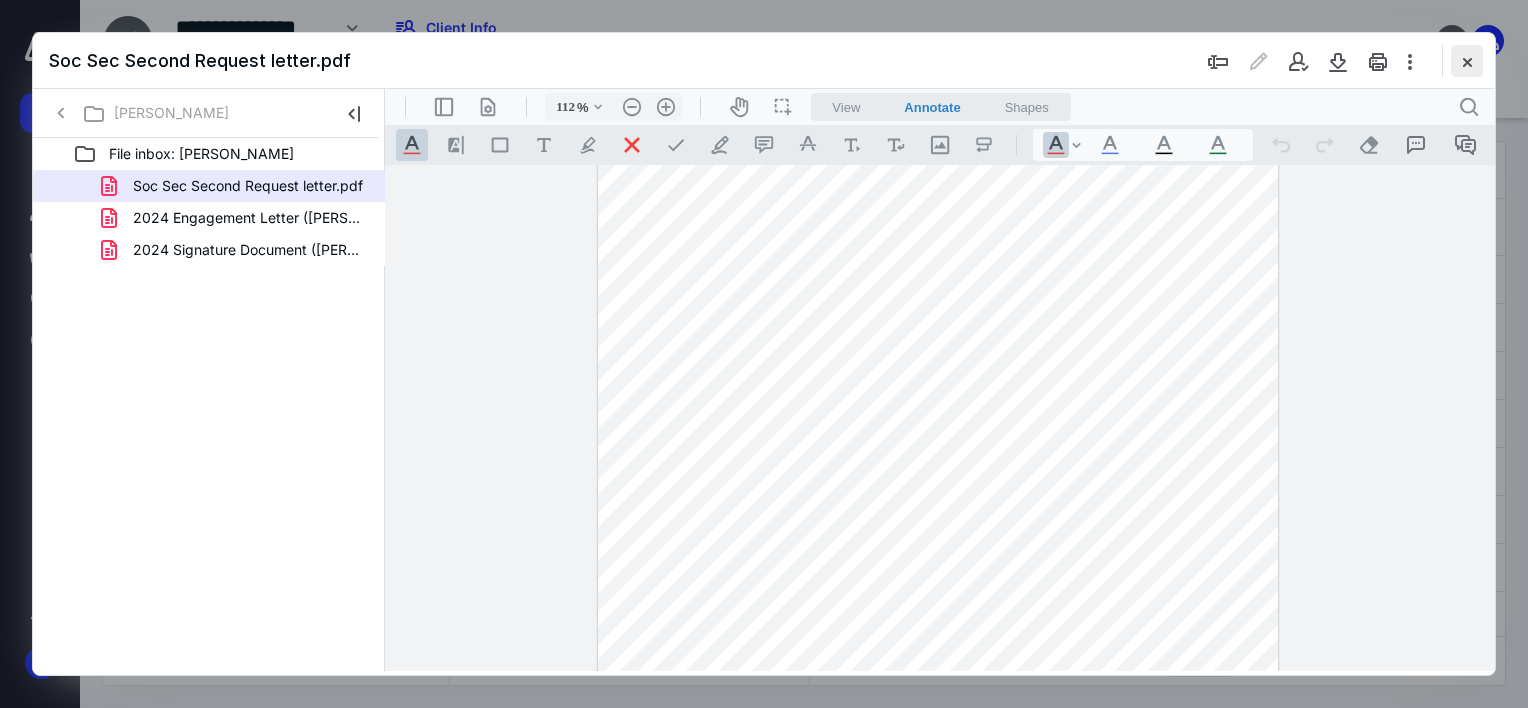 click at bounding box center [1467, 61] 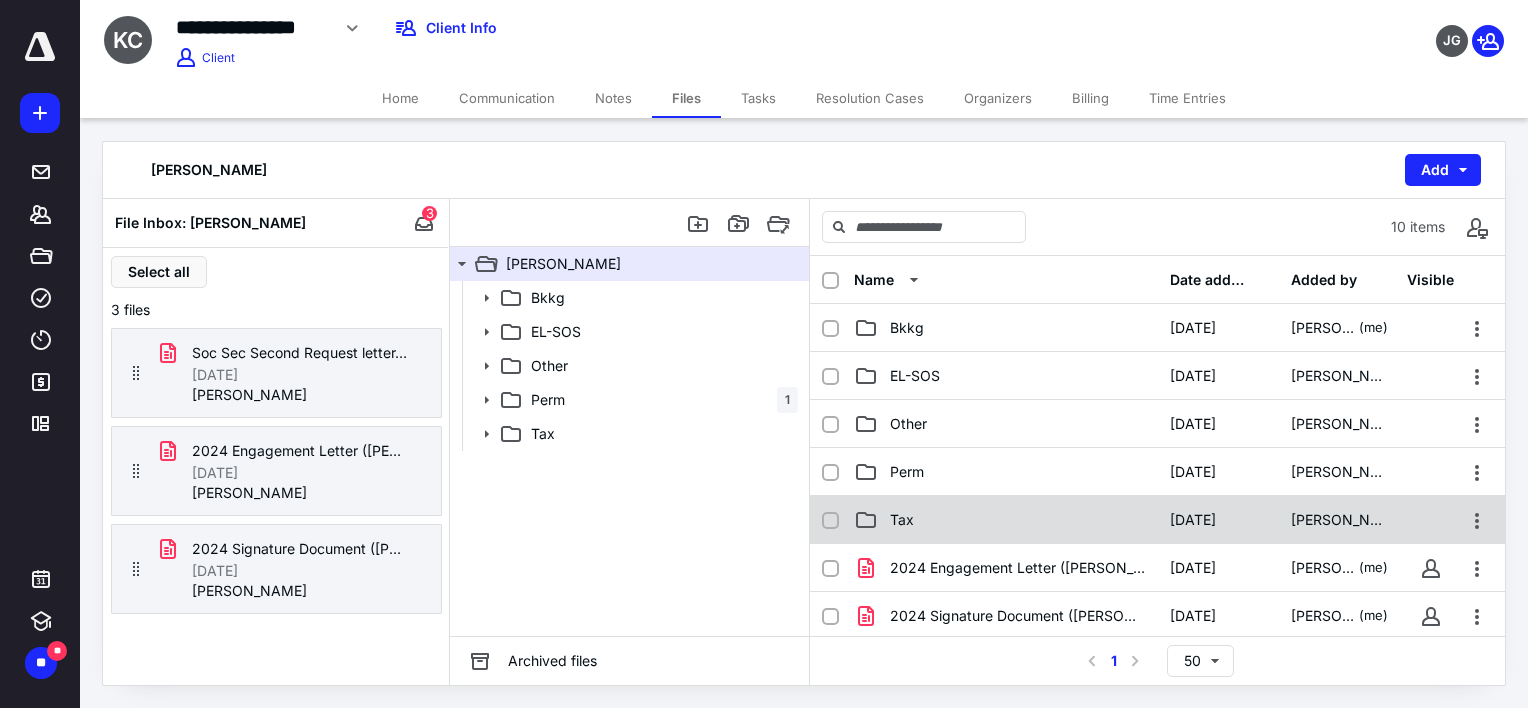 click on "Tax 3/12/2023 Jordan Guess" at bounding box center (1157, 520) 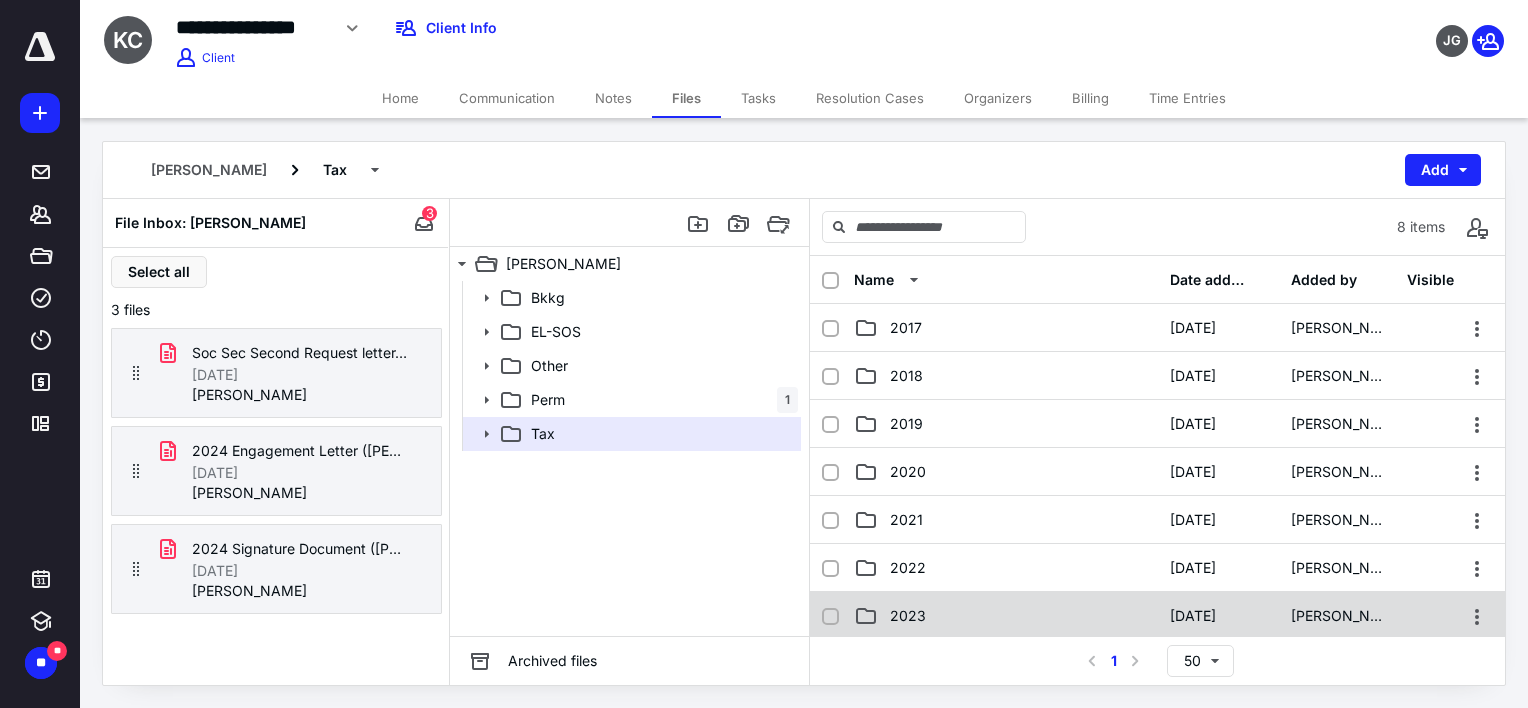 click on "2023" at bounding box center [1006, 616] 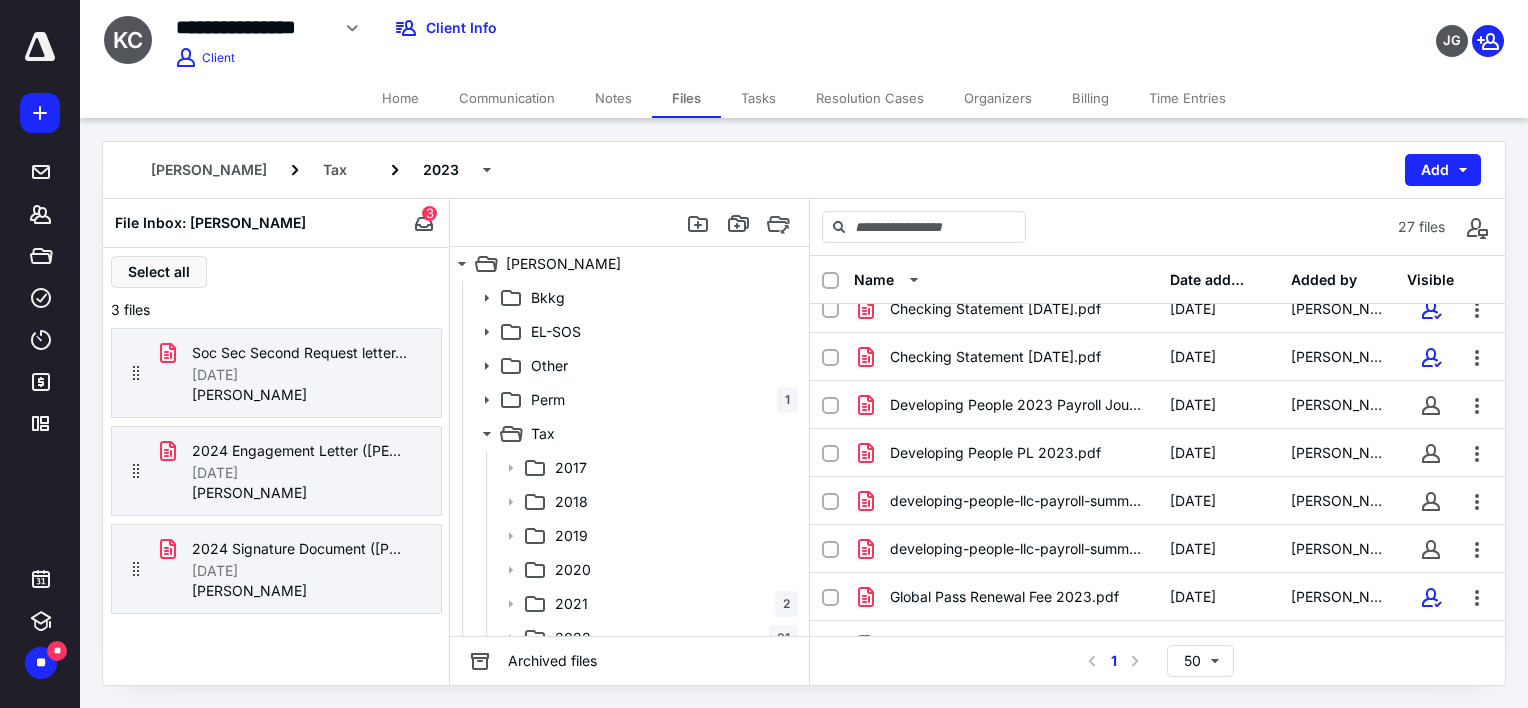 scroll, scrollTop: 557, scrollLeft: 0, axis: vertical 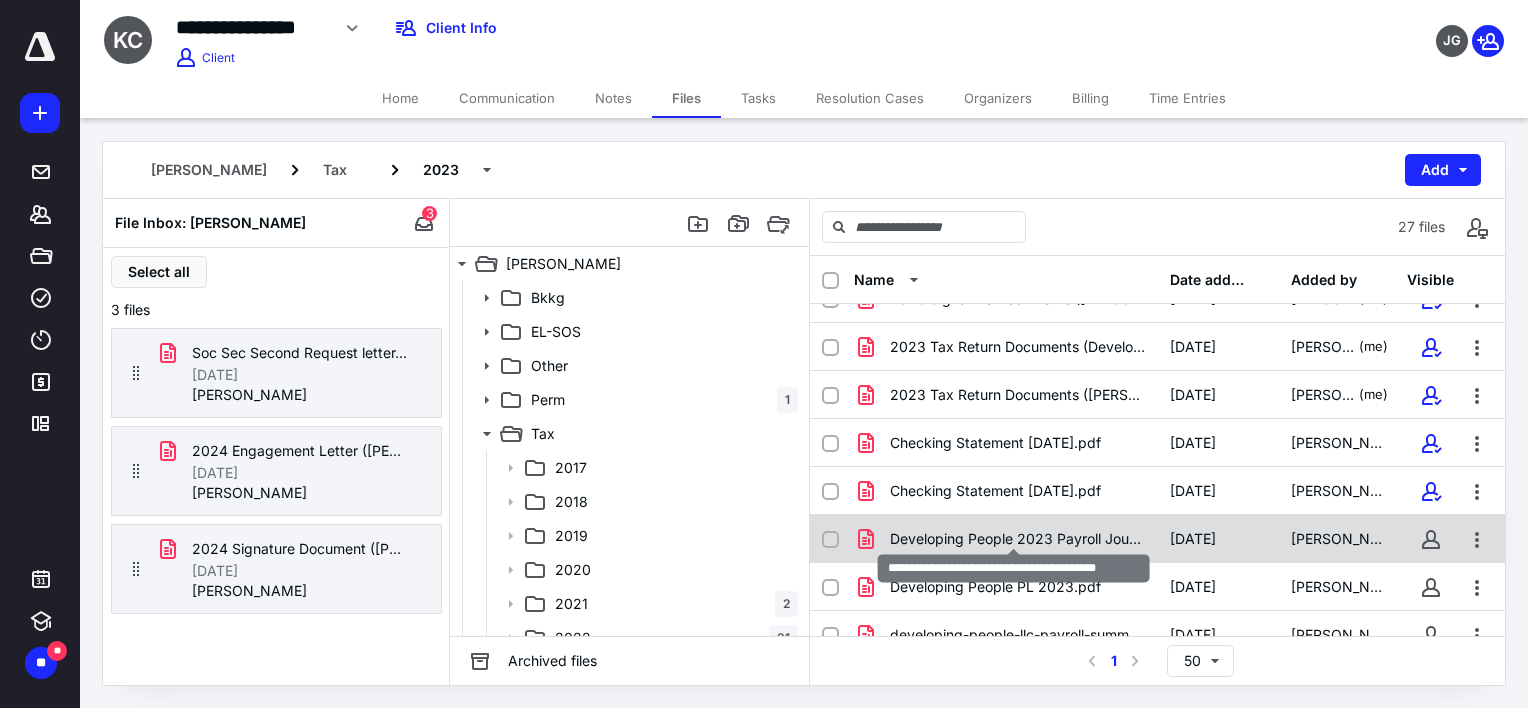 click on "Developing People 2023 Payroll Journal.pdf" at bounding box center (1018, 539) 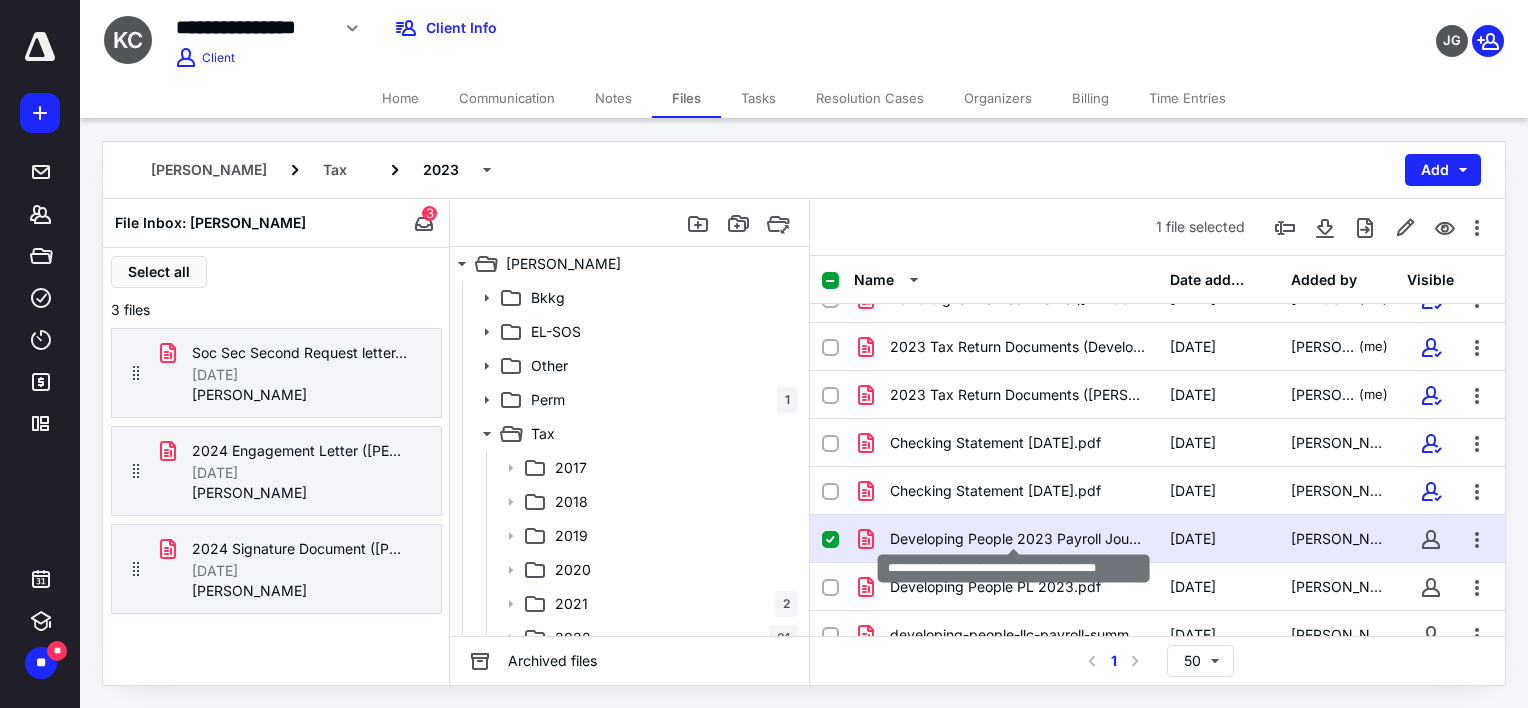 click on "Developing People 2023 Payroll Journal.pdf" at bounding box center (1018, 539) 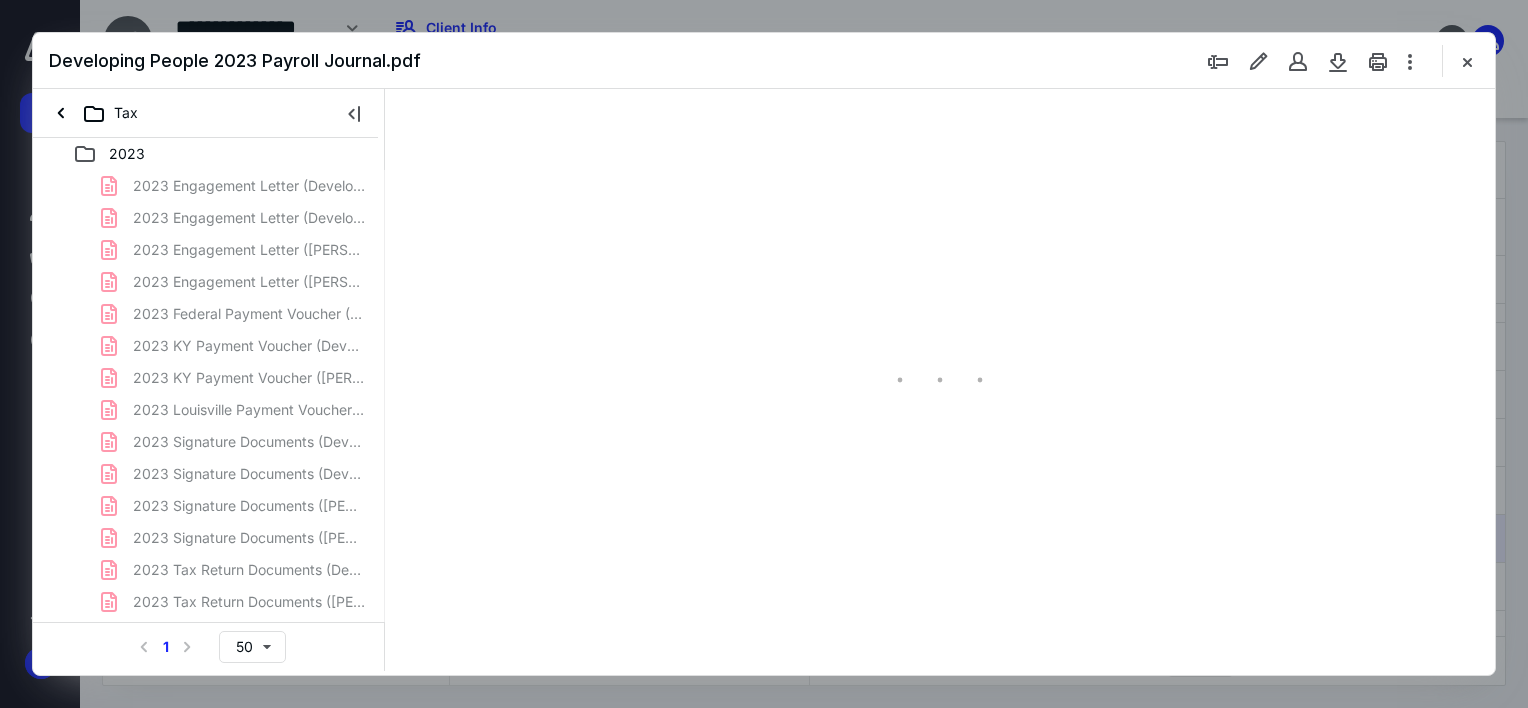 scroll, scrollTop: 0, scrollLeft: 0, axis: both 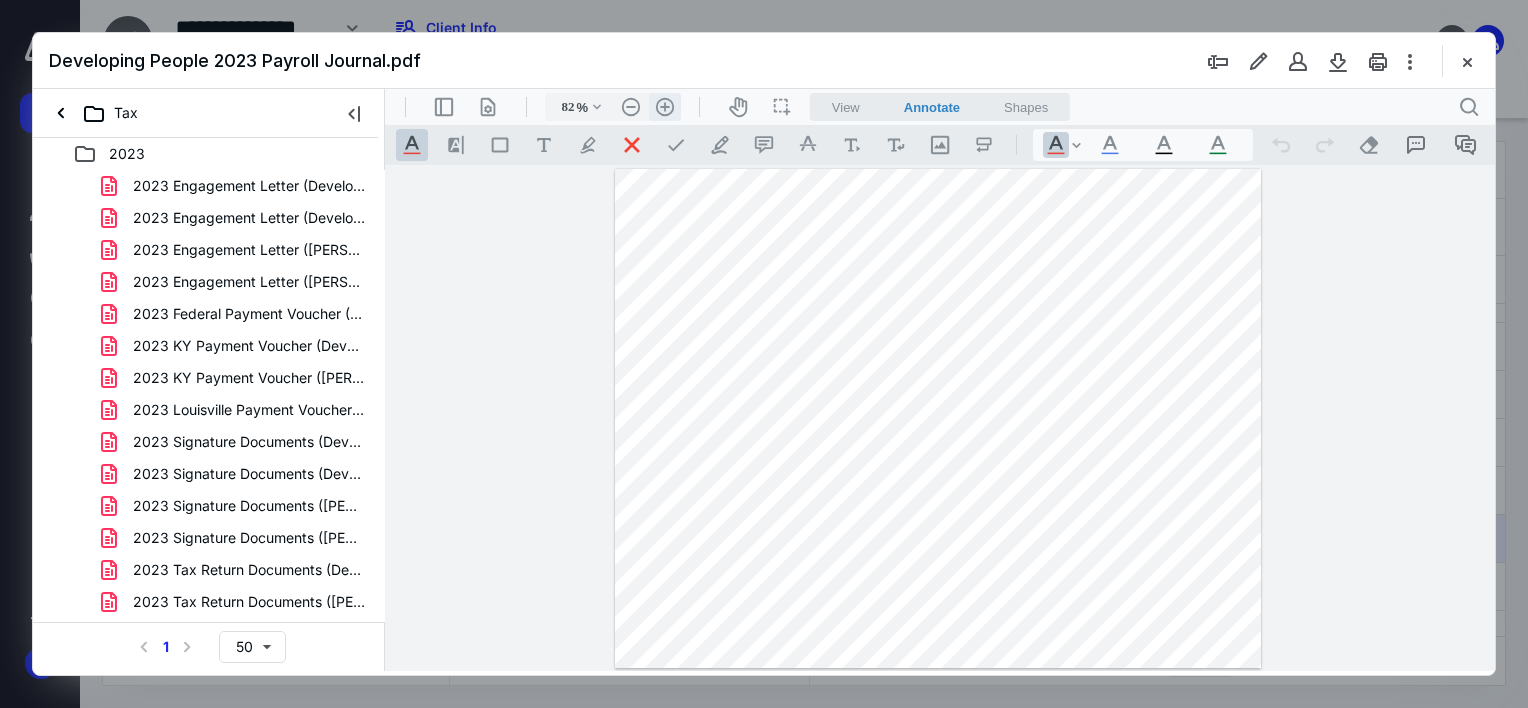 click on ".cls-1{fill:#abb0c4;} icon - header - zoom - in - line" at bounding box center [665, 107] 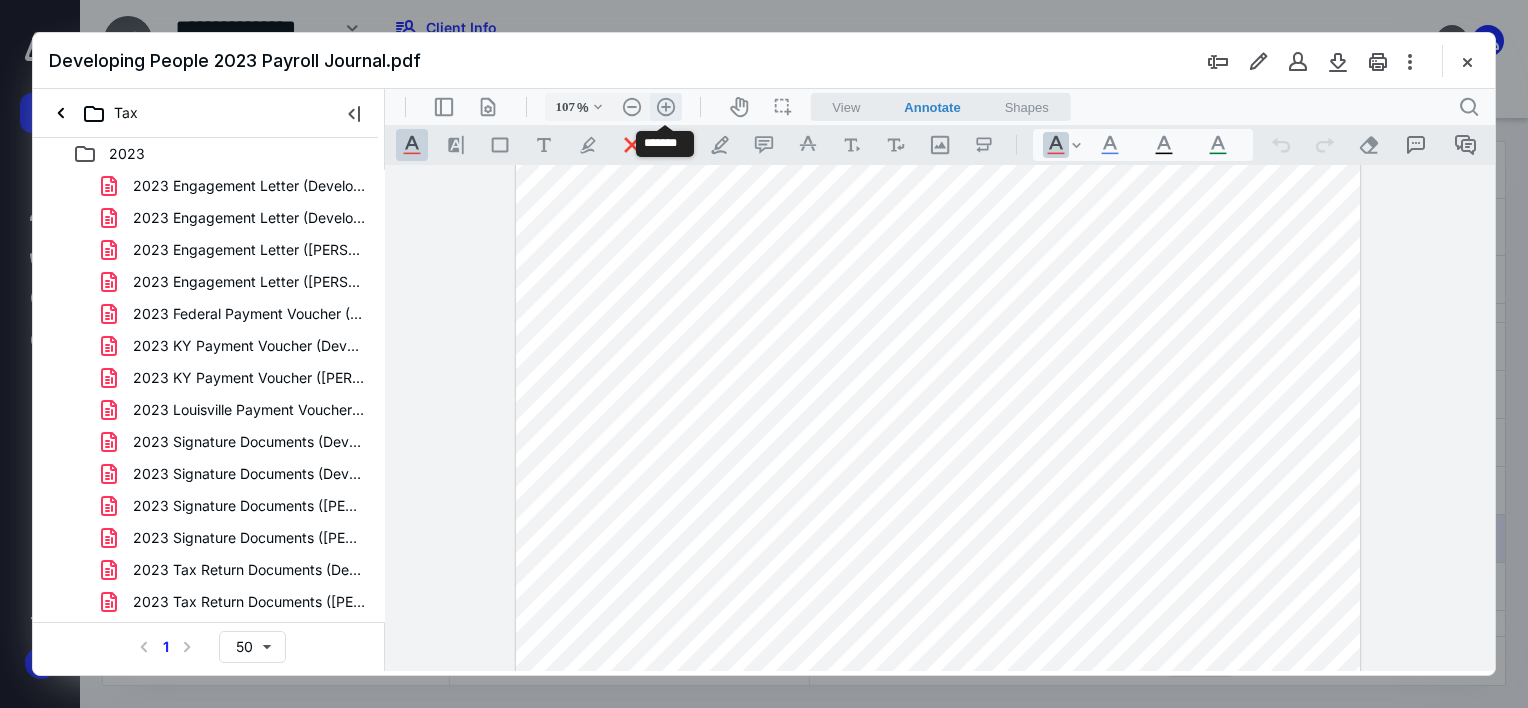 click on ".cls-1{fill:#abb0c4;} icon - header - zoom - in - line" at bounding box center [666, 107] 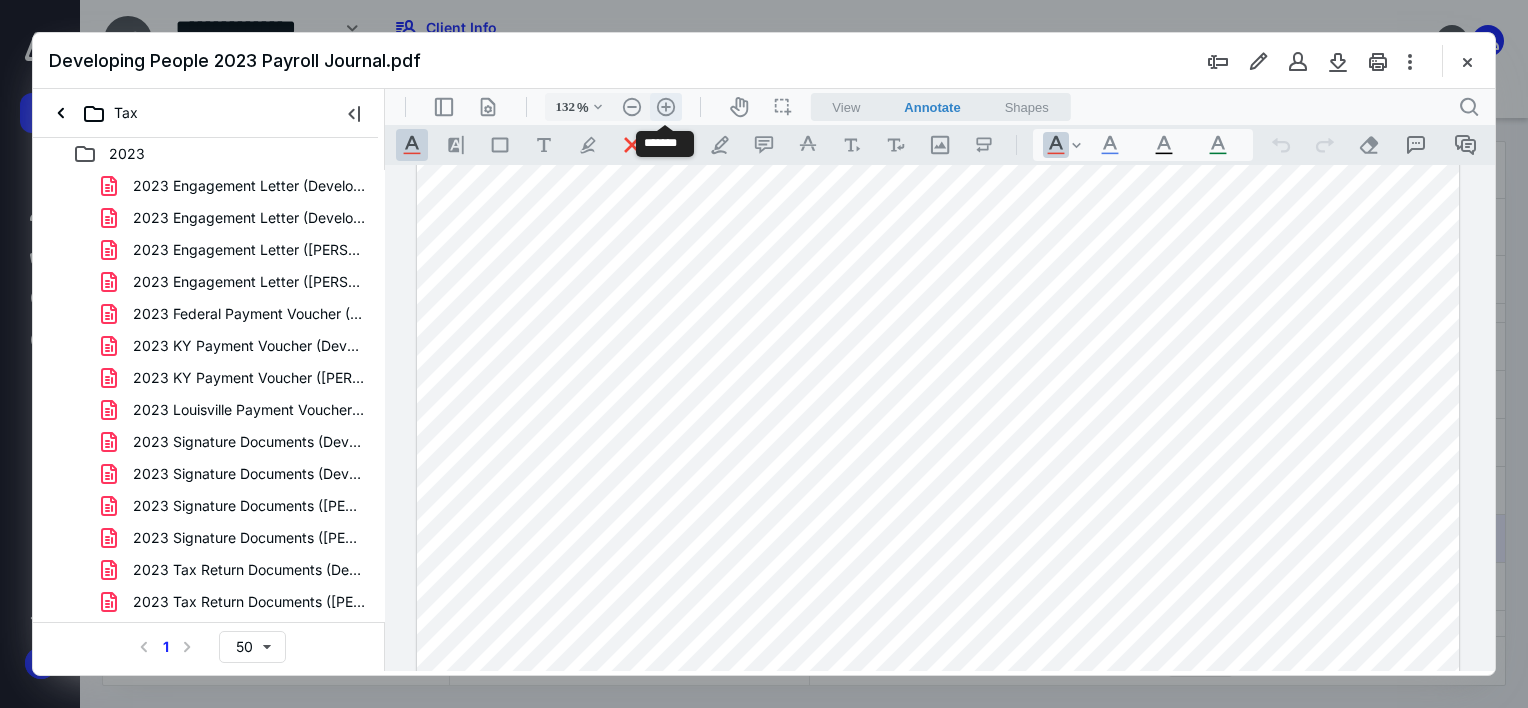 scroll, scrollTop: 130, scrollLeft: 0, axis: vertical 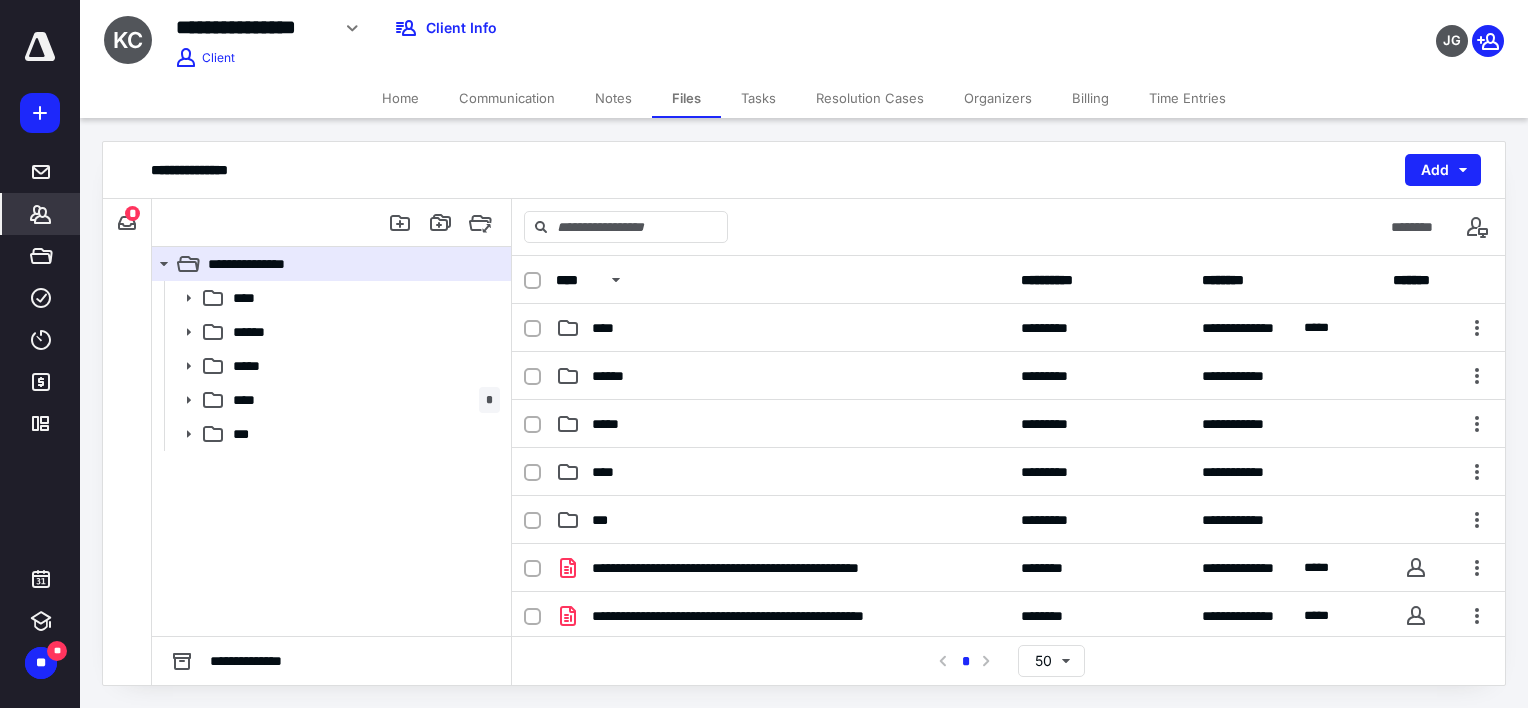 click 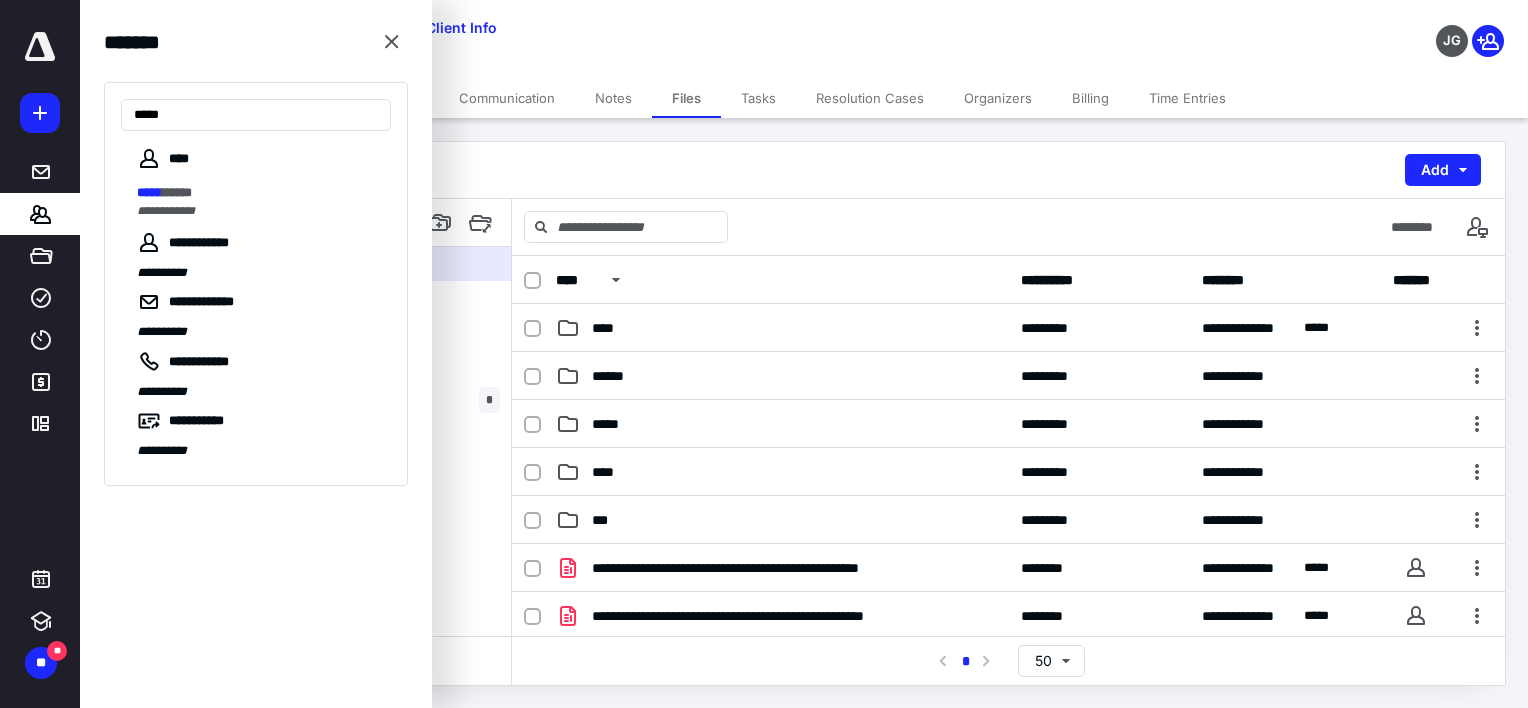 type on "*****" 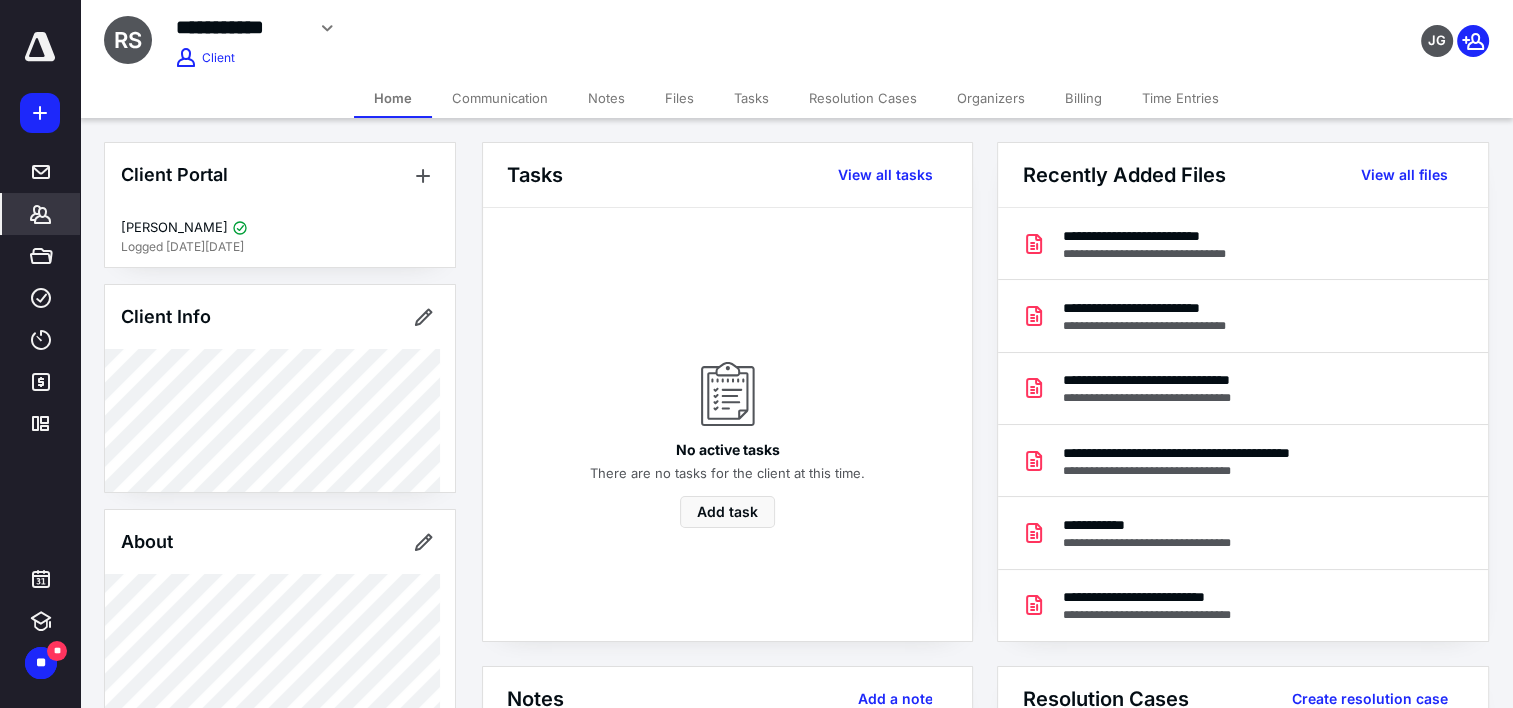 click on "Files" at bounding box center [679, 98] 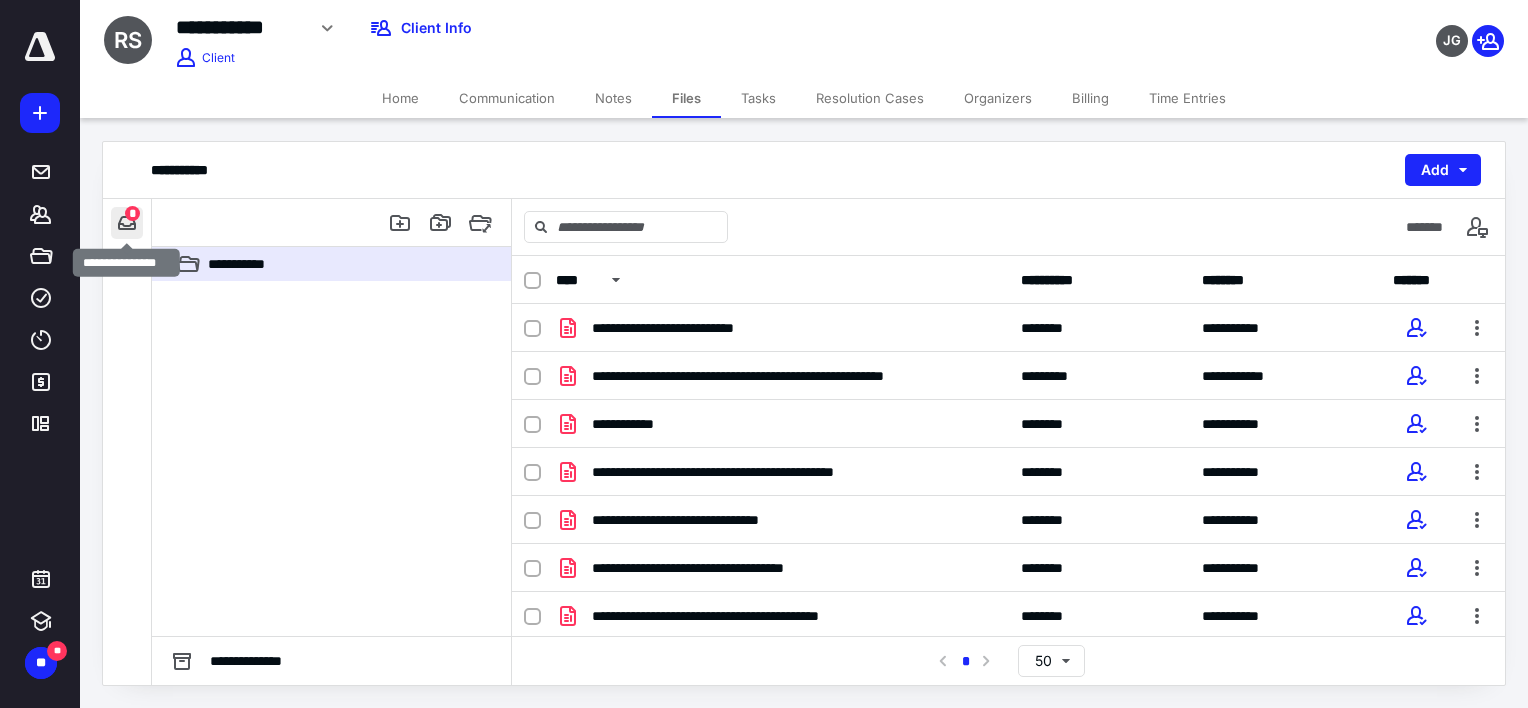 click at bounding box center (127, 223) 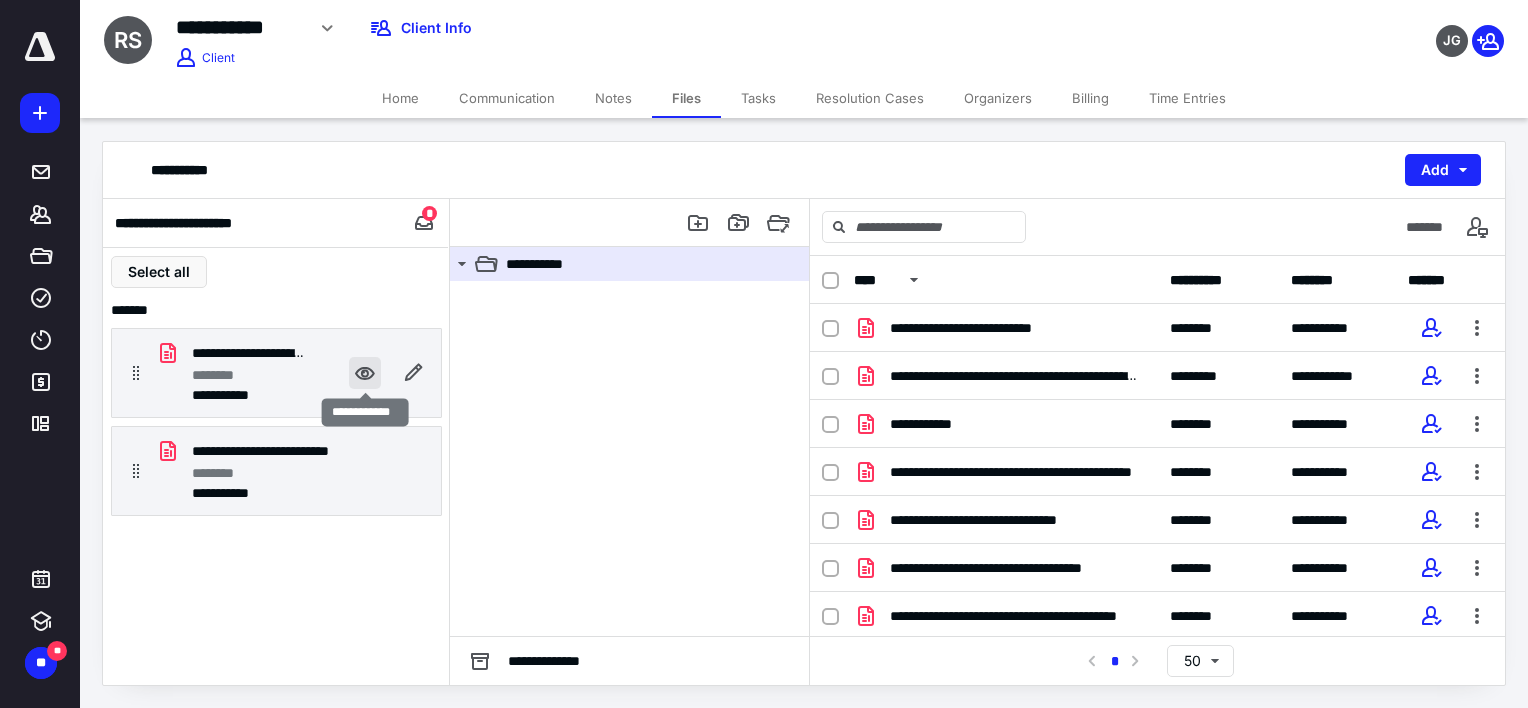 click at bounding box center (365, 373) 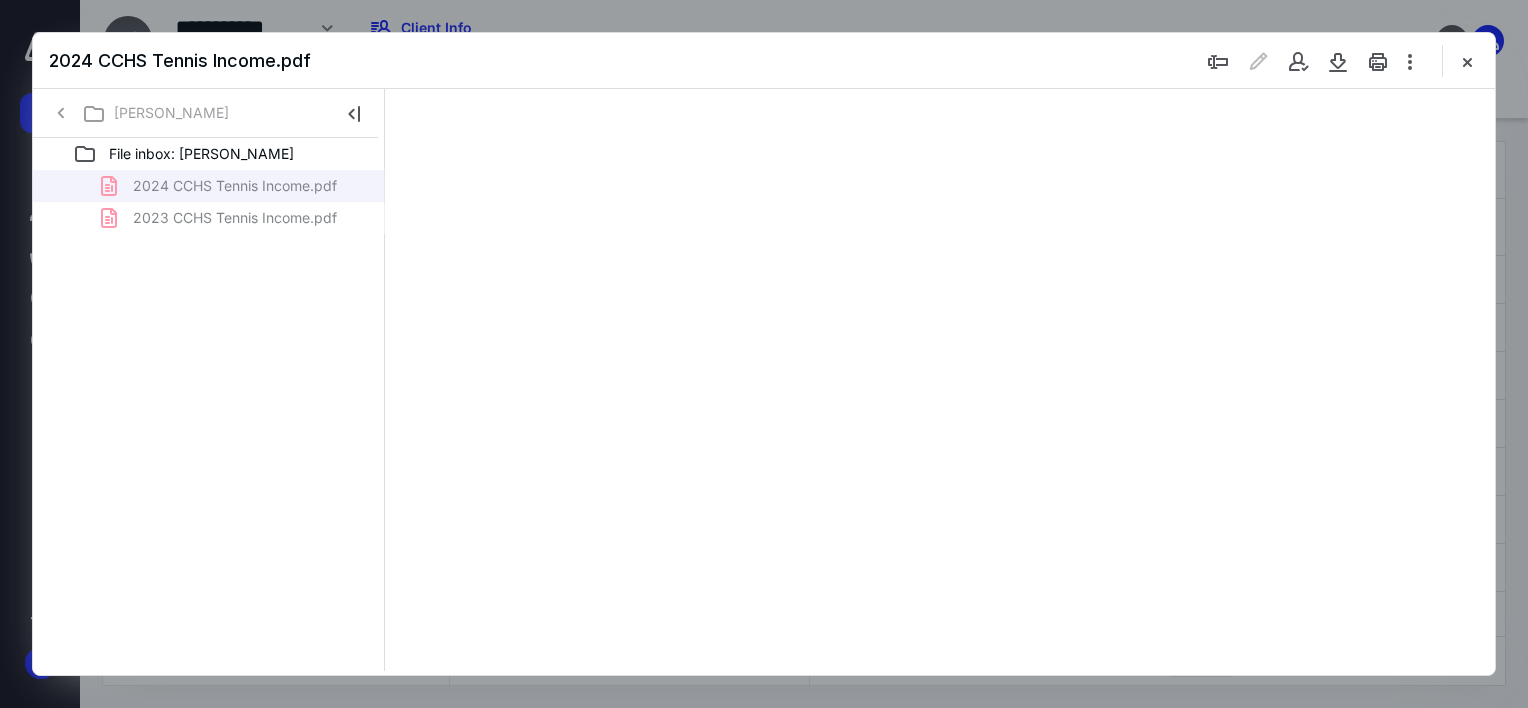 scroll, scrollTop: 0, scrollLeft: 0, axis: both 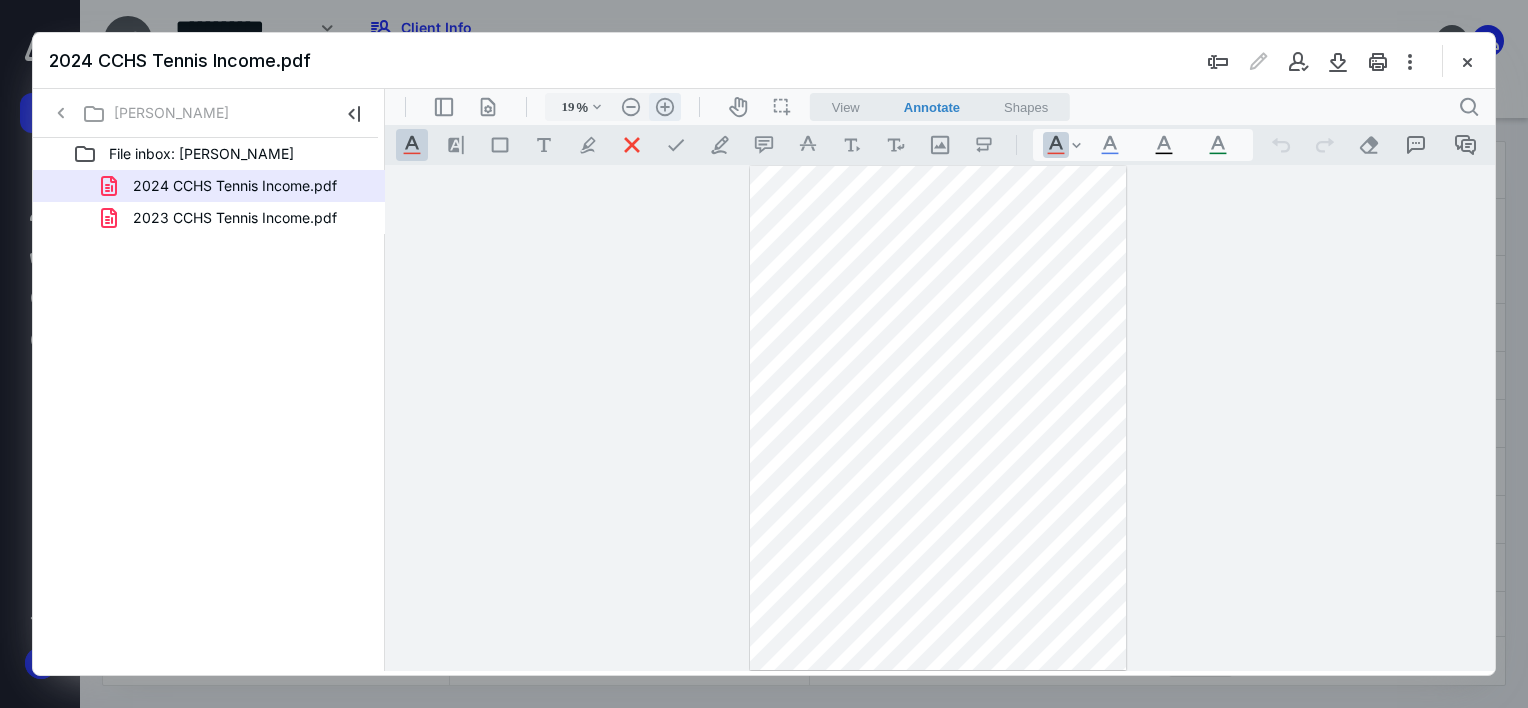 click on ".cls-1{fill:#abb0c4;} icon - header - zoom - in - line" at bounding box center (665, 107) 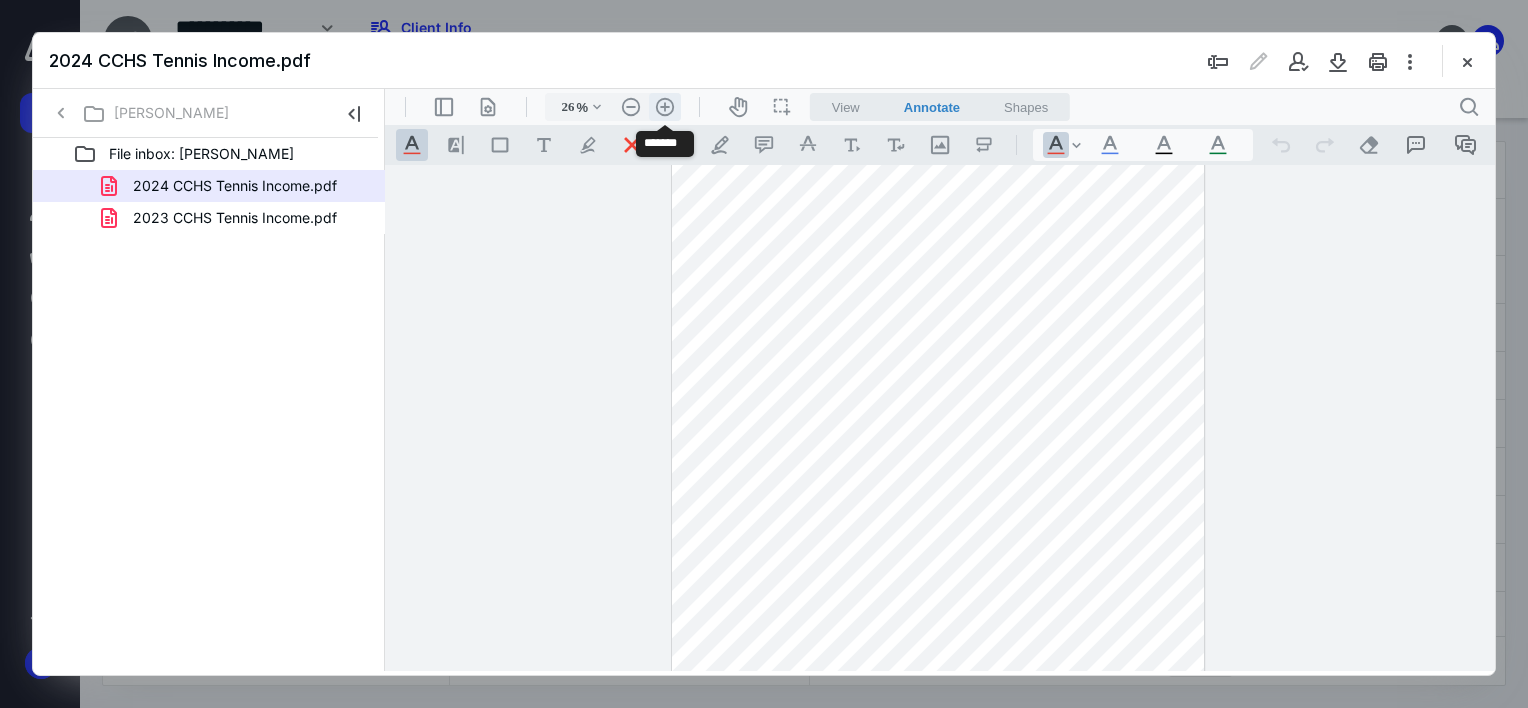 click on ".cls-1{fill:#abb0c4;} icon - header - zoom - in - line" at bounding box center (665, 107) 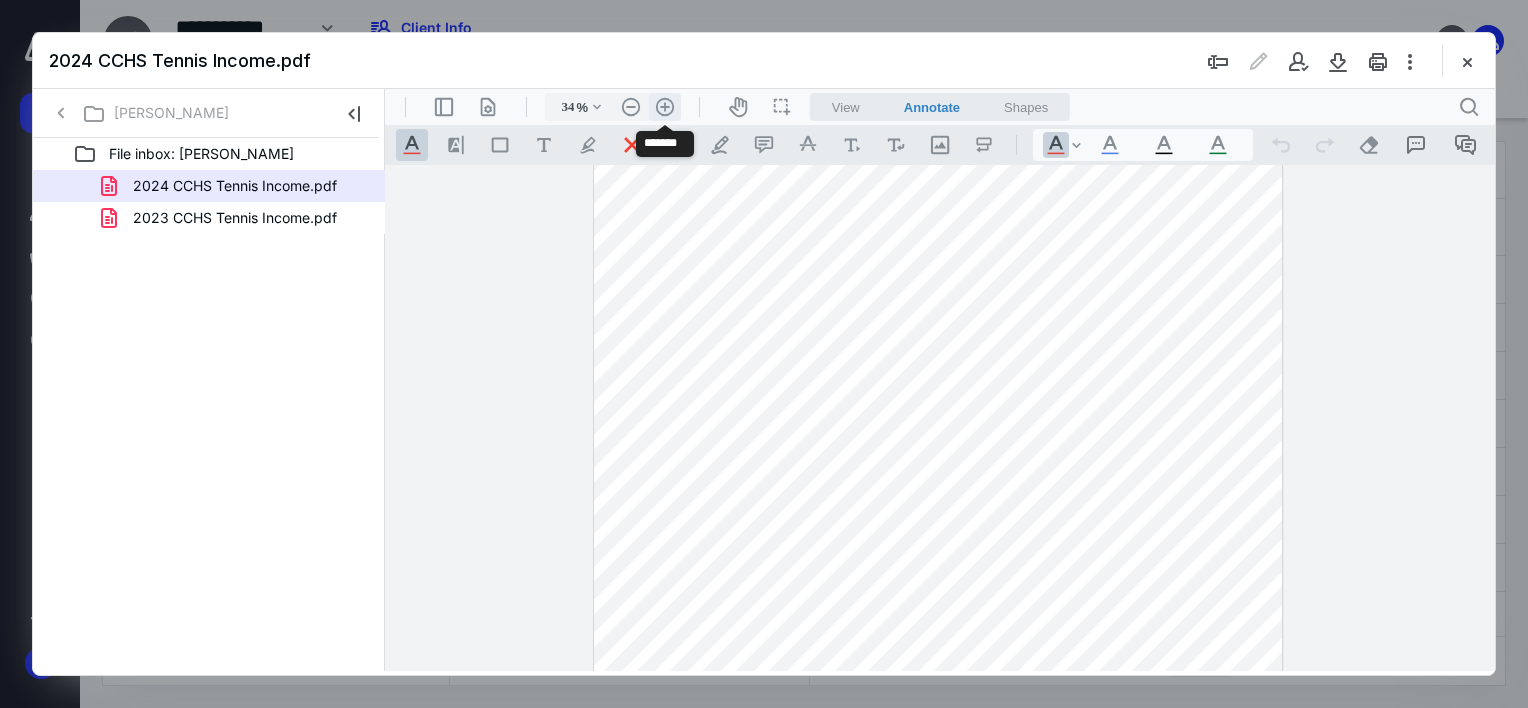 click on ".cls-1{fill:#abb0c4;} icon - header - zoom - in - line" at bounding box center (665, 107) 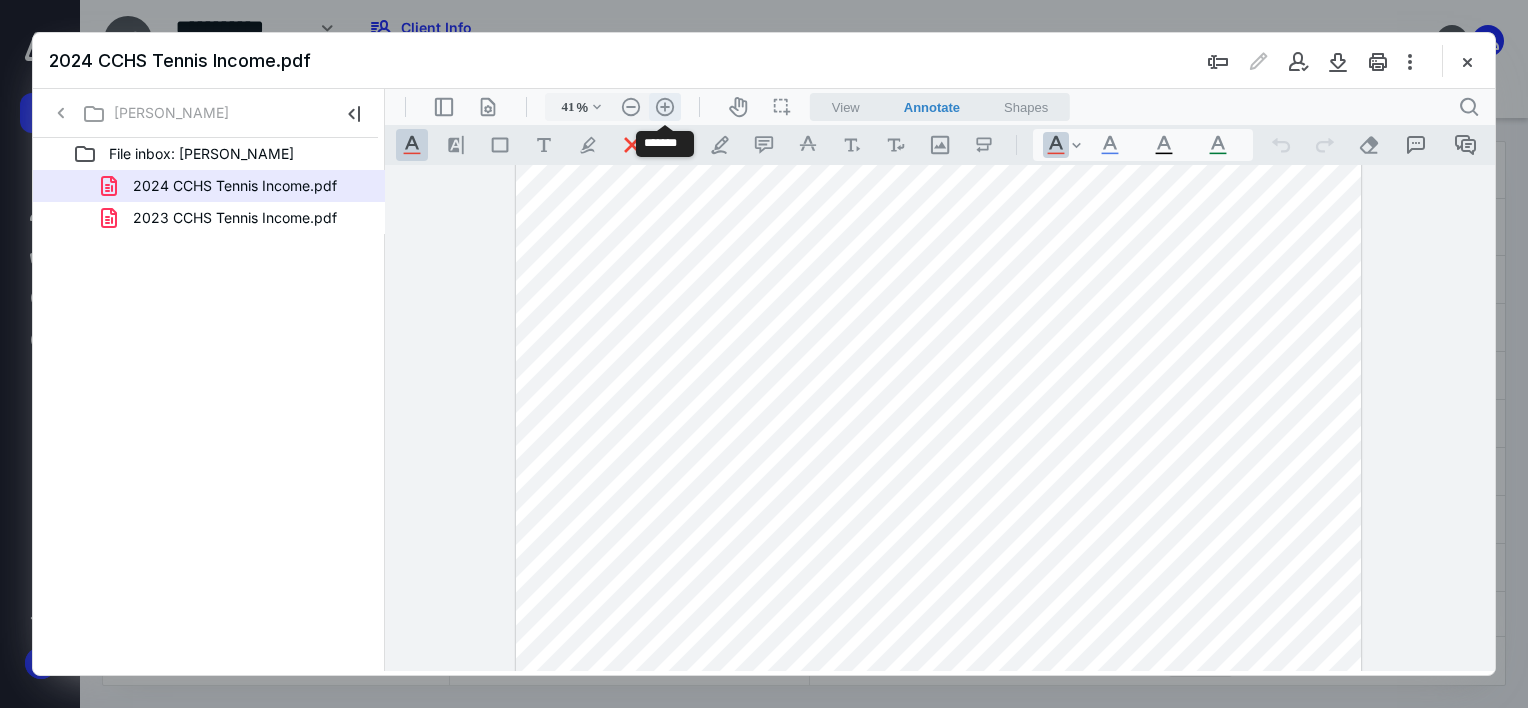 click on ".cls-1{fill:#abb0c4;} icon - header - zoom - in - line" at bounding box center [665, 107] 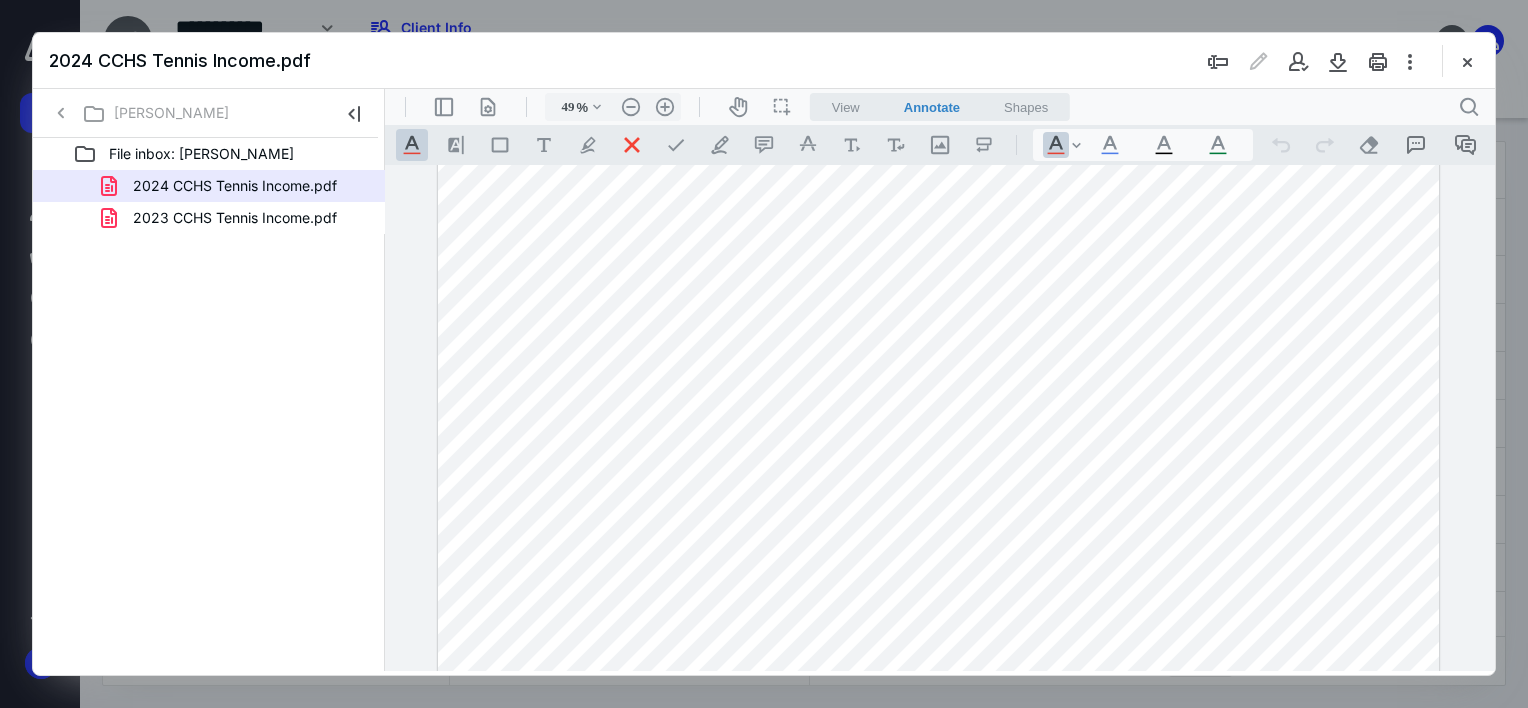 scroll, scrollTop: 0, scrollLeft: 0, axis: both 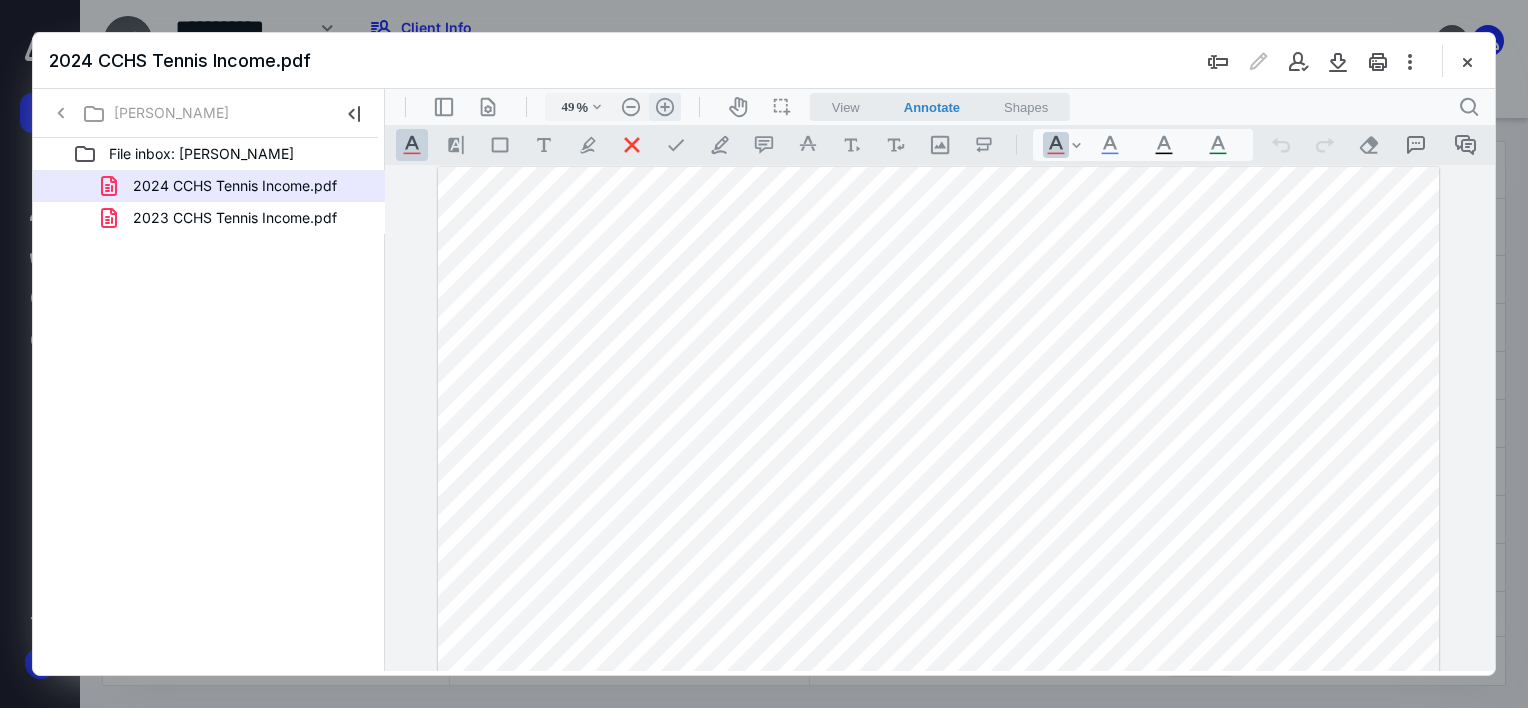 click on ".cls-1{fill:#abb0c4;} icon - header - zoom - in - line" at bounding box center [665, 107] 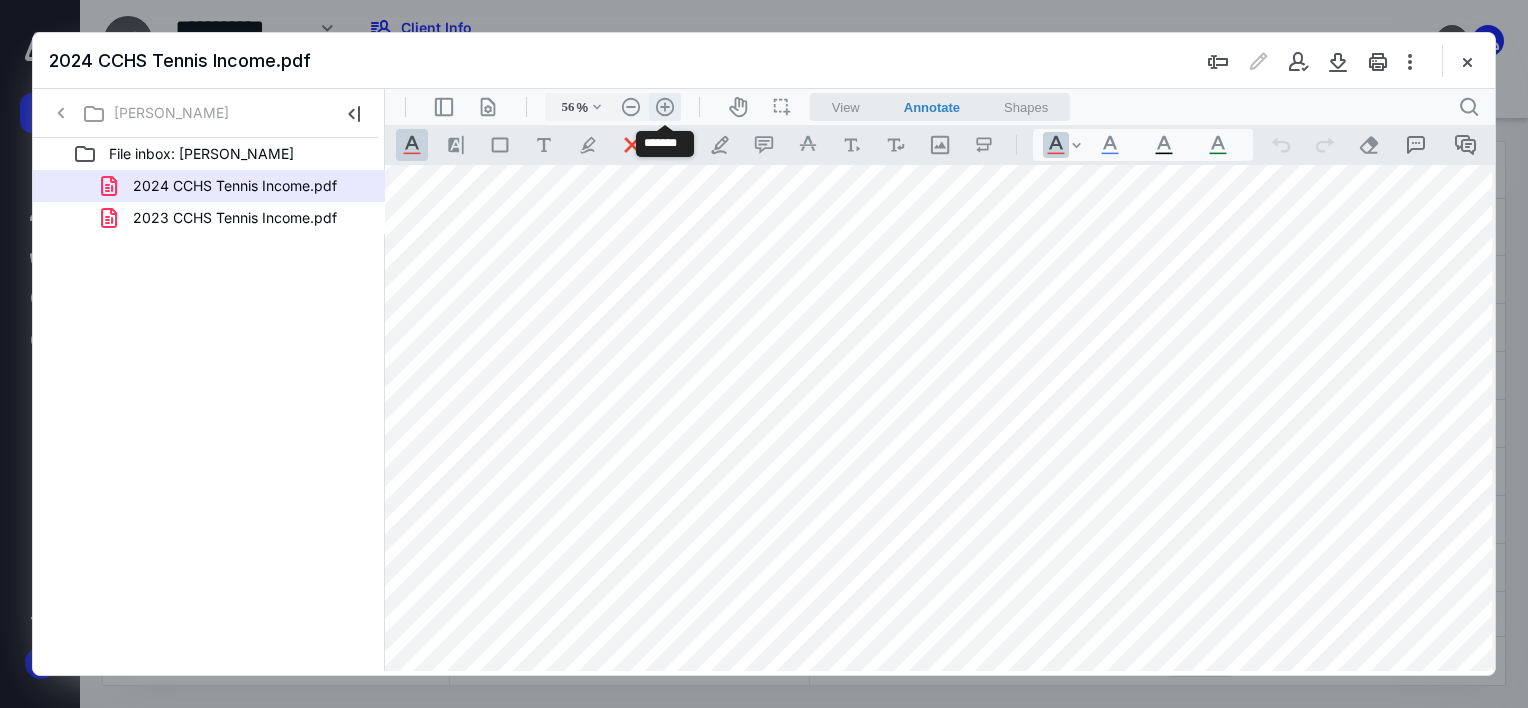 click on ".cls-1{fill:#abb0c4;} icon - header - zoom - in - line" at bounding box center [665, 107] 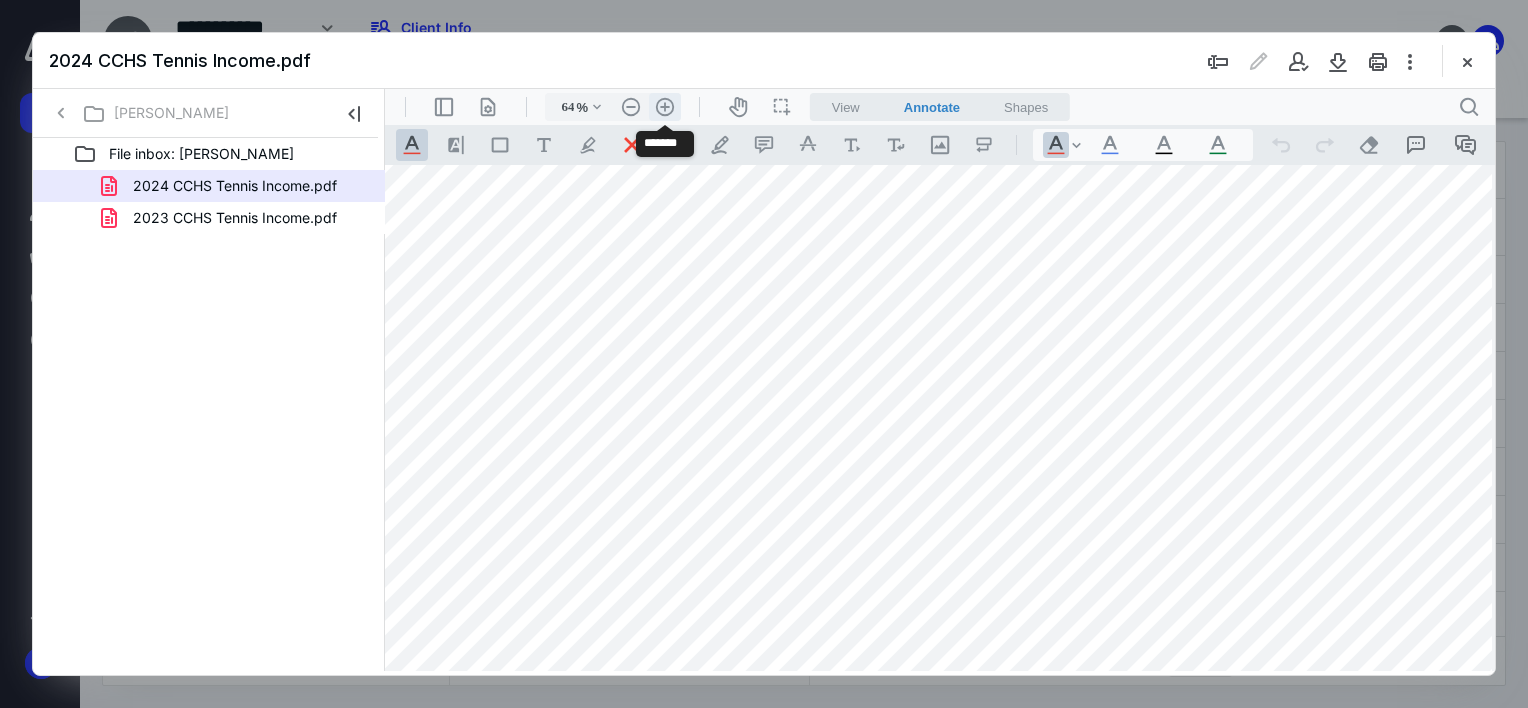 scroll, scrollTop: 67, scrollLeft: 110, axis: both 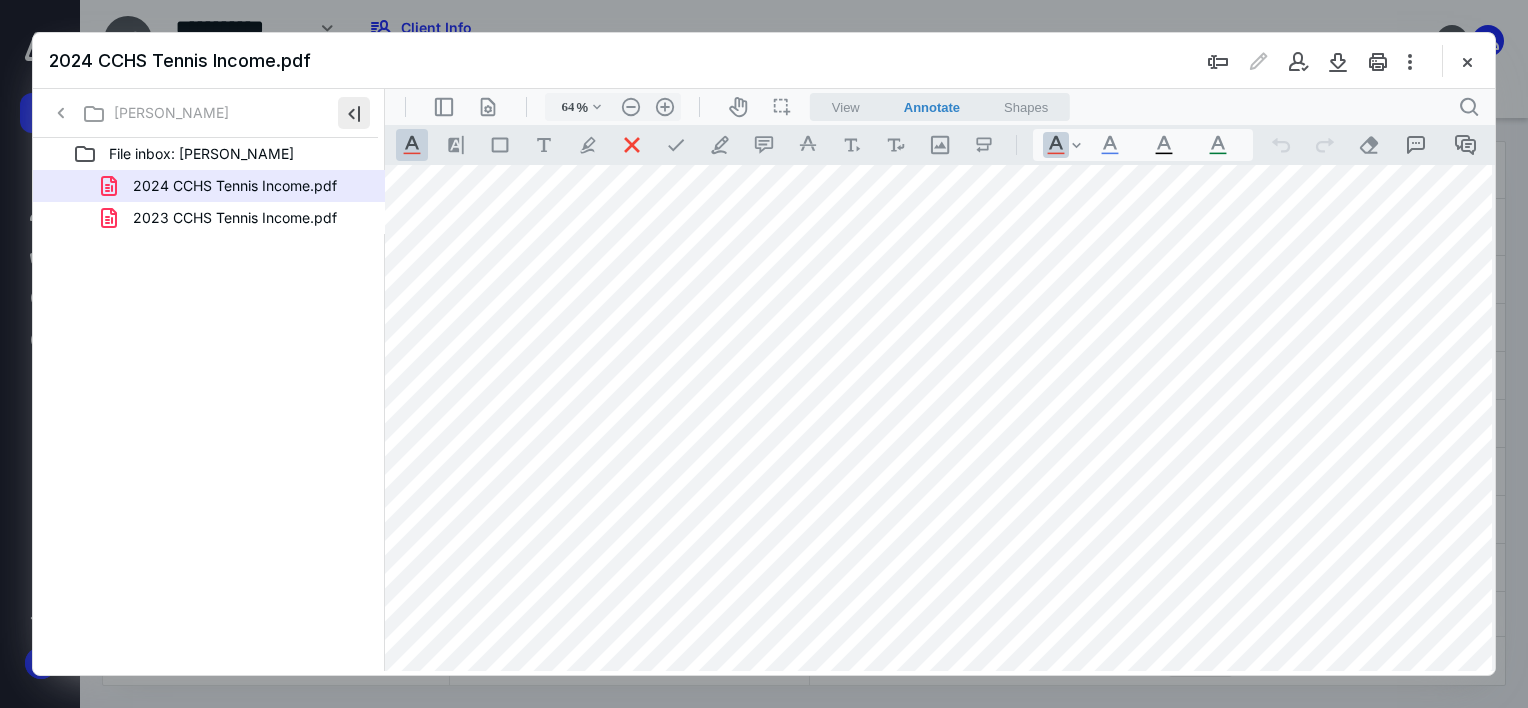 click at bounding box center (354, 113) 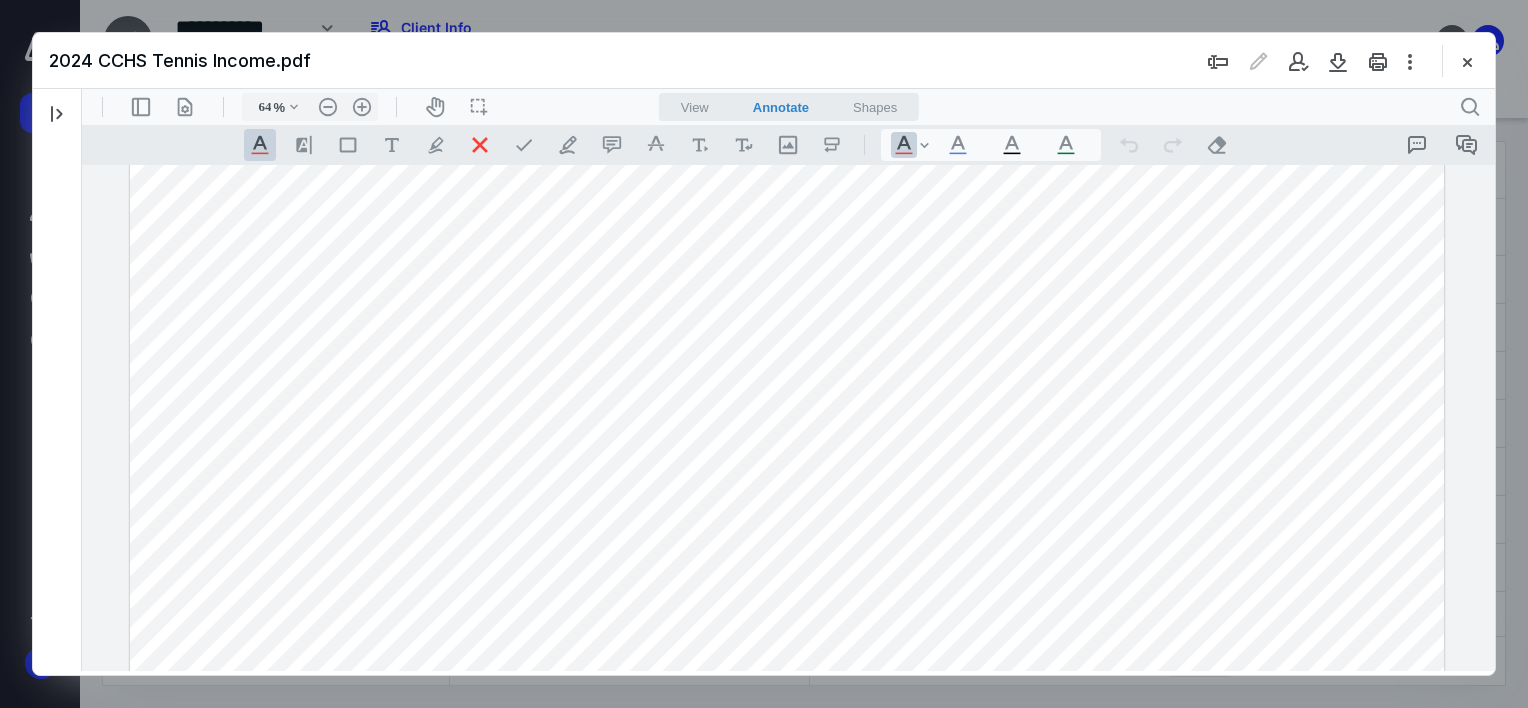 scroll, scrollTop: 0, scrollLeft: 0, axis: both 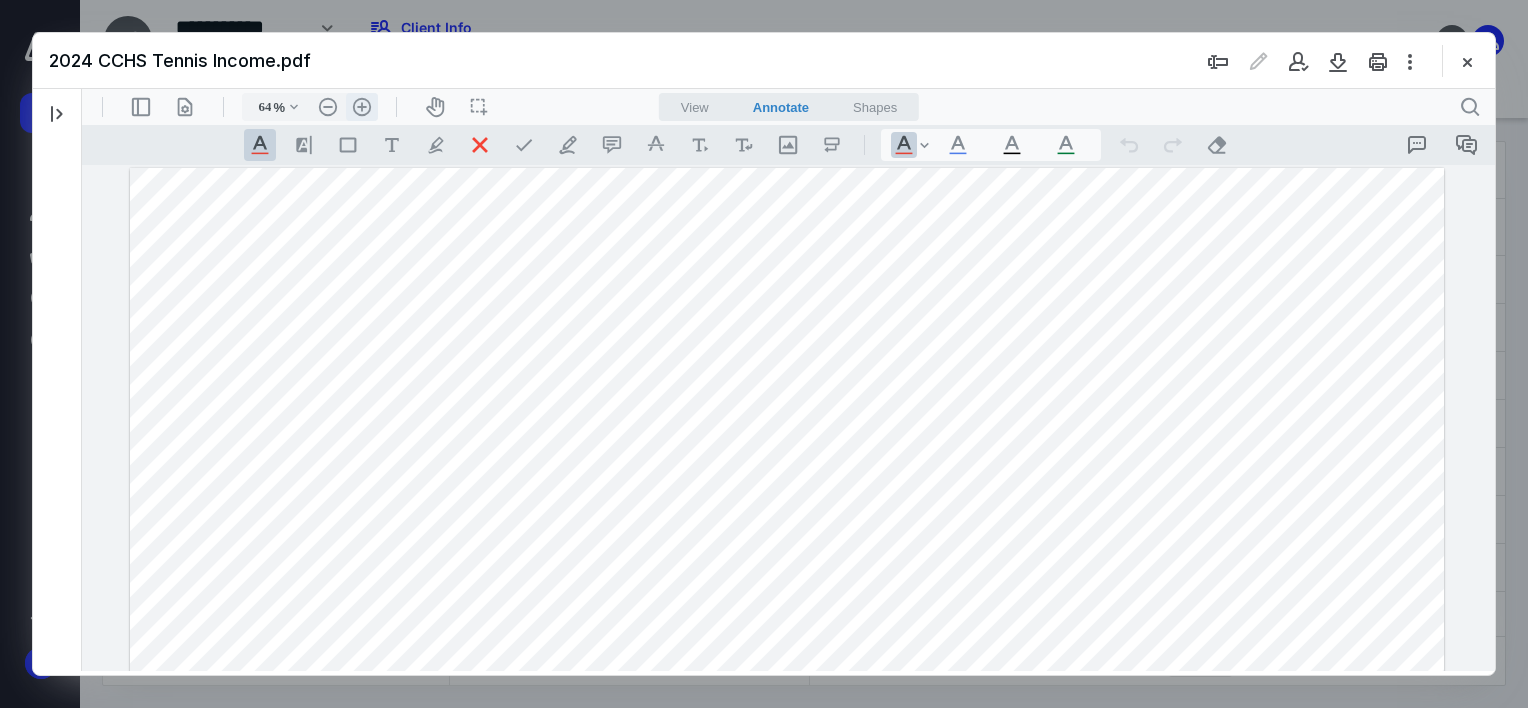 click on ".cls-1{fill:#abb0c4;} icon - header - zoom - in - line" at bounding box center [362, 107] 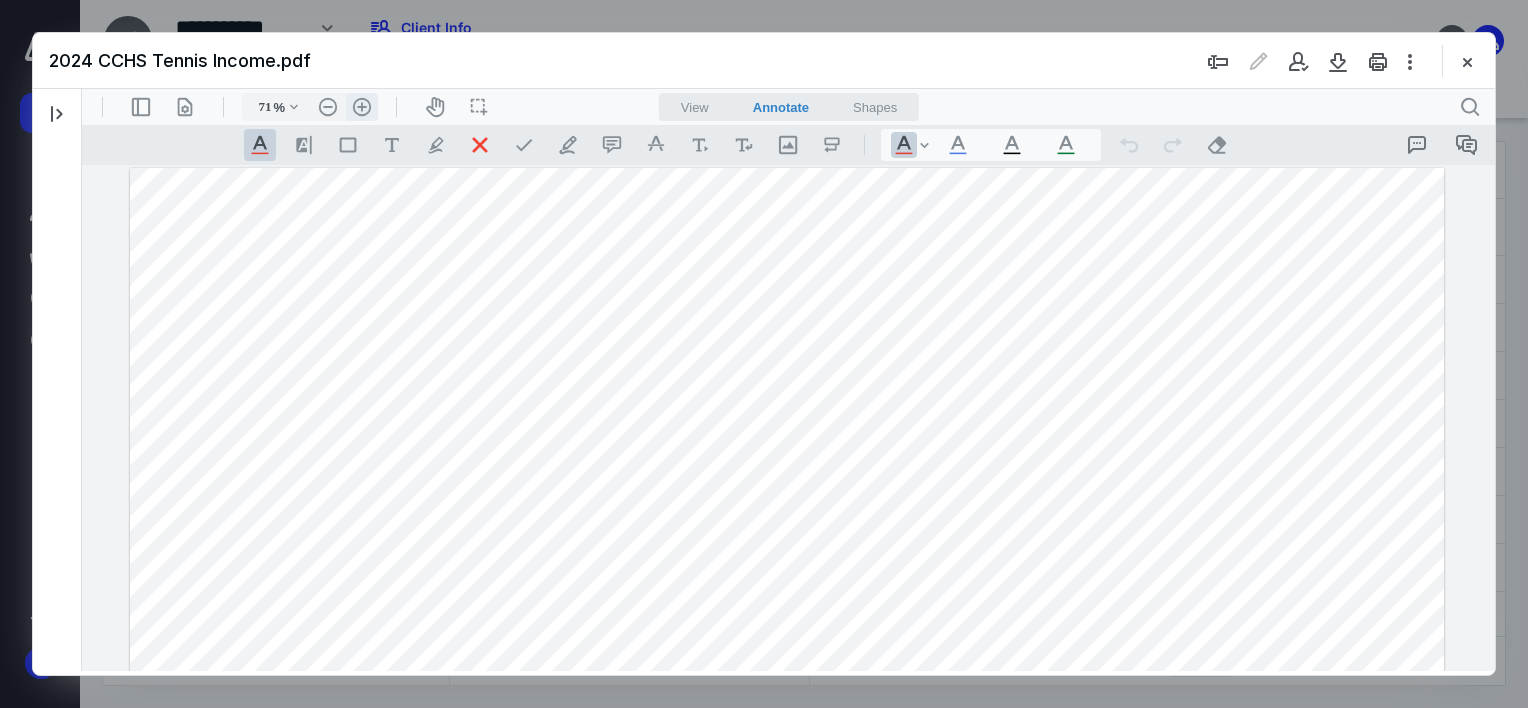 scroll, scrollTop: 25, scrollLeft: 36, axis: both 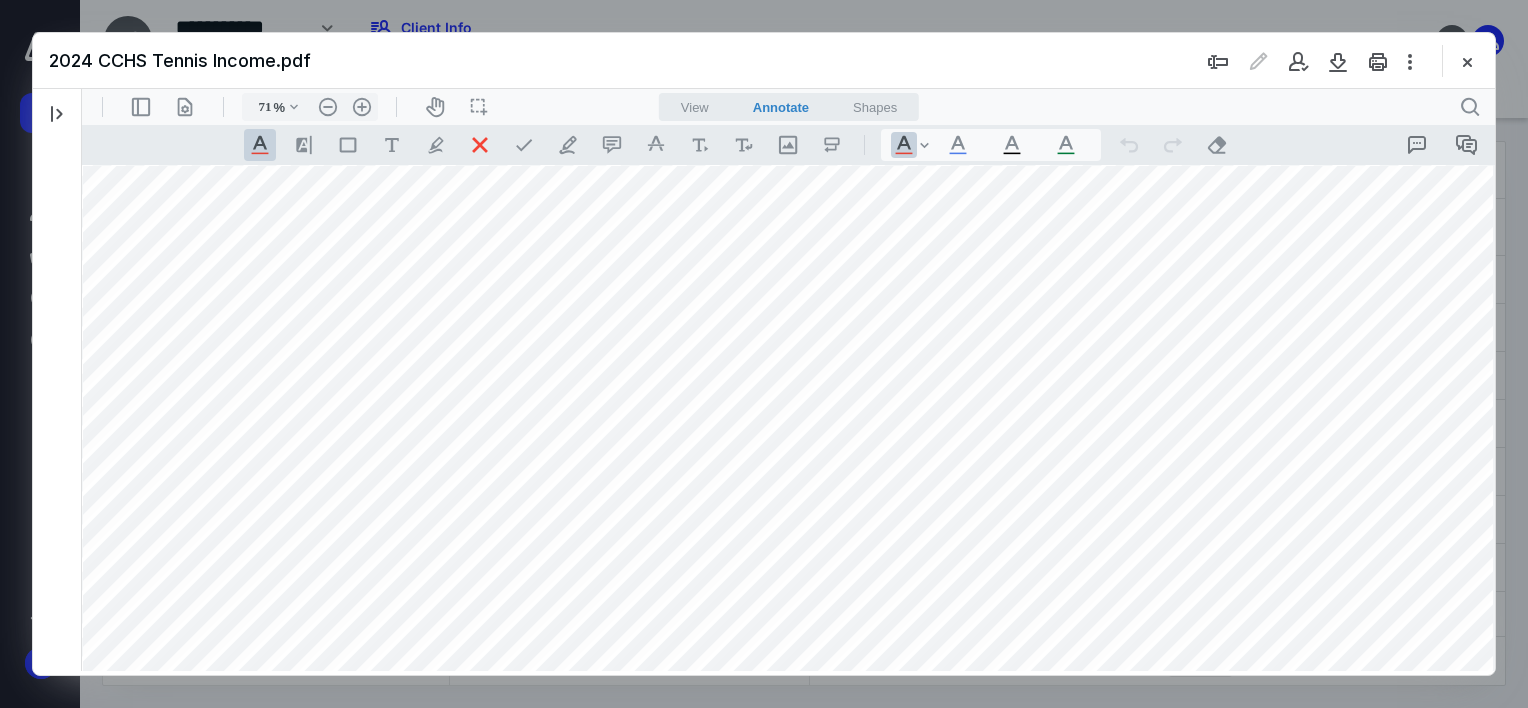 click at bounding box center (784, 1130) 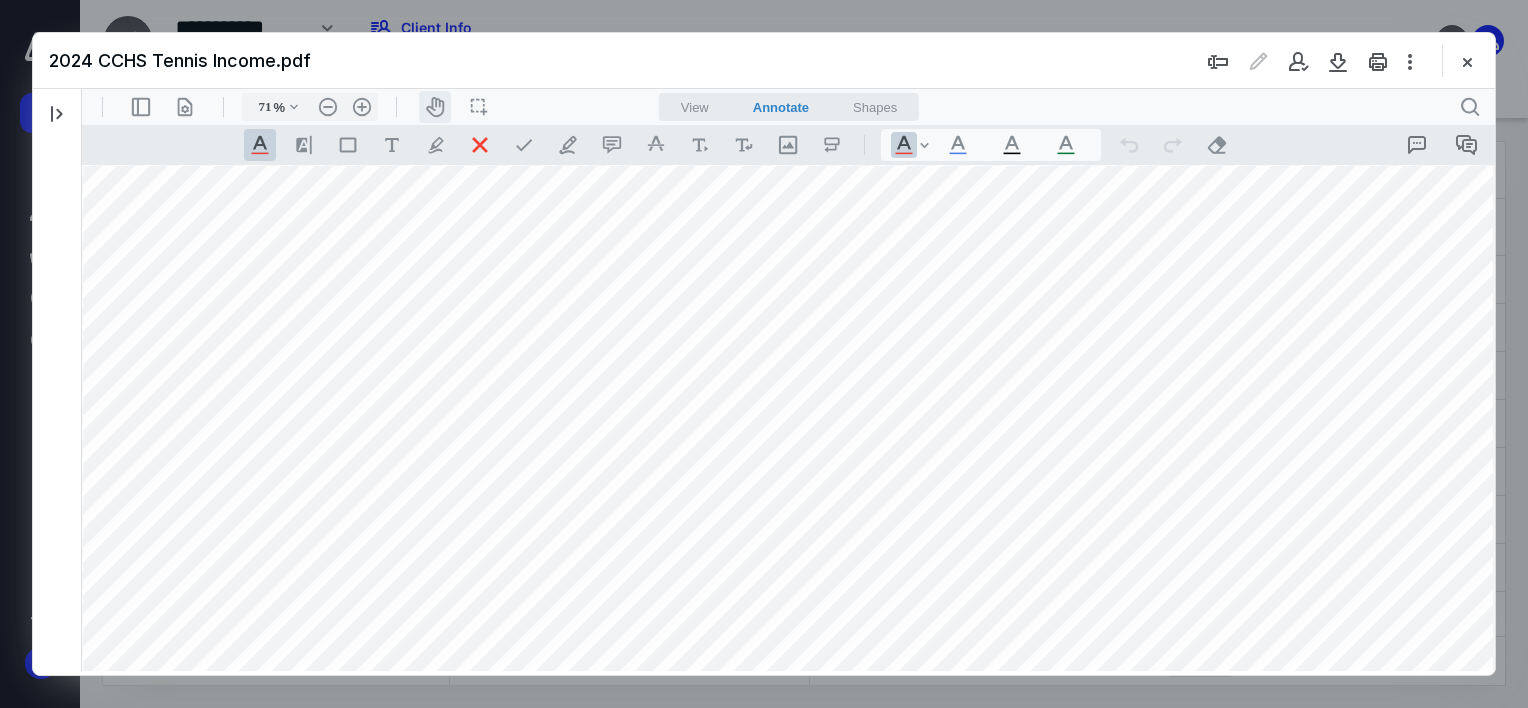 click on "icon-header-pan20" at bounding box center (435, 107) 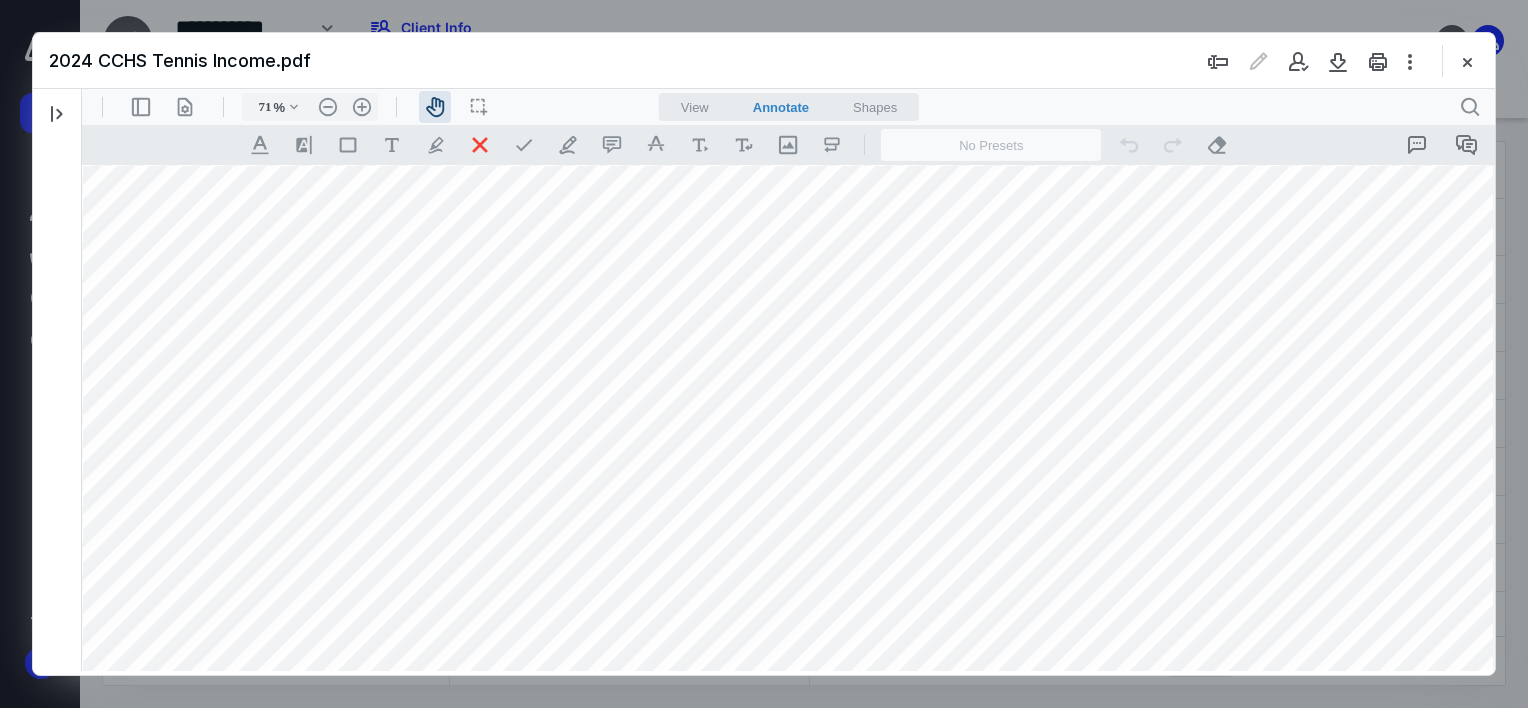 scroll, scrollTop: 0, scrollLeft: 0, axis: both 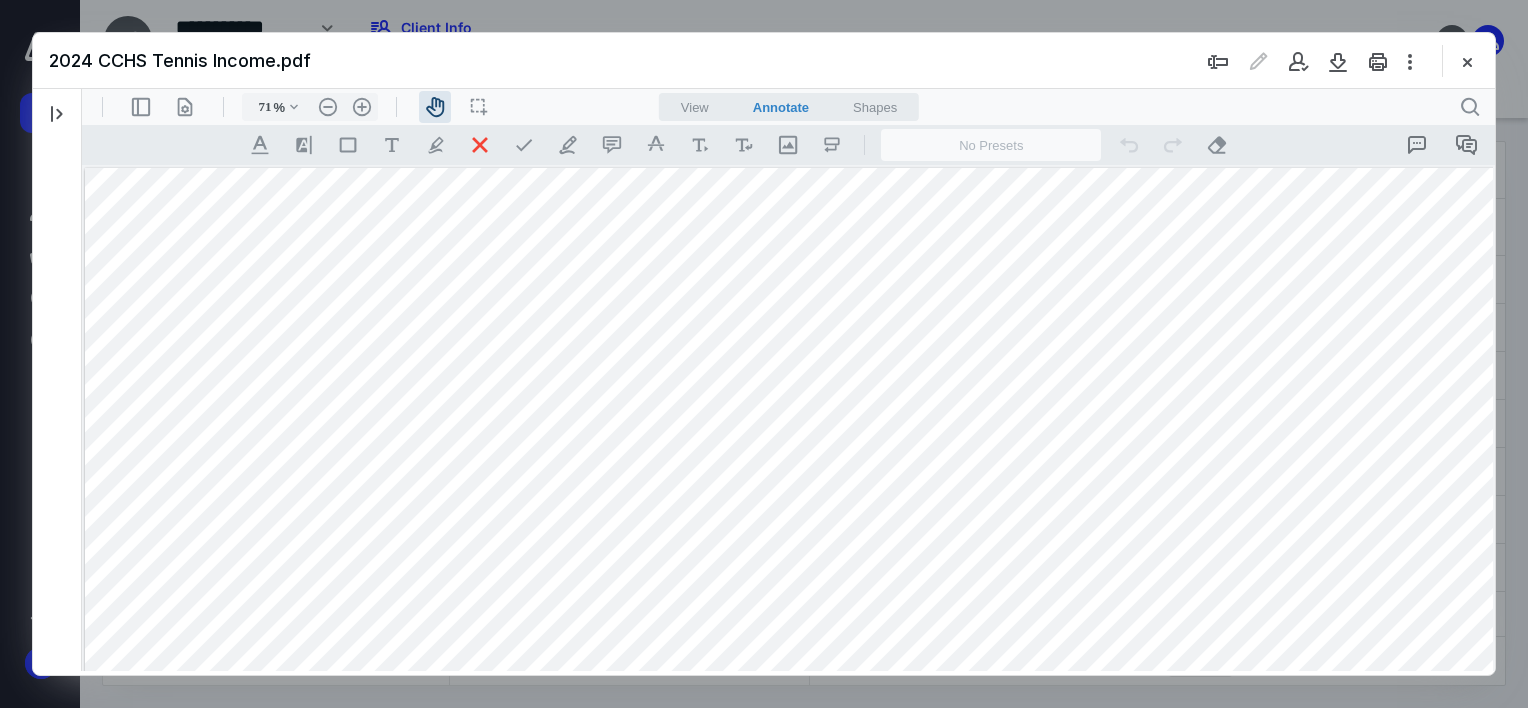 drag, startPoint x: 423, startPoint y: 292, endPoint x: 667, endPoint y: 365, distance: 254.68608 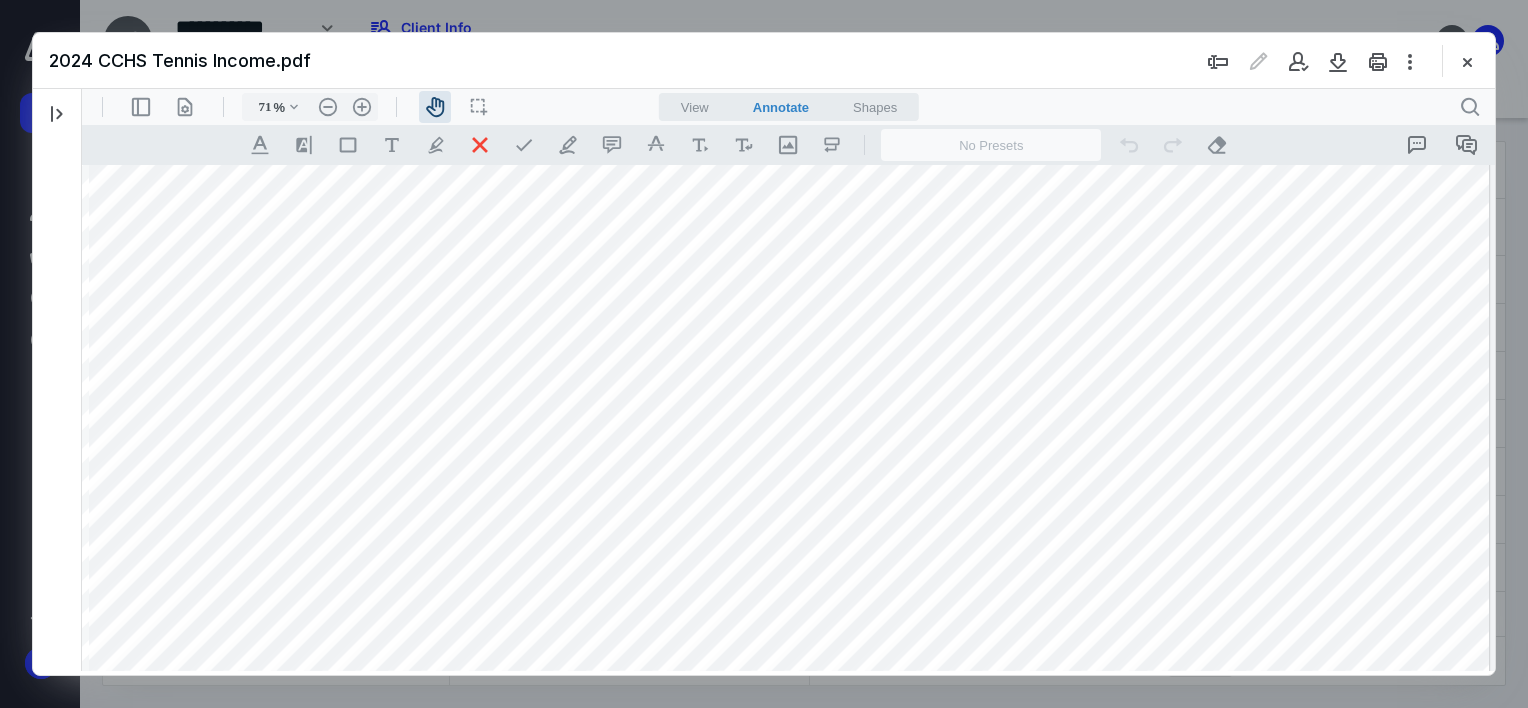 drag, startPoint x: 798, startPoint y: 424, endPoint x: 486, endPoint y: 424, distance: 312 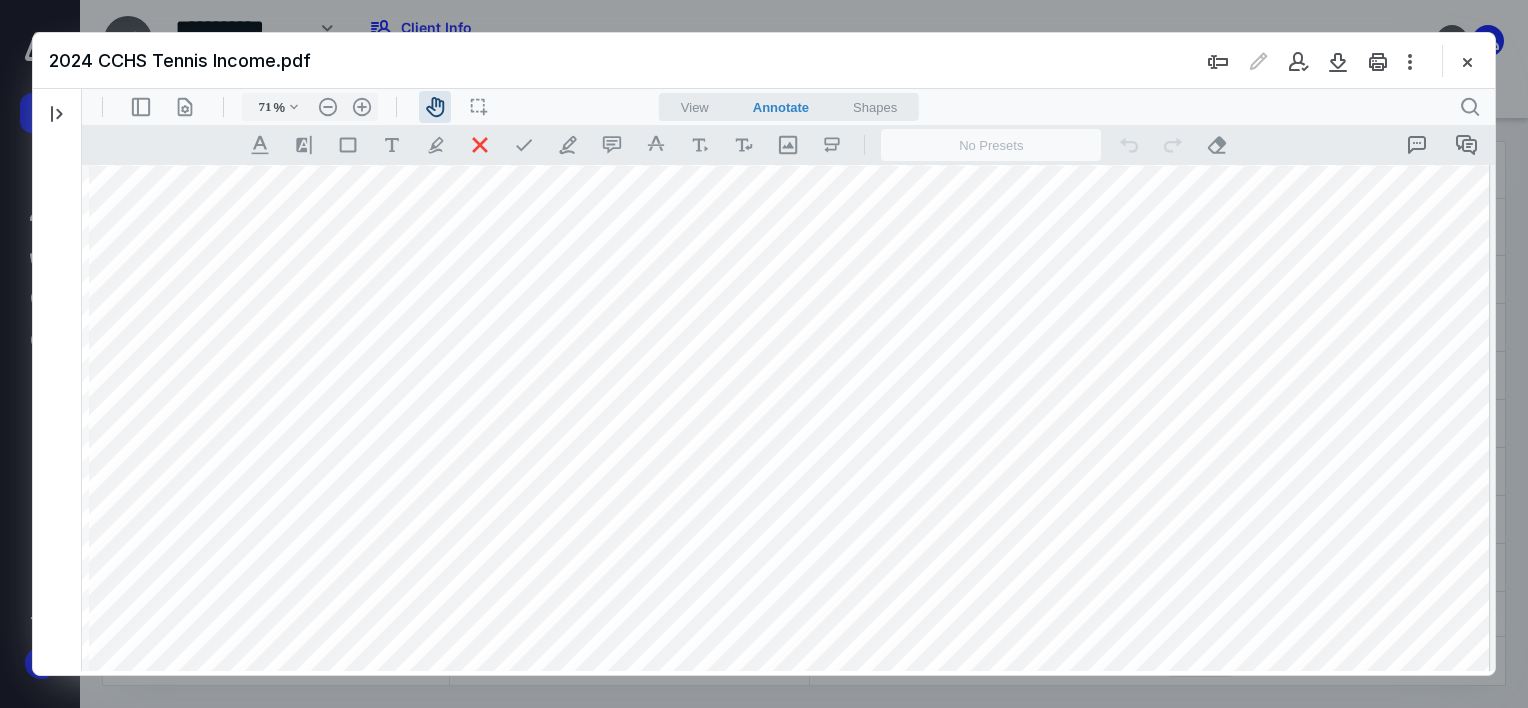 scroll, scrollTop: 933, scrollLeft: 73, axis: both 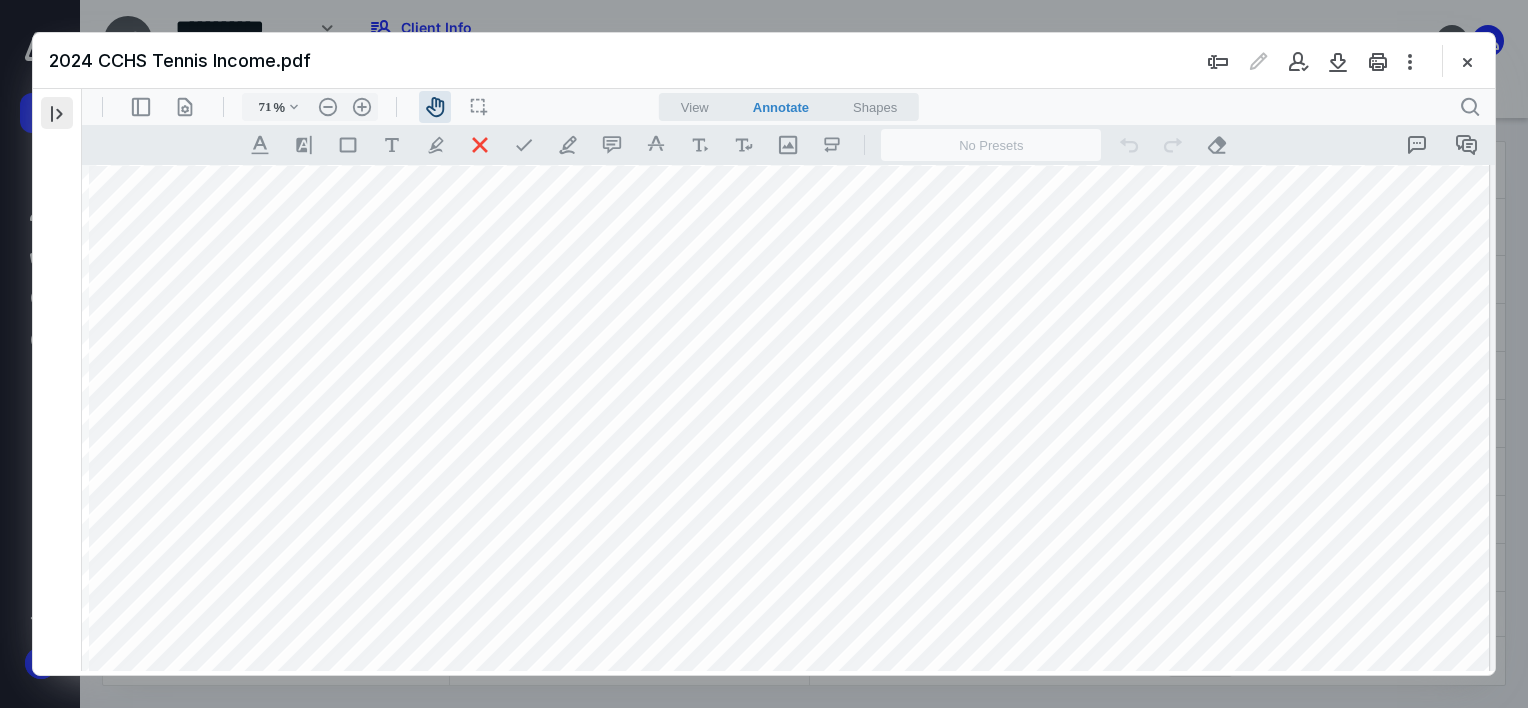 click at bounding box center [57, 113] 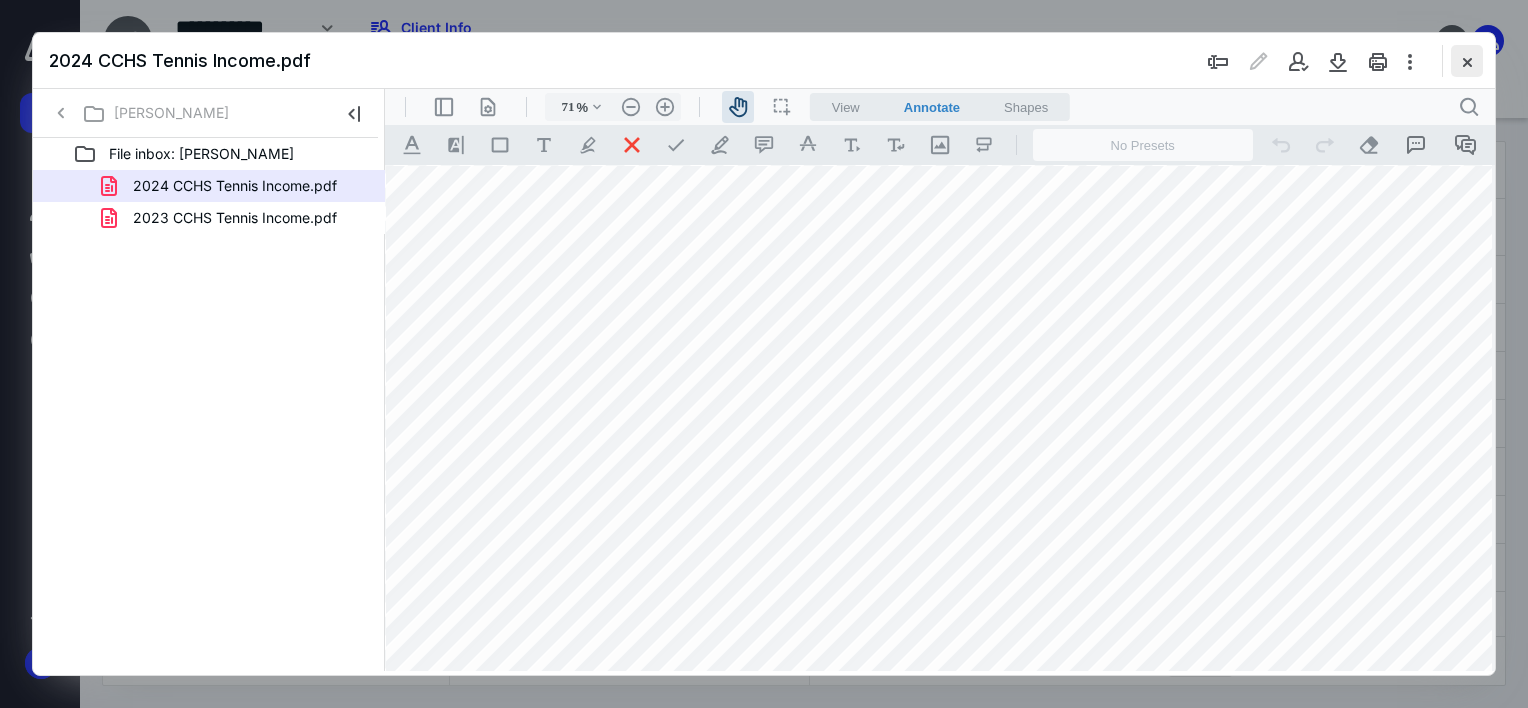 click at bounding box center [1467, 61] 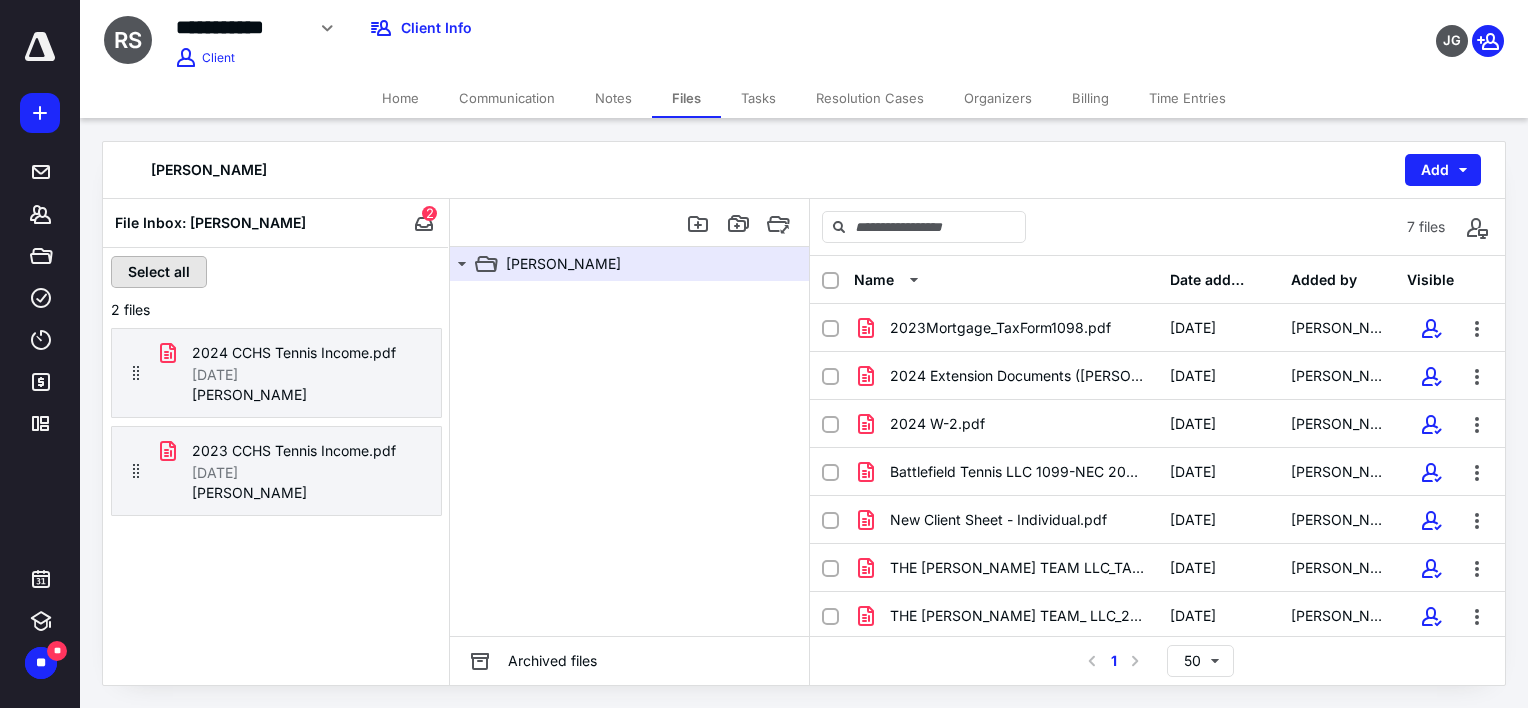 click on "Select all" at bounding box center [159, 272] 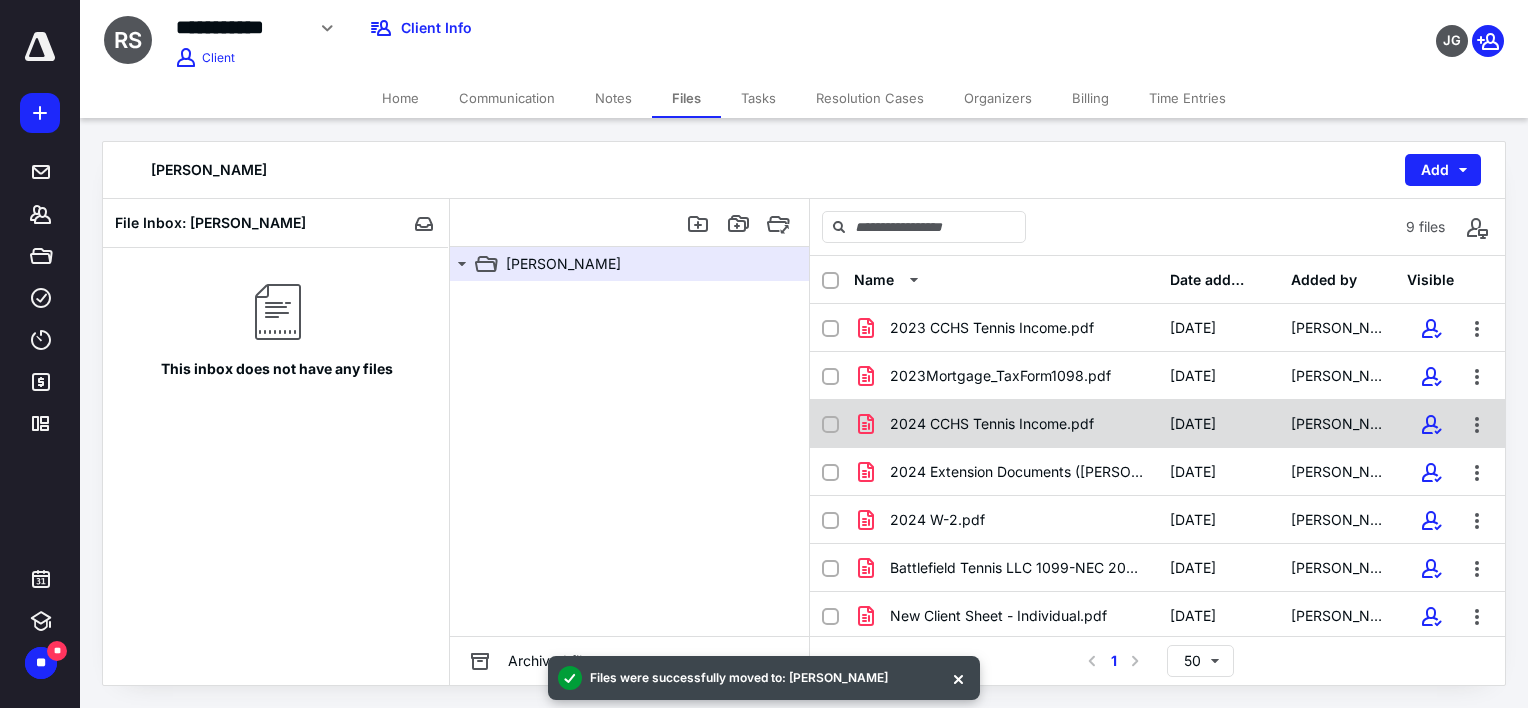 scroll, scrollTop: 97, scrollLeft: 0, axis: vertical 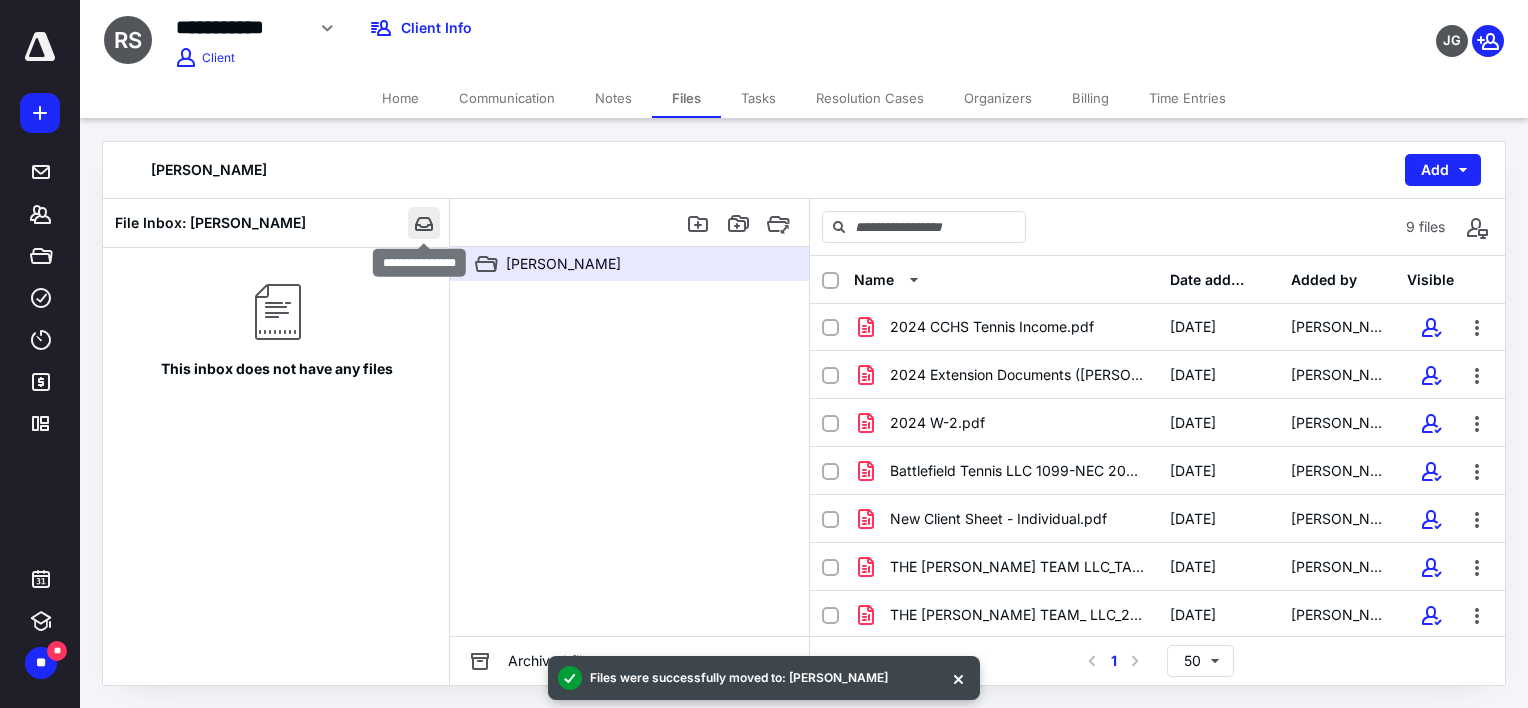 click at bounding box center [424, 223] 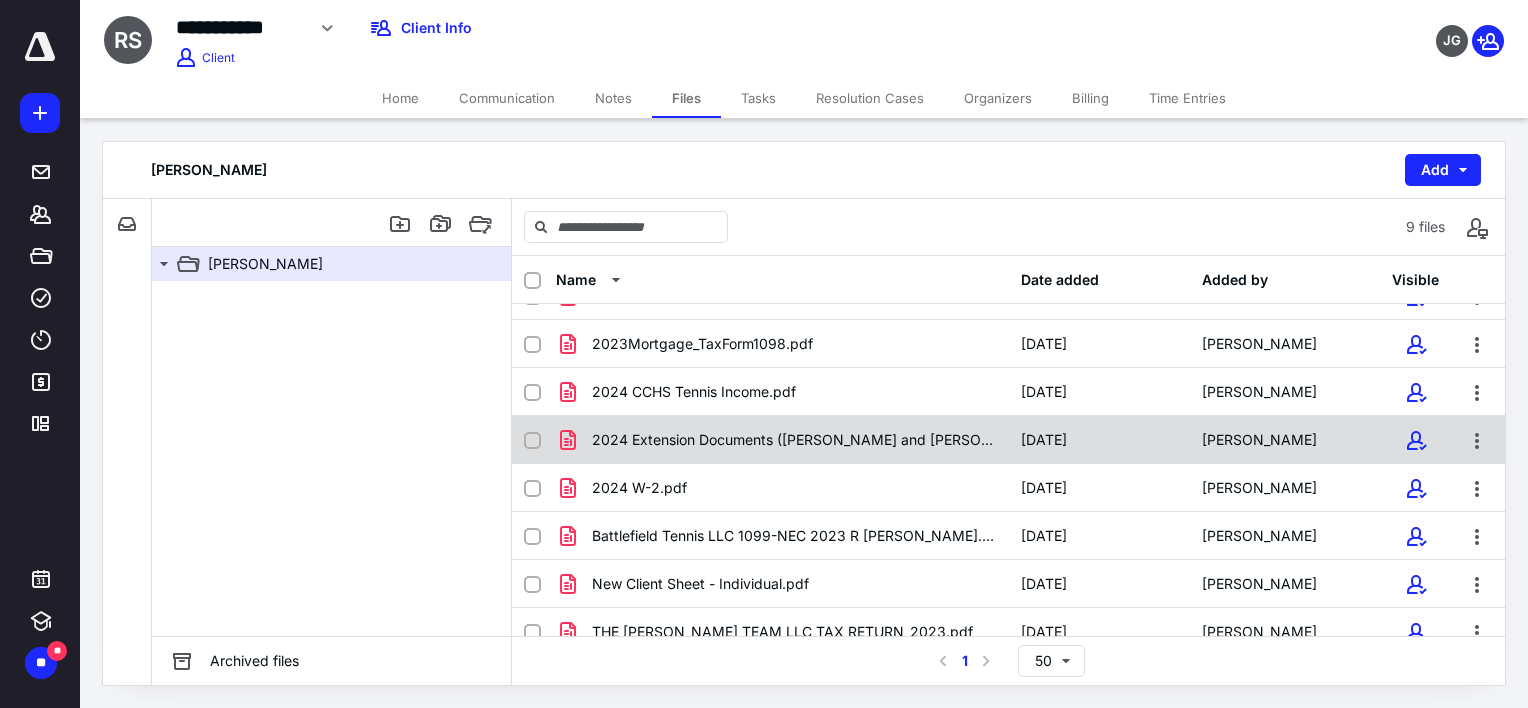 scroll, scrollTop: 0, scrollLeft: 0, axis: both 